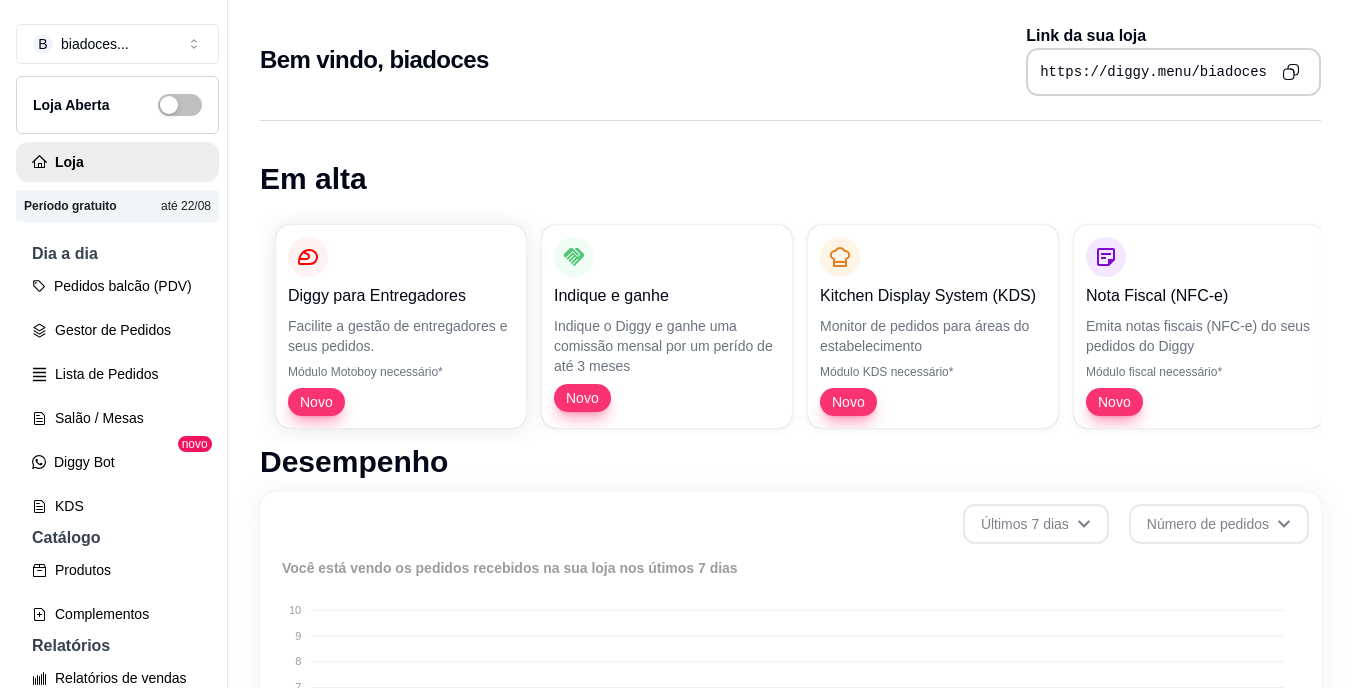 scroll, scrollTop: 0, scrollLeft: 0, axis: both 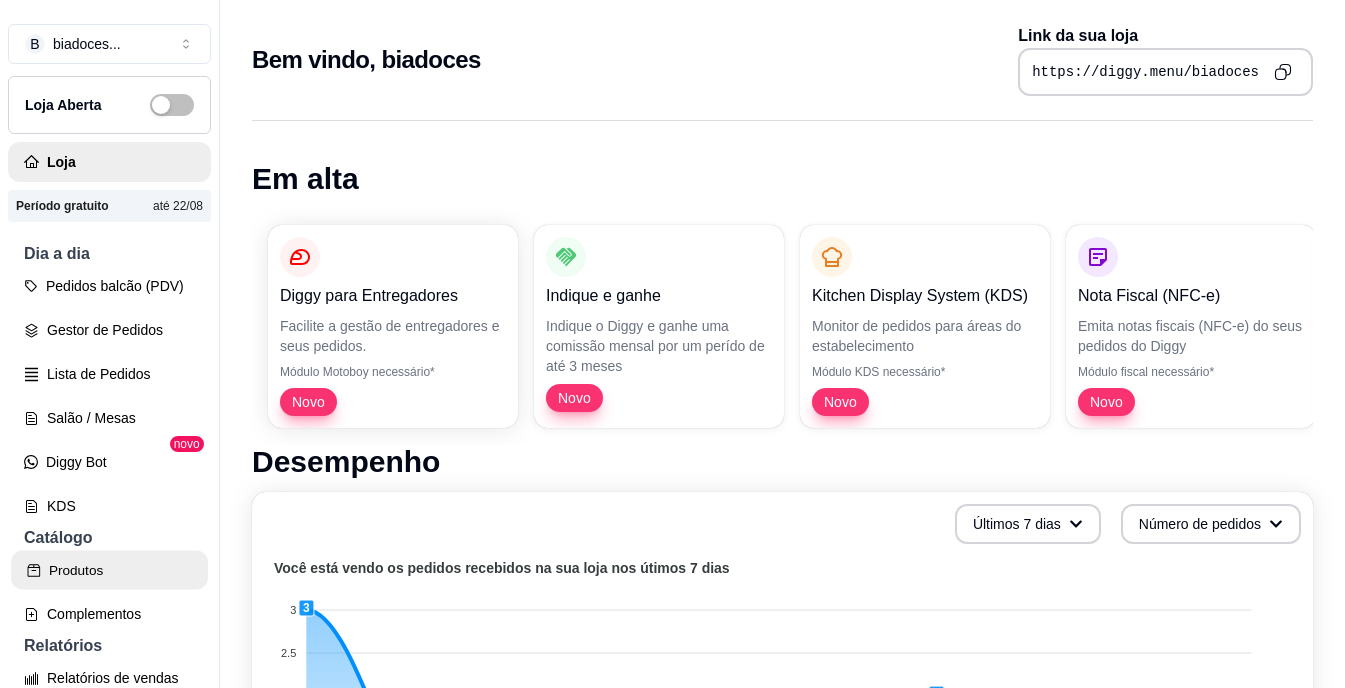 click on "Produtos" at bounding box center [109, 570] 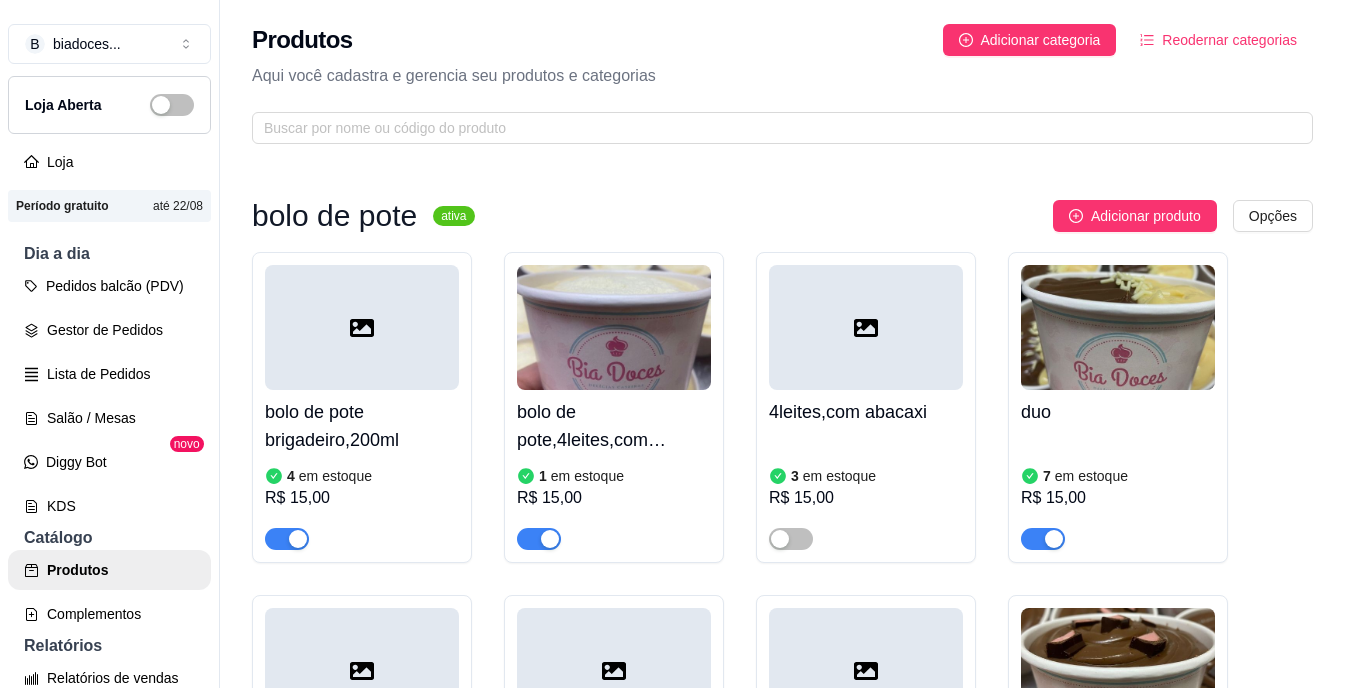 click on "[PRODUCT_NAME]   4 em estoque R$ 15,00" at bounding box center (362, 470) 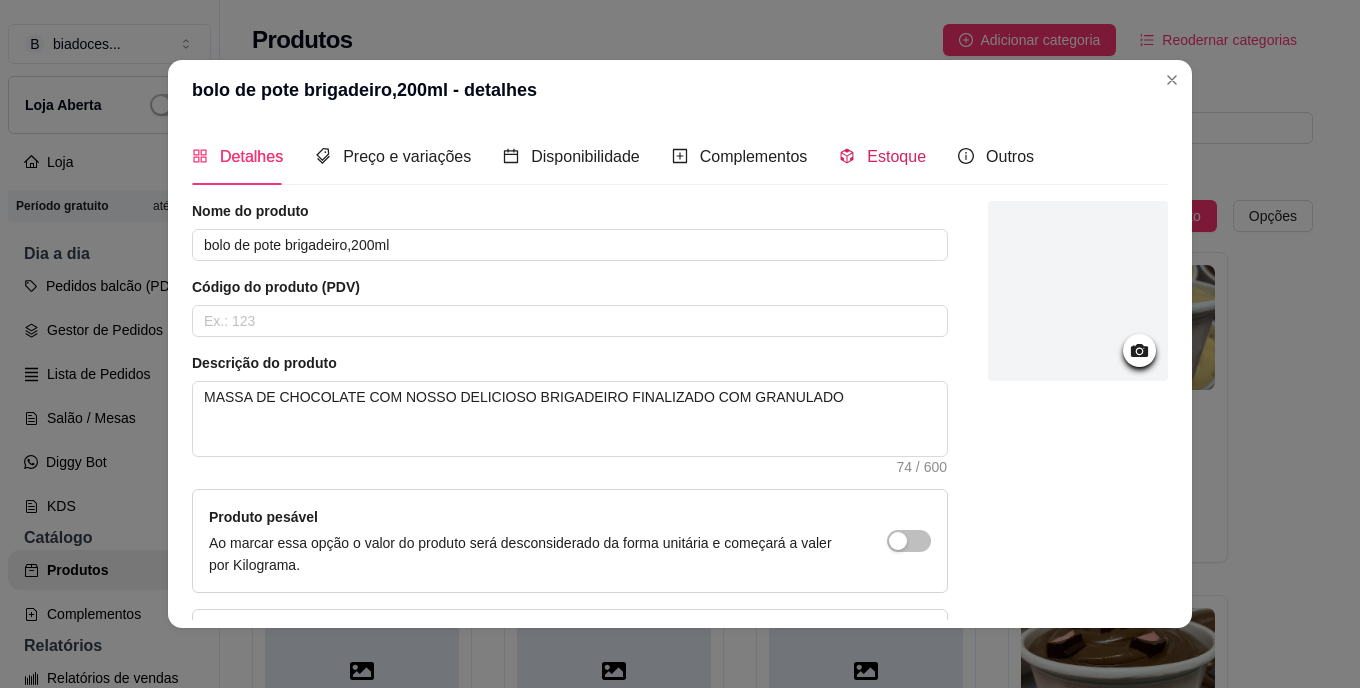 click on "Estoque" at bounding box center [882, 156] 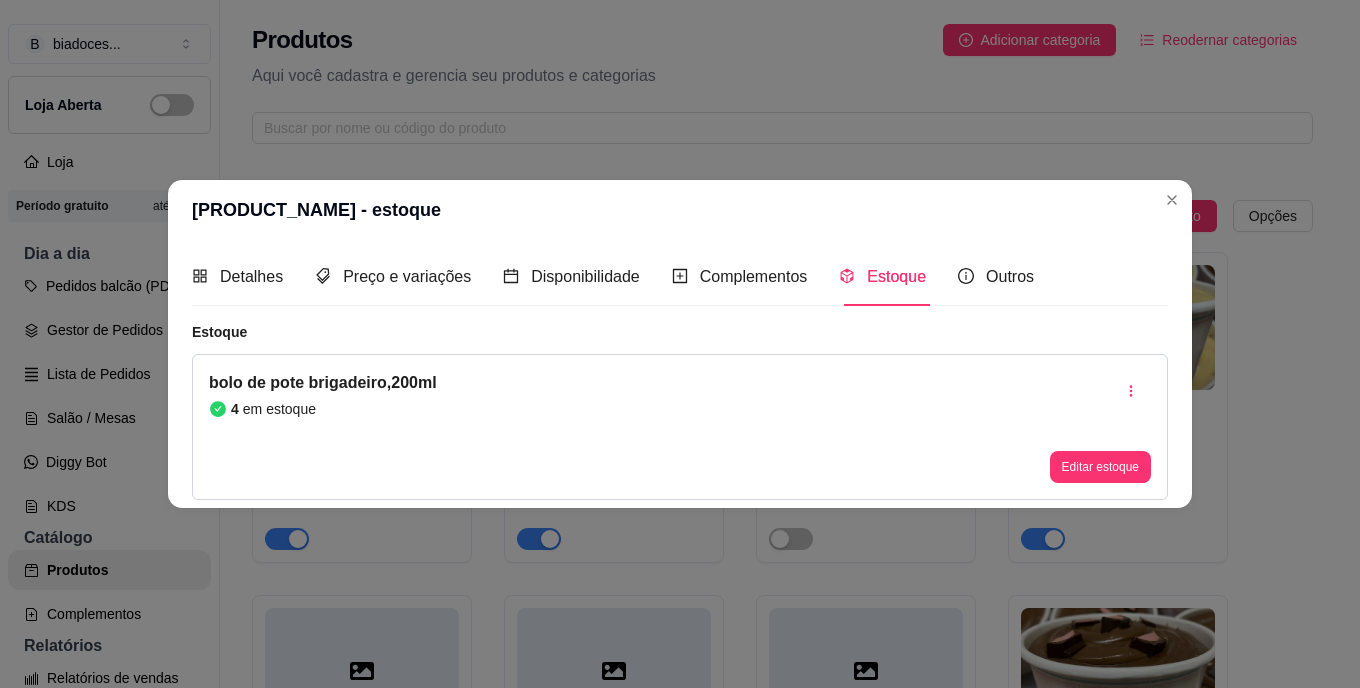 type 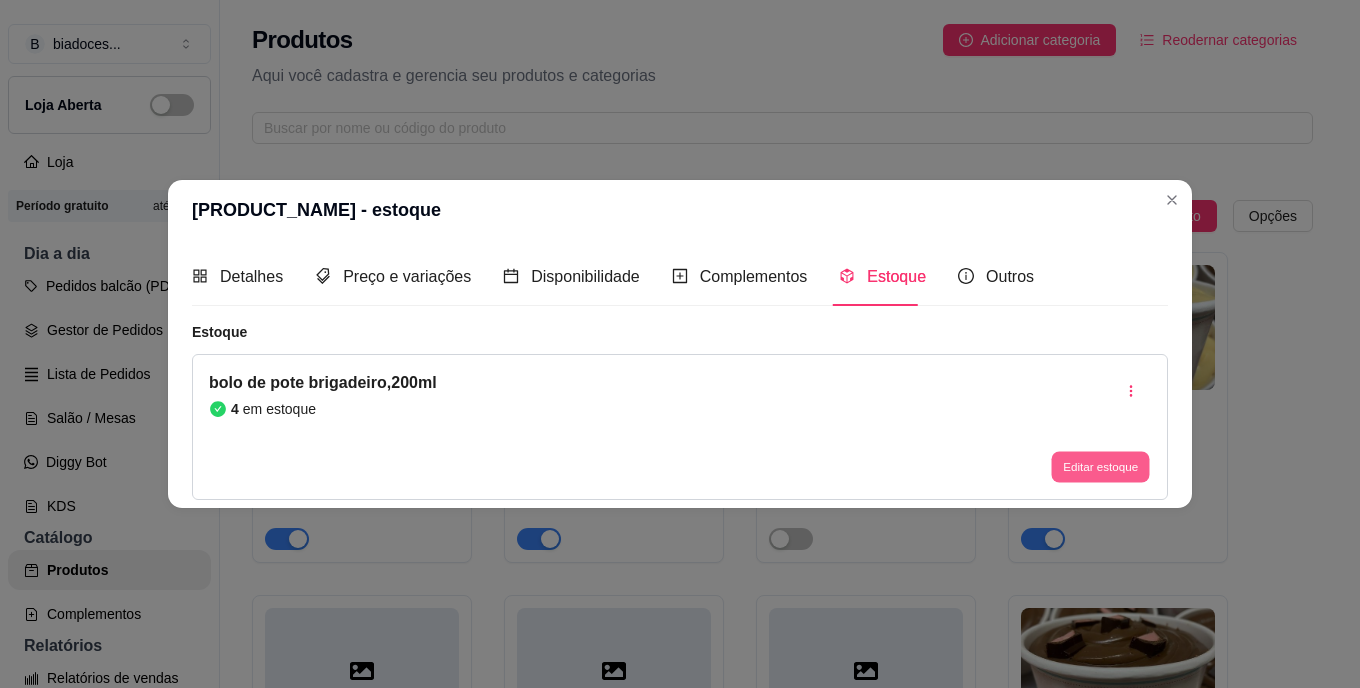 click on "Editar estoque" at bounding box center [1100, 466] 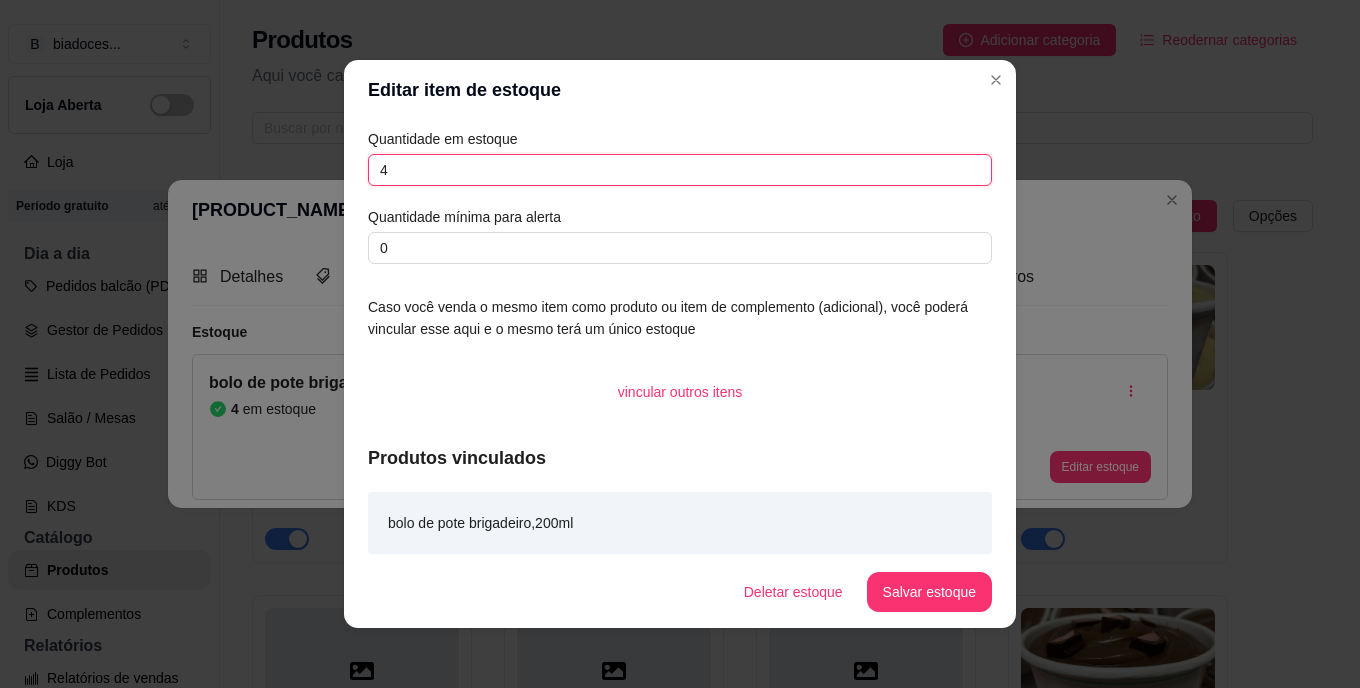 click on "4" at bounding box center [680, 170] 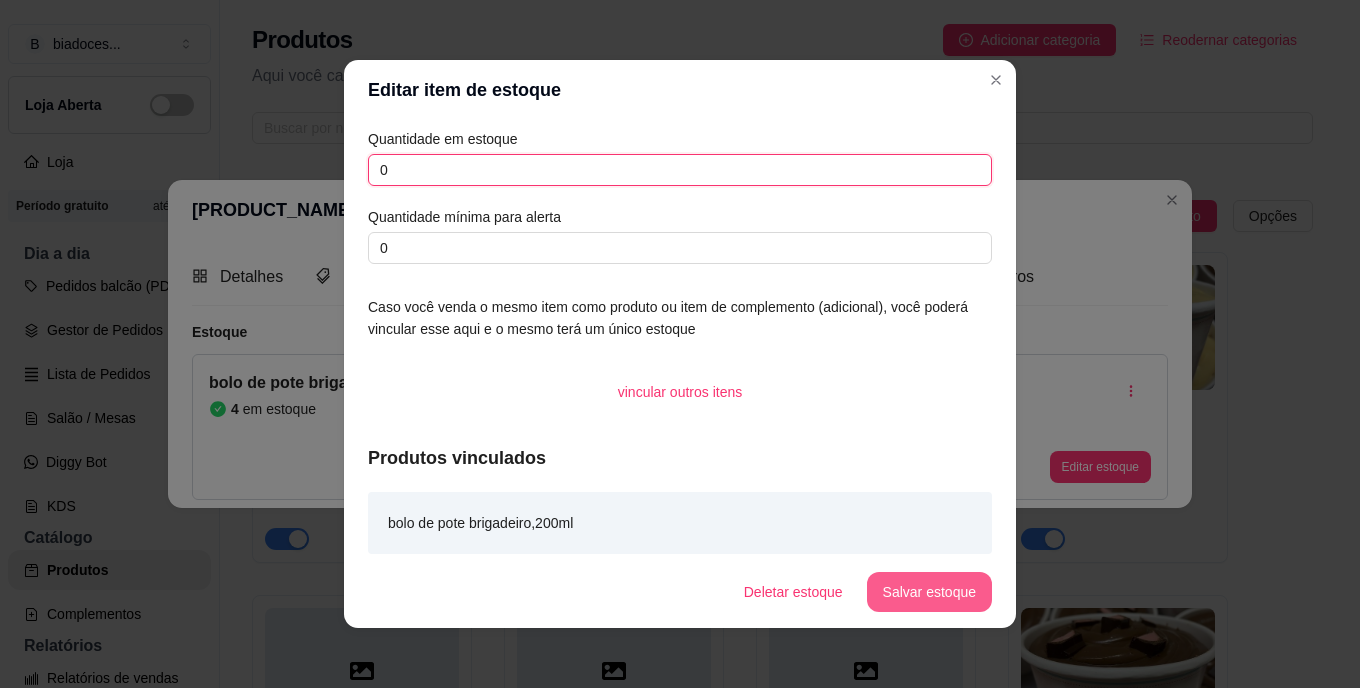 type on "0" 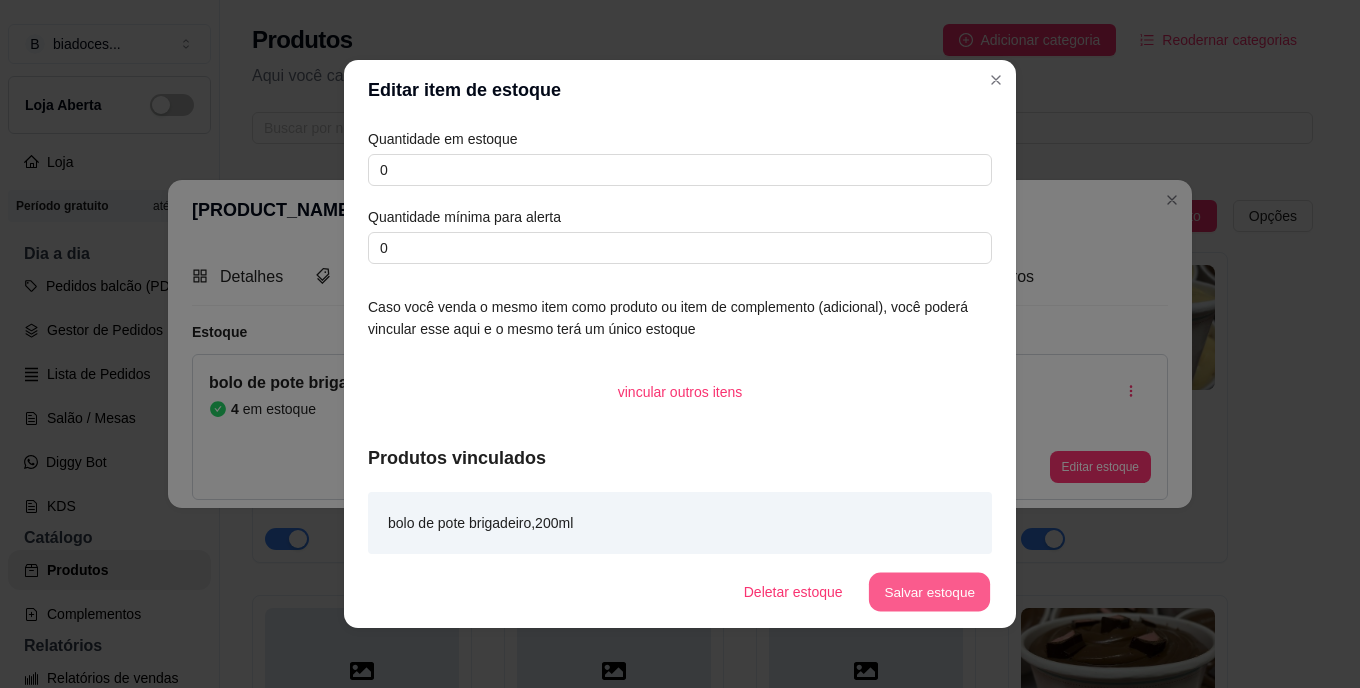 click on "Salvar estoque" at bounding box center [929, 592] 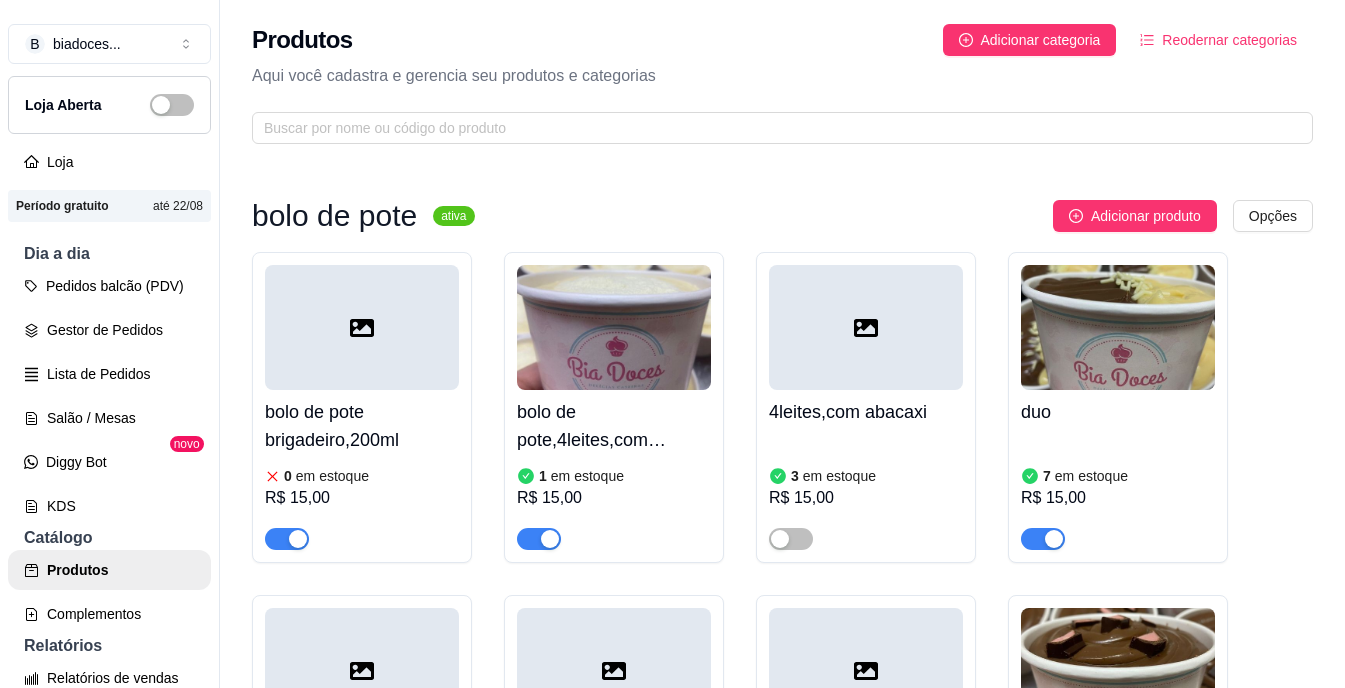 click on "bolo de pote,4leites,com morango" at bounding box center [614, 426] 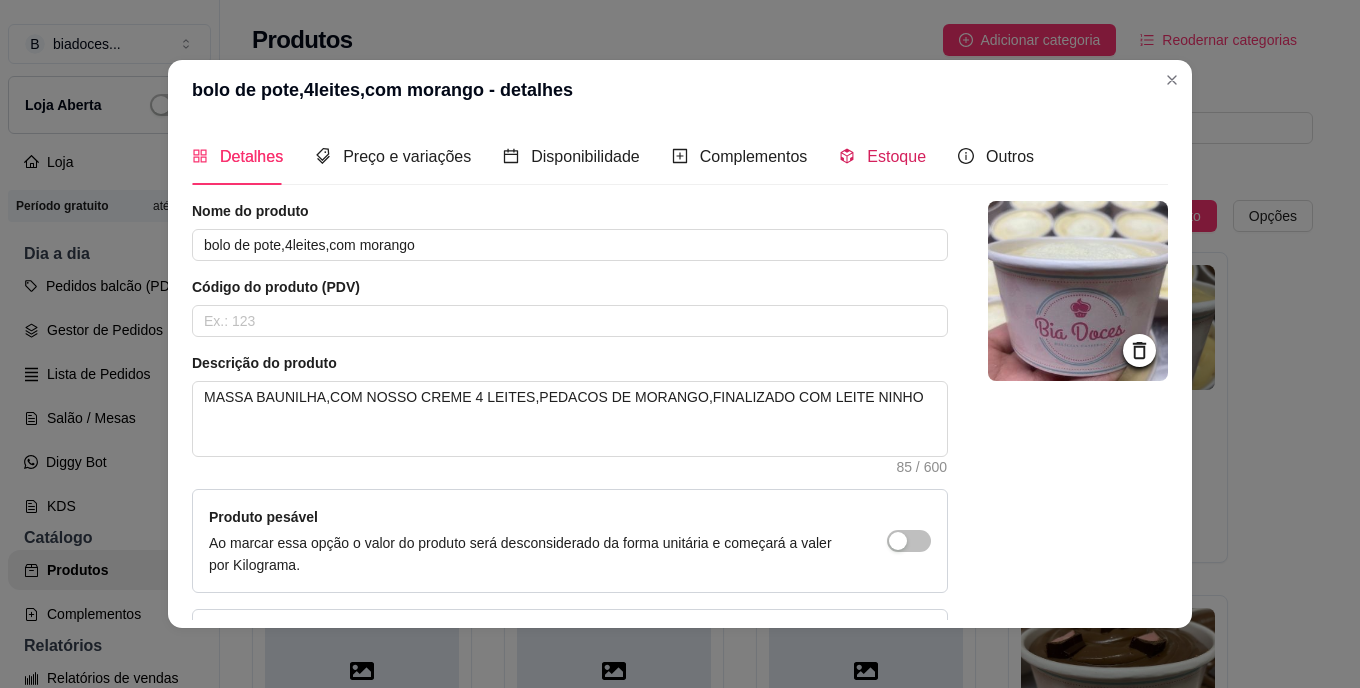 click on "Estoque" at bounding box center (882, 156) 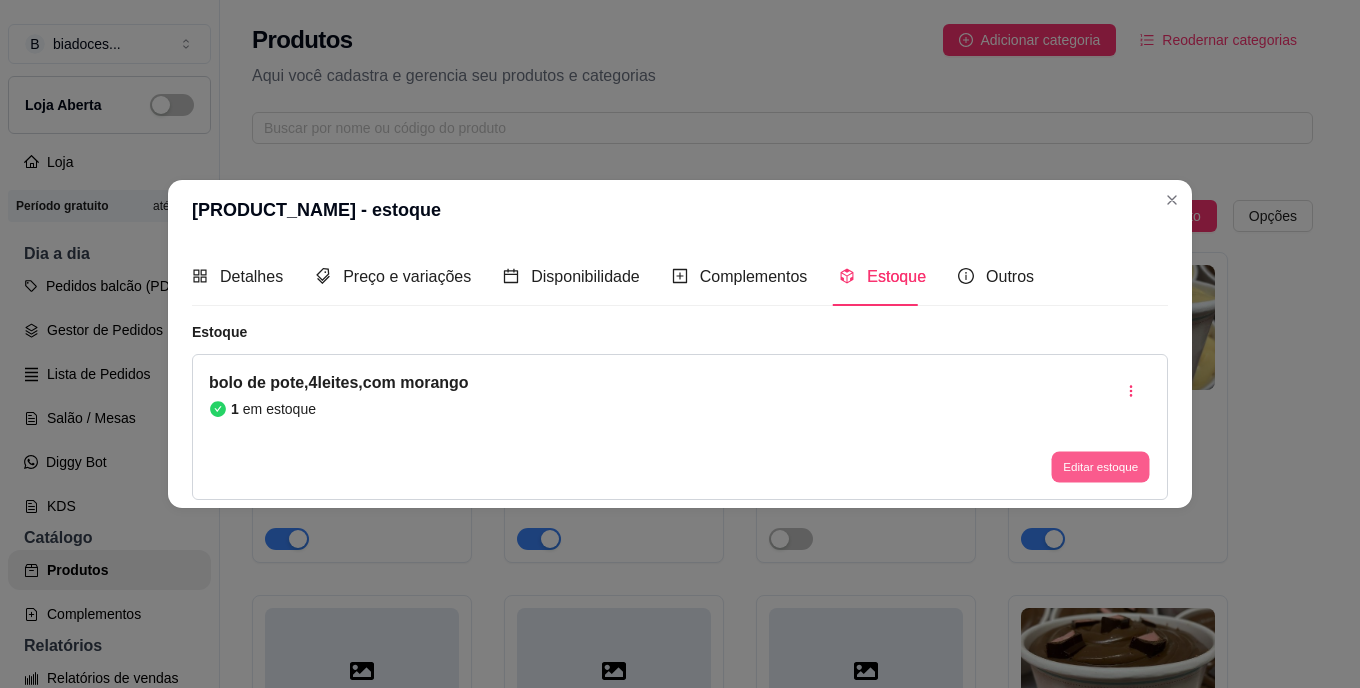 click on "Editar estoque" at bounding box center [1100, 466] 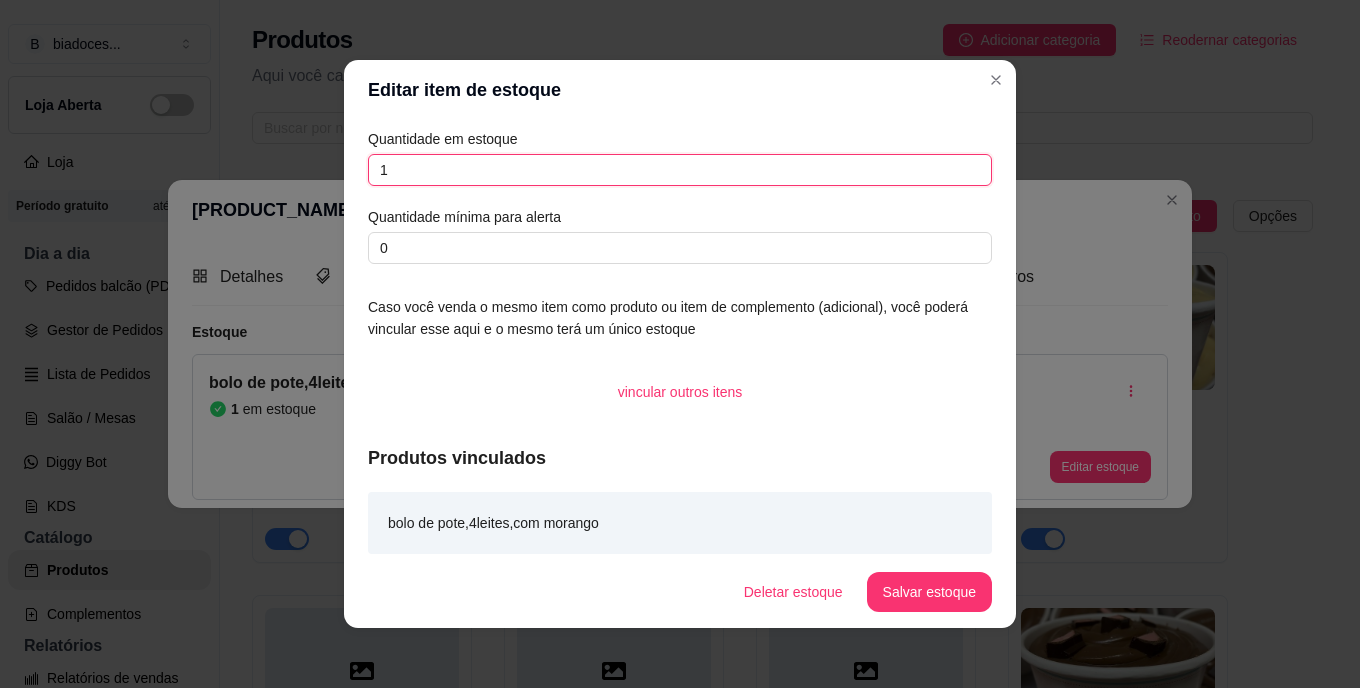 click on "1" at bounding box center (680, 170) 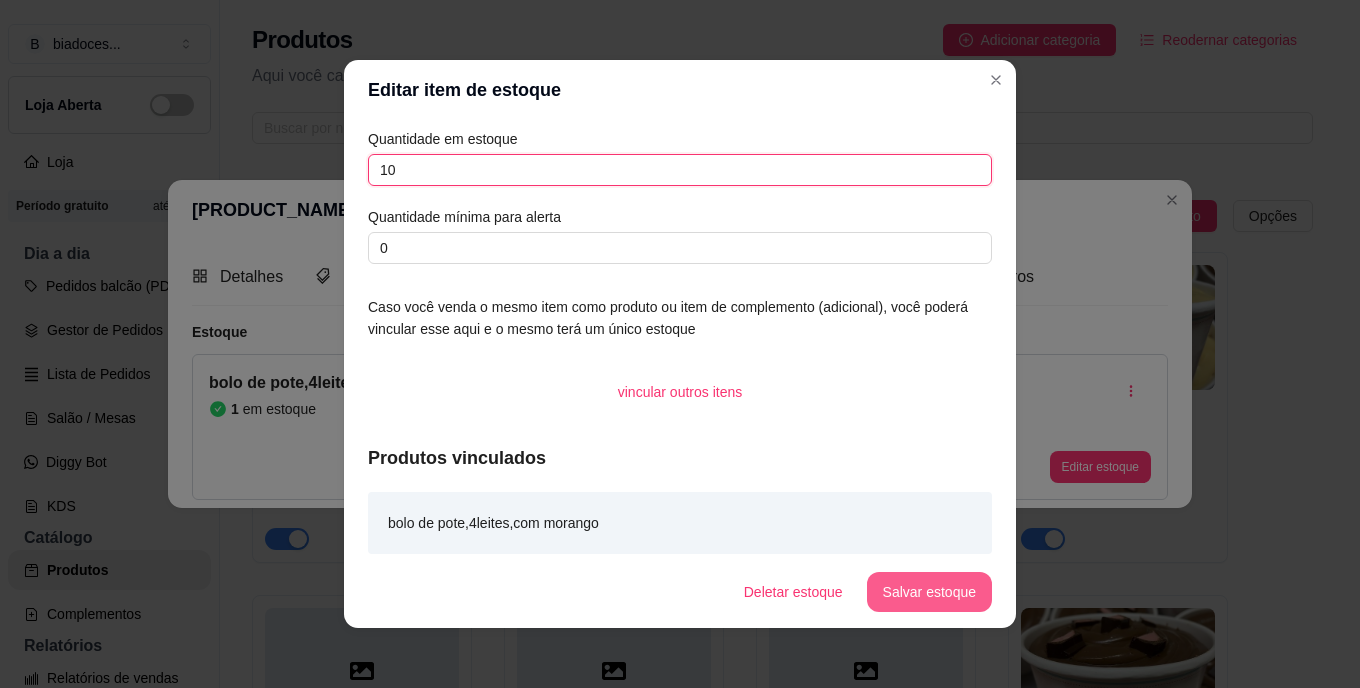 type on "10" 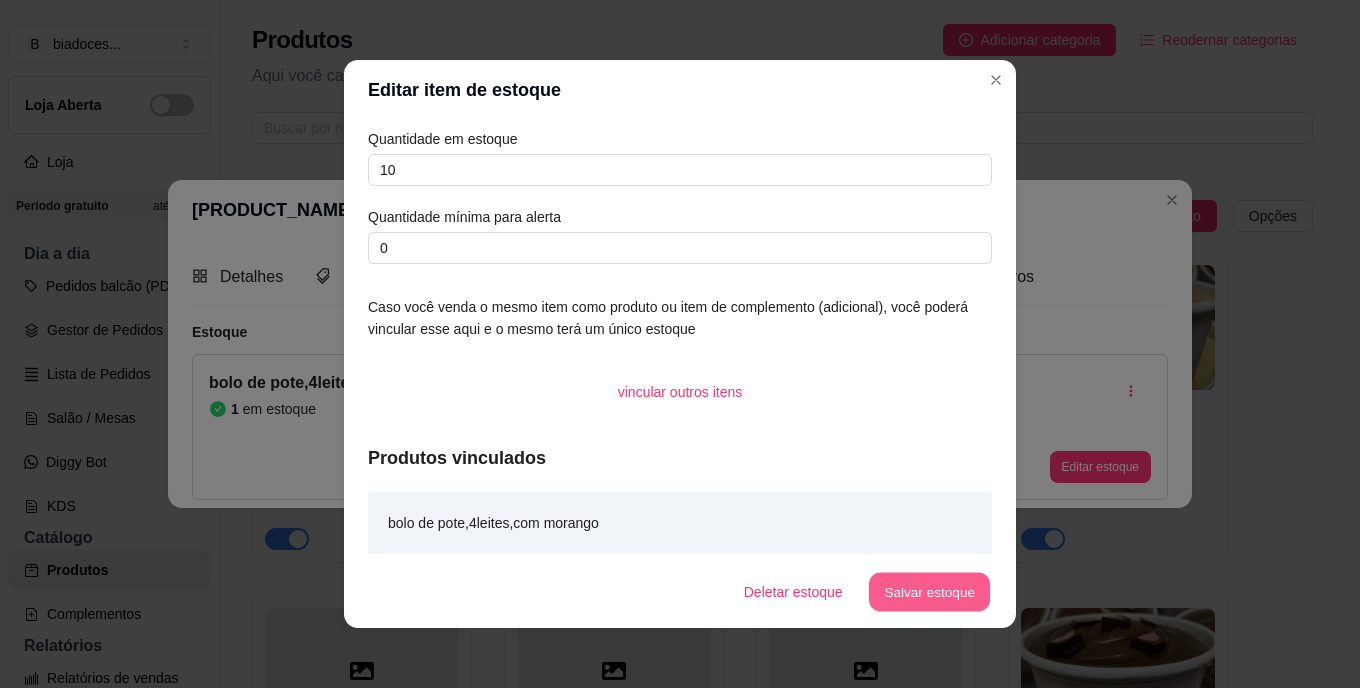 click on "Salvar estoque" at bounding box center [929, 592] 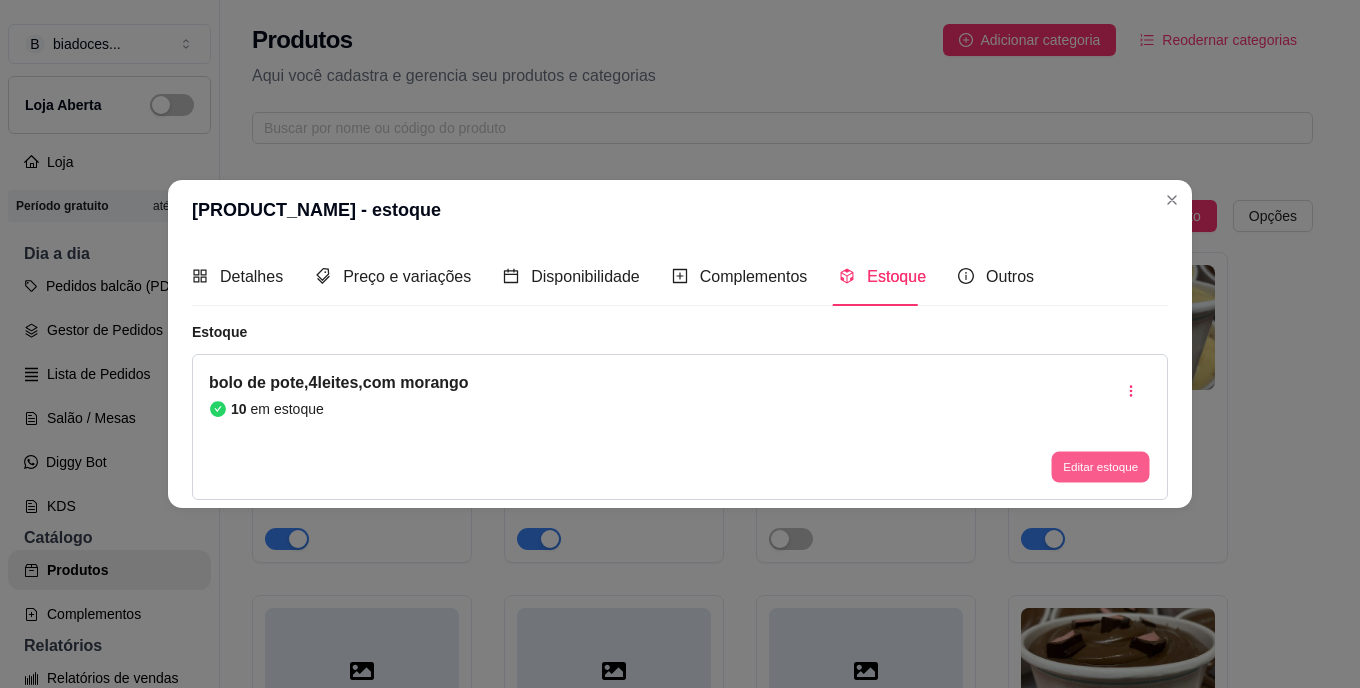 click on "Editar estoque" at bounding box center [1100, 466] 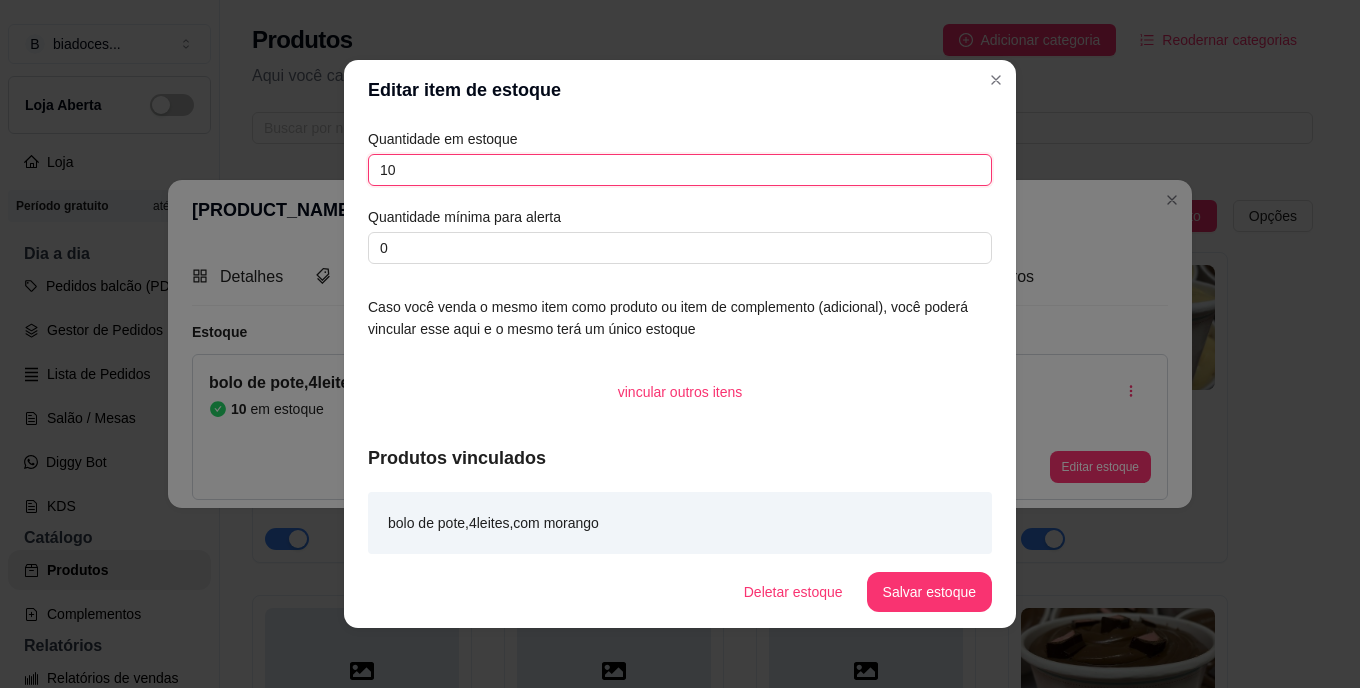 click on "10" at bounding box center (680, 170) 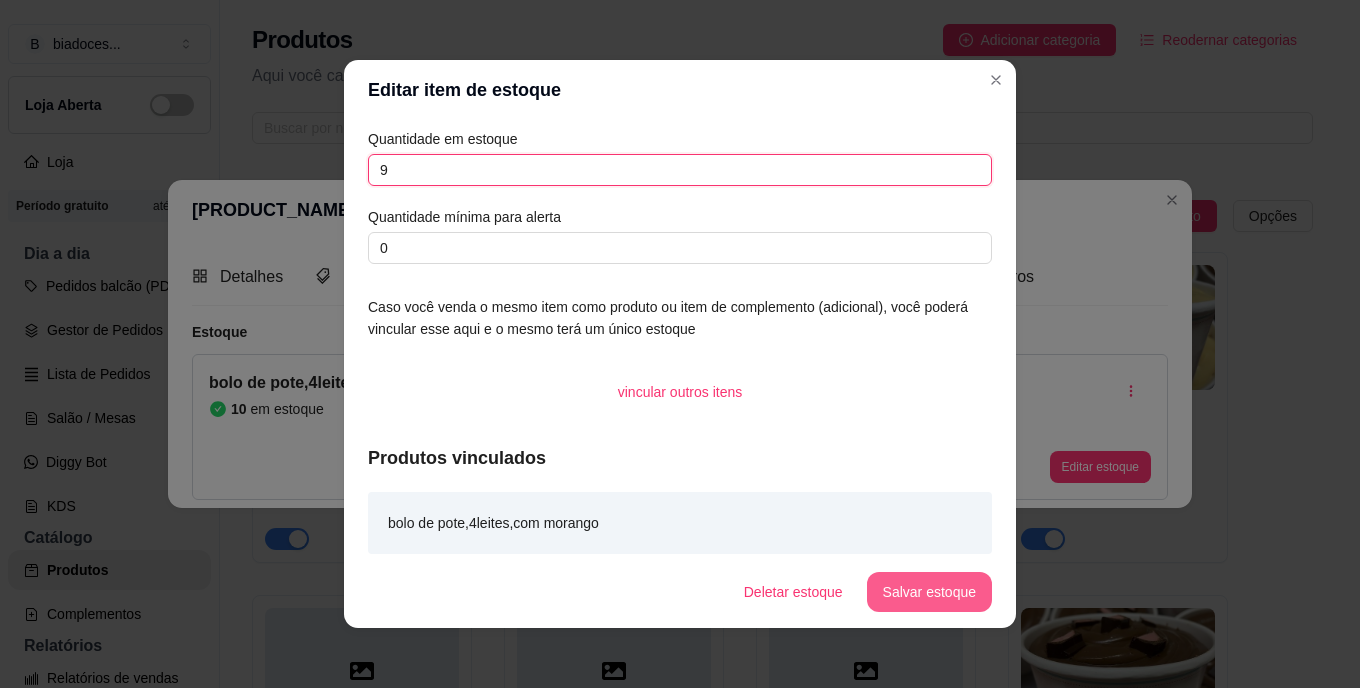 type on "9" 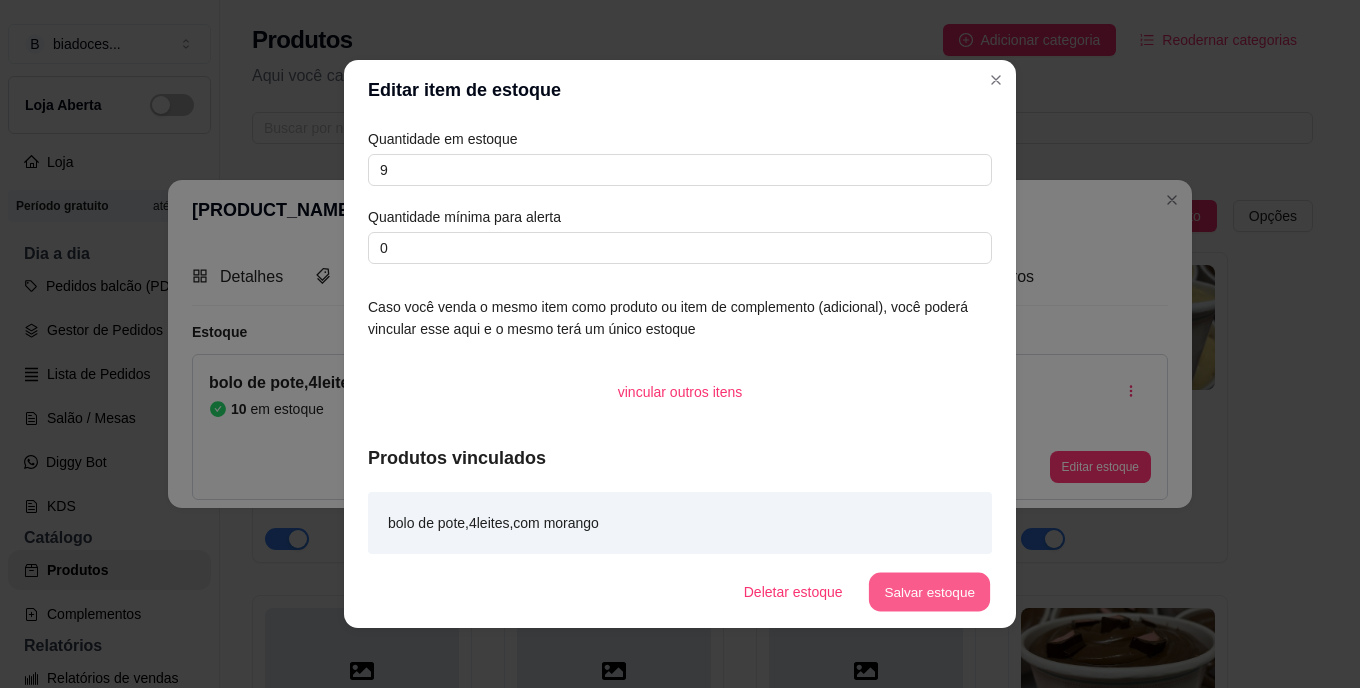 click on "Salvar estoque" at bounding box center (929, 592) 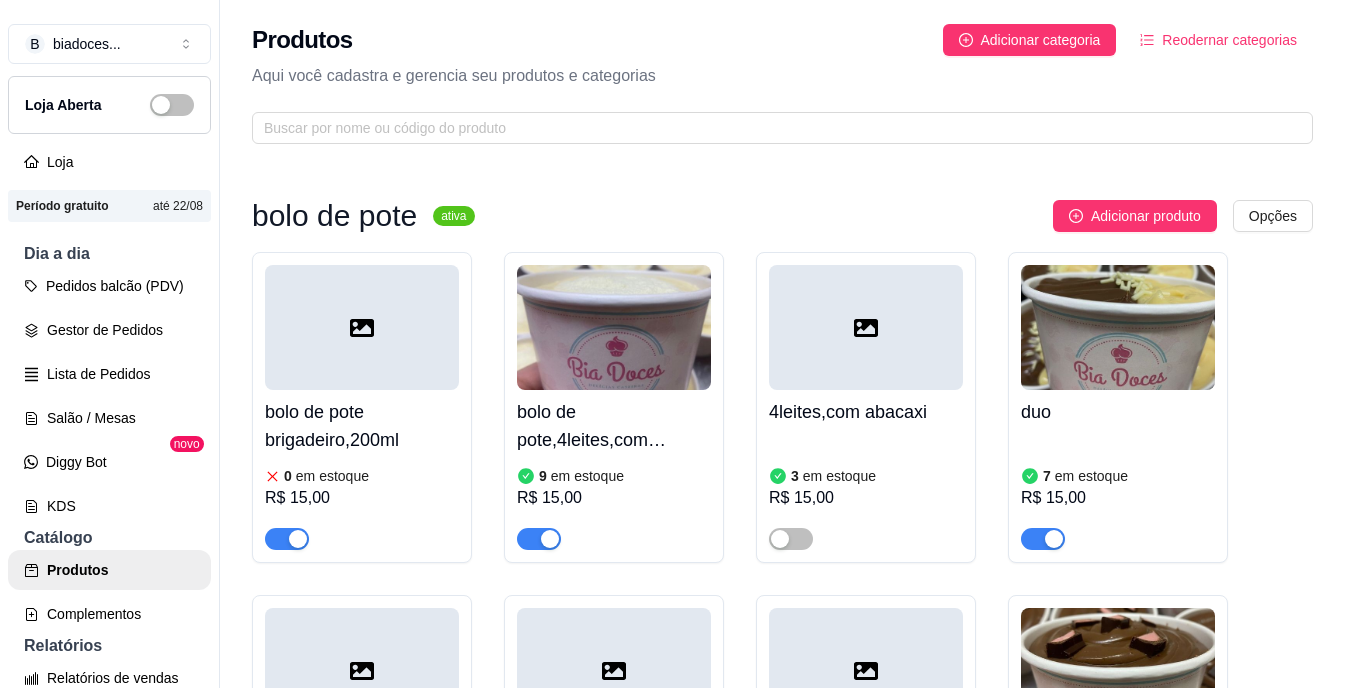 click on "4leites,com abacaxi   3 em estoque R$ 15,00" at bounding box center (866, 470) 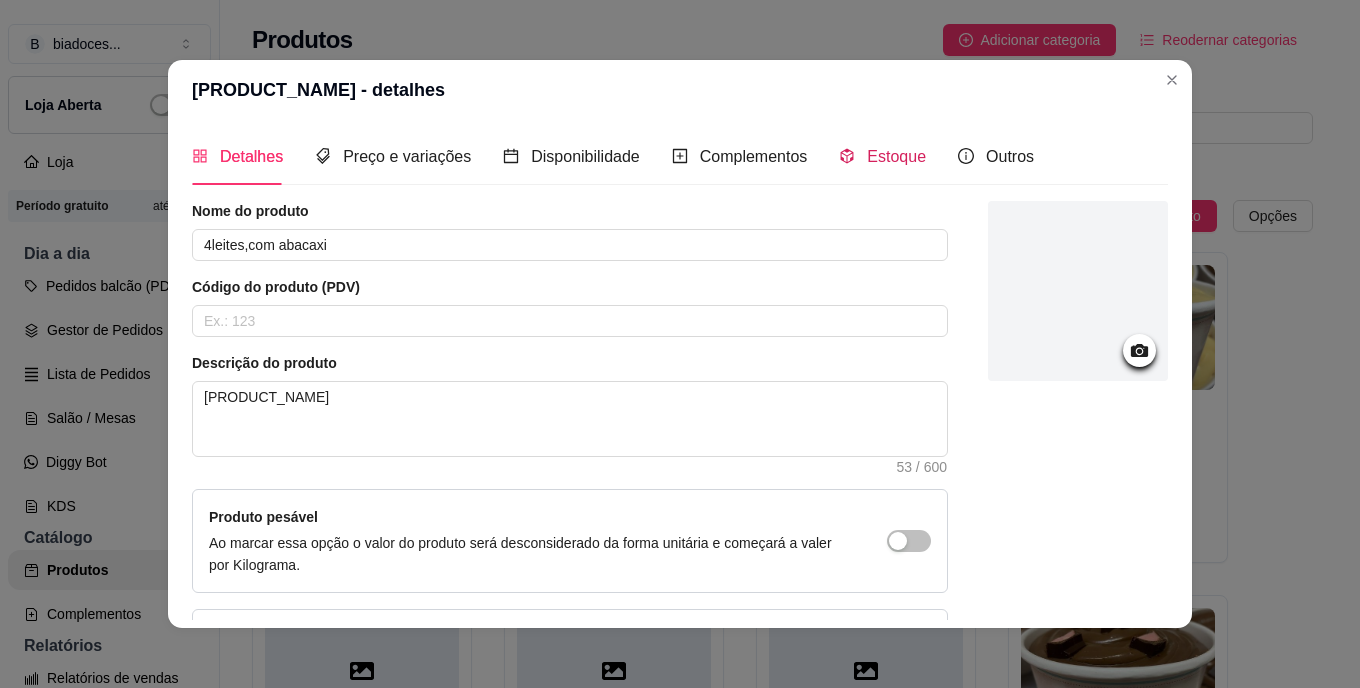 click on "Estoque" at bounding box center (896, 156) 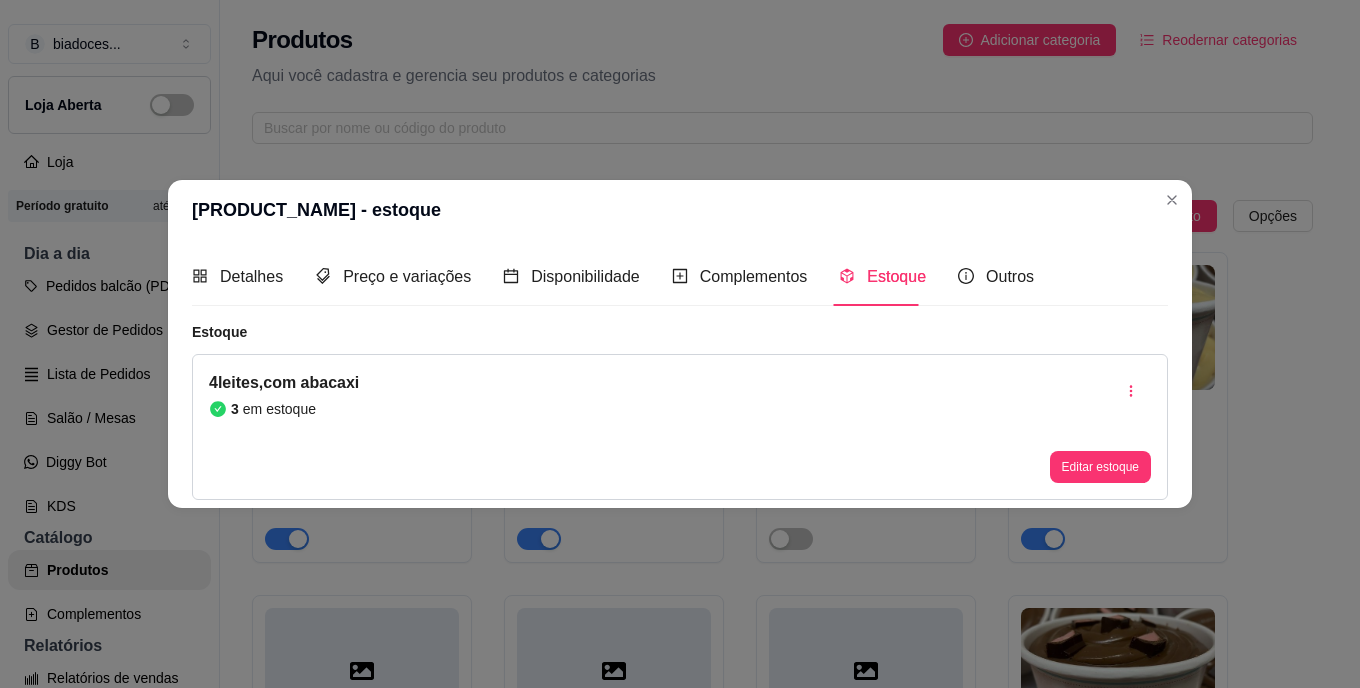 type 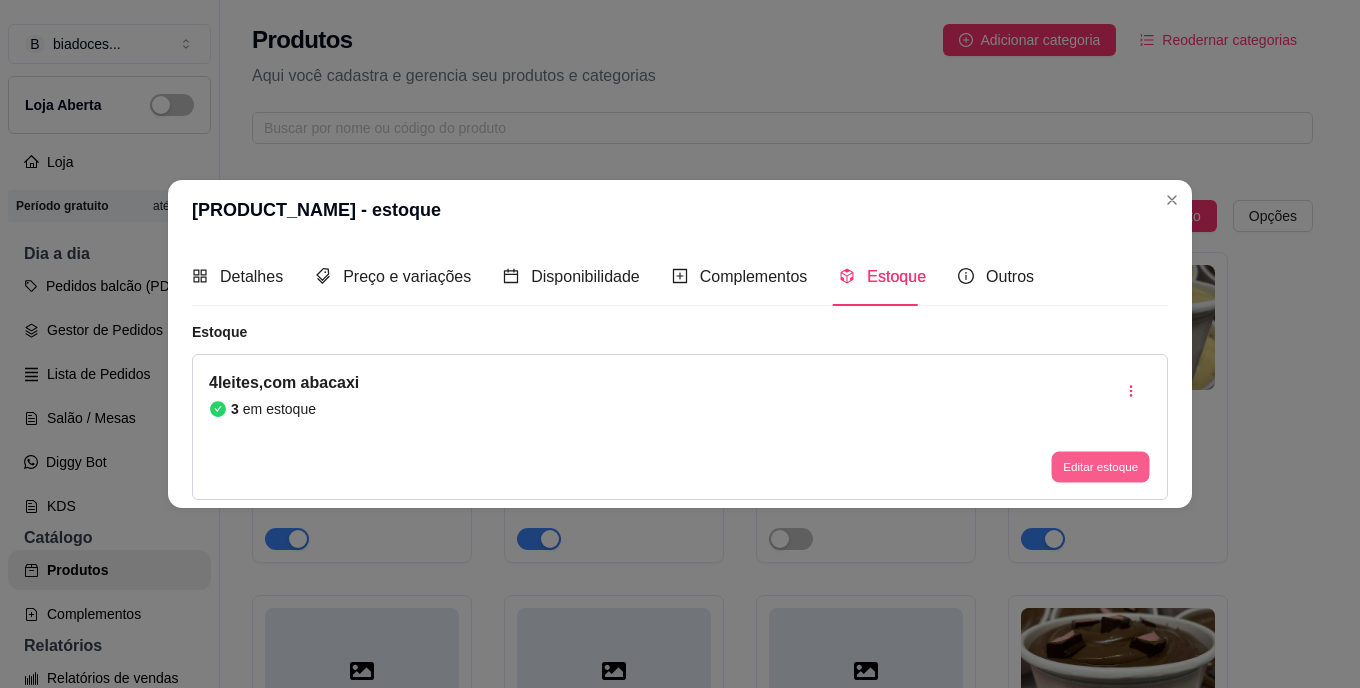 click on "Editar estoque" at bounding box center (1100, 466) 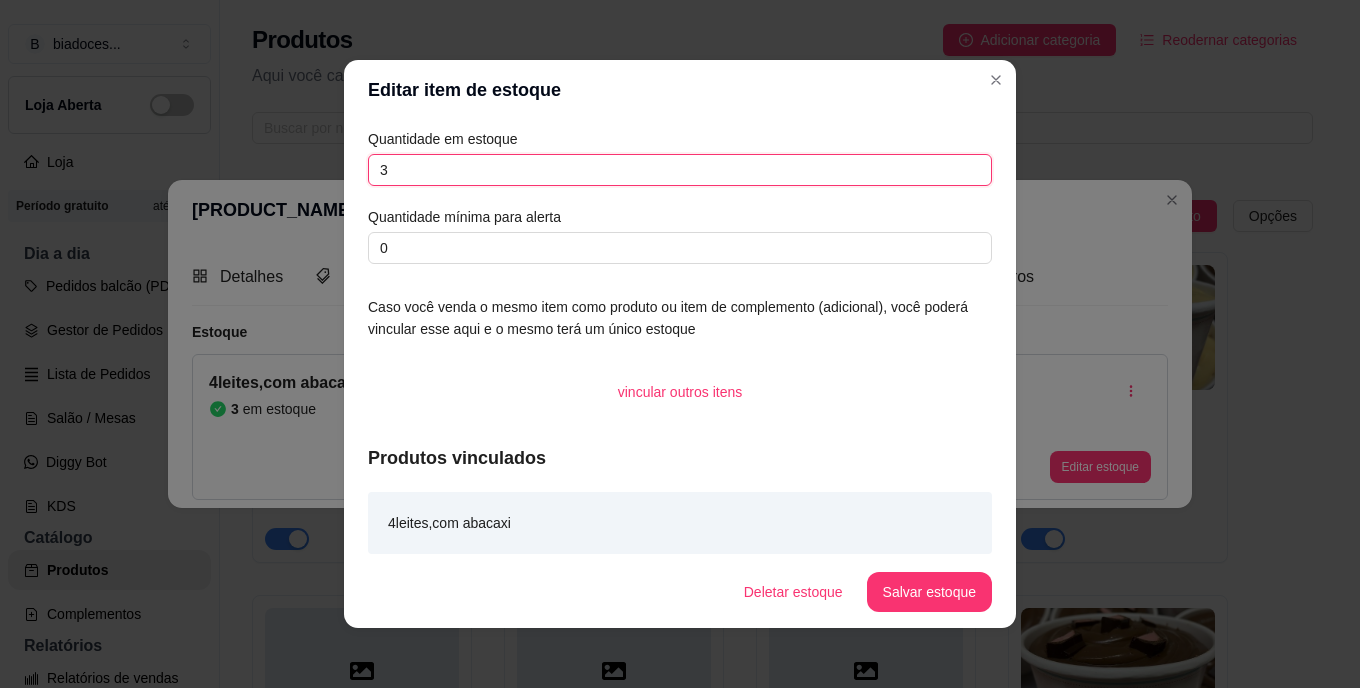 click on "3" at bounding box center (680, 170) 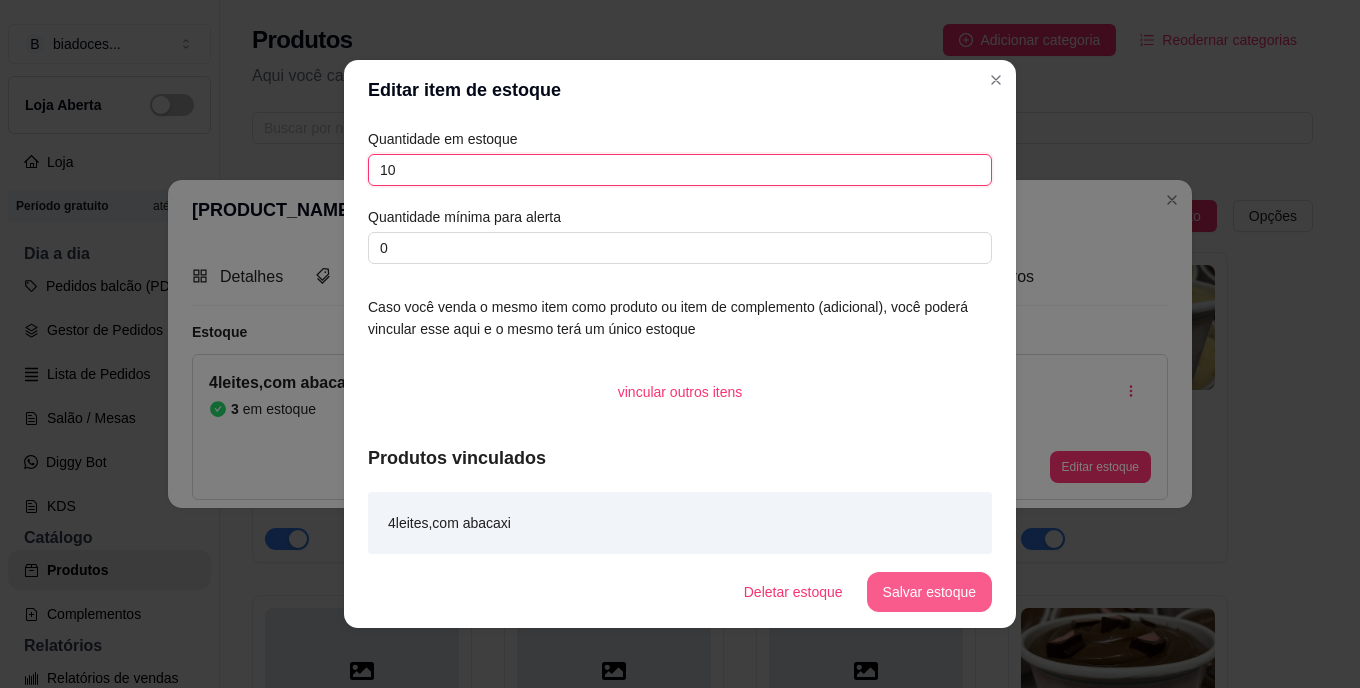 type on "10" 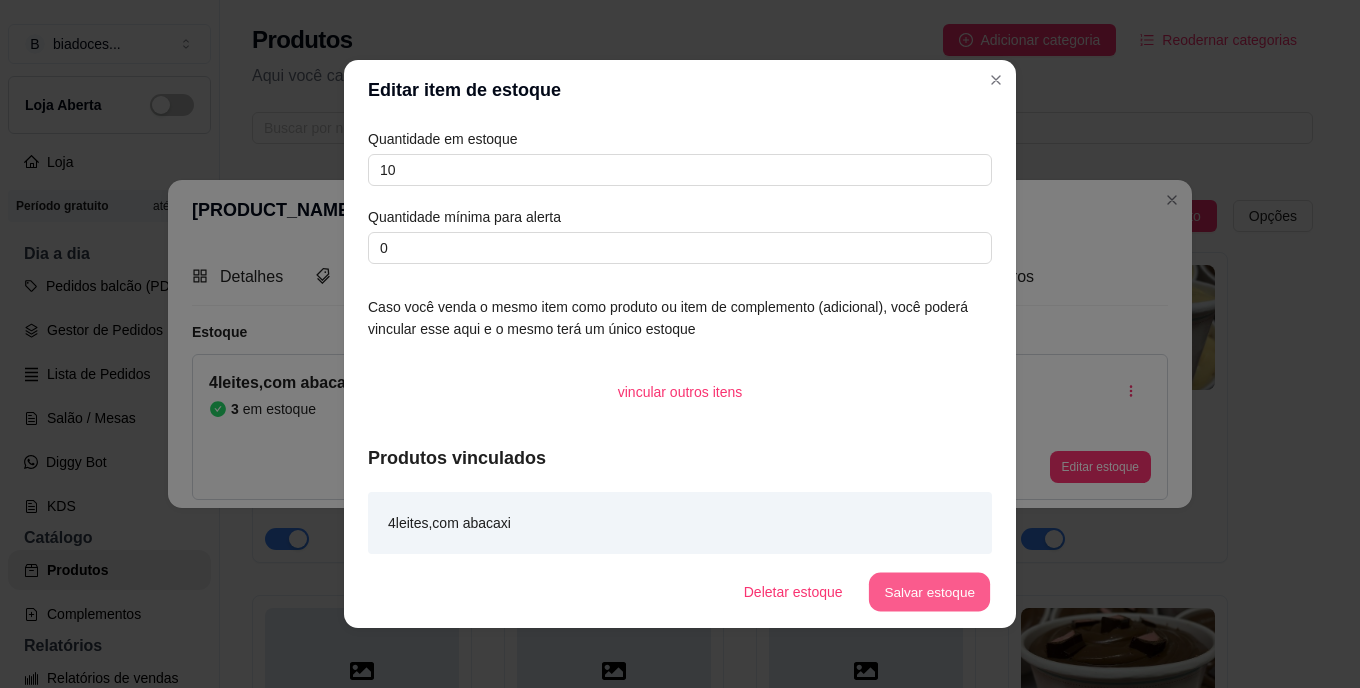 click on "Salvar estoque" at bounding box center (929, 592) 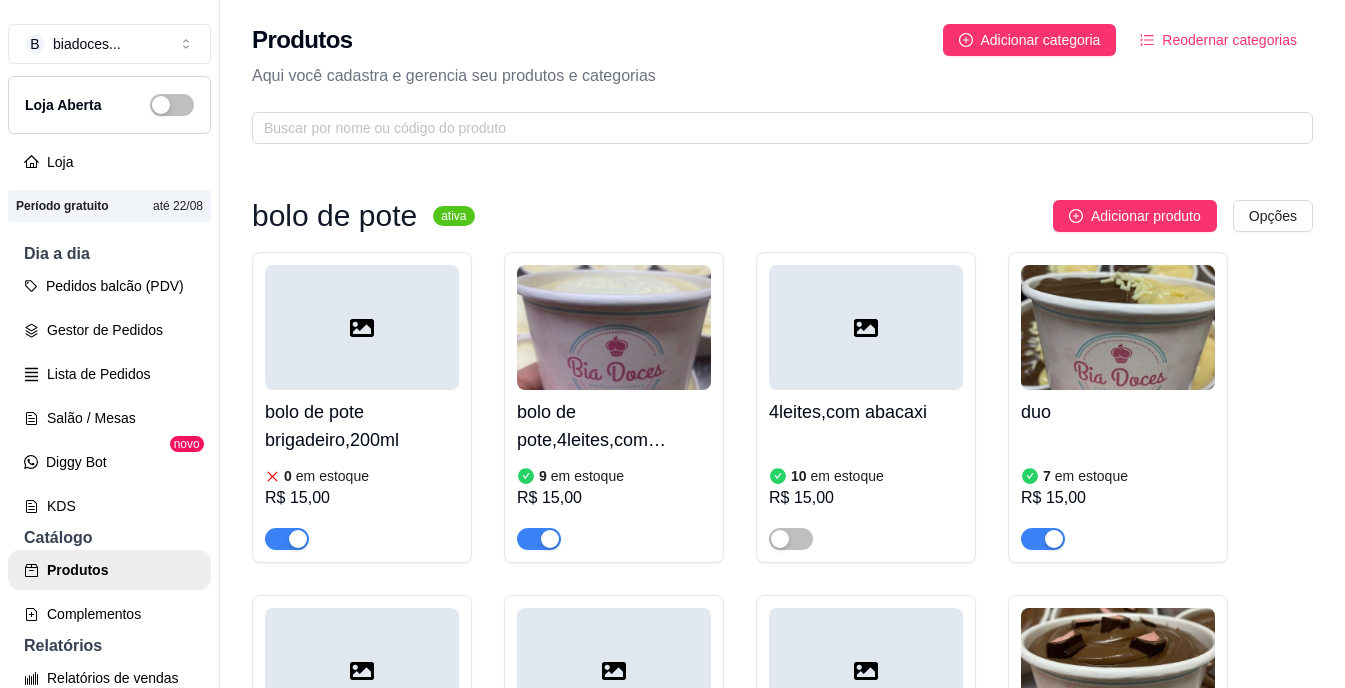 click at bounding box center (1118, 327) 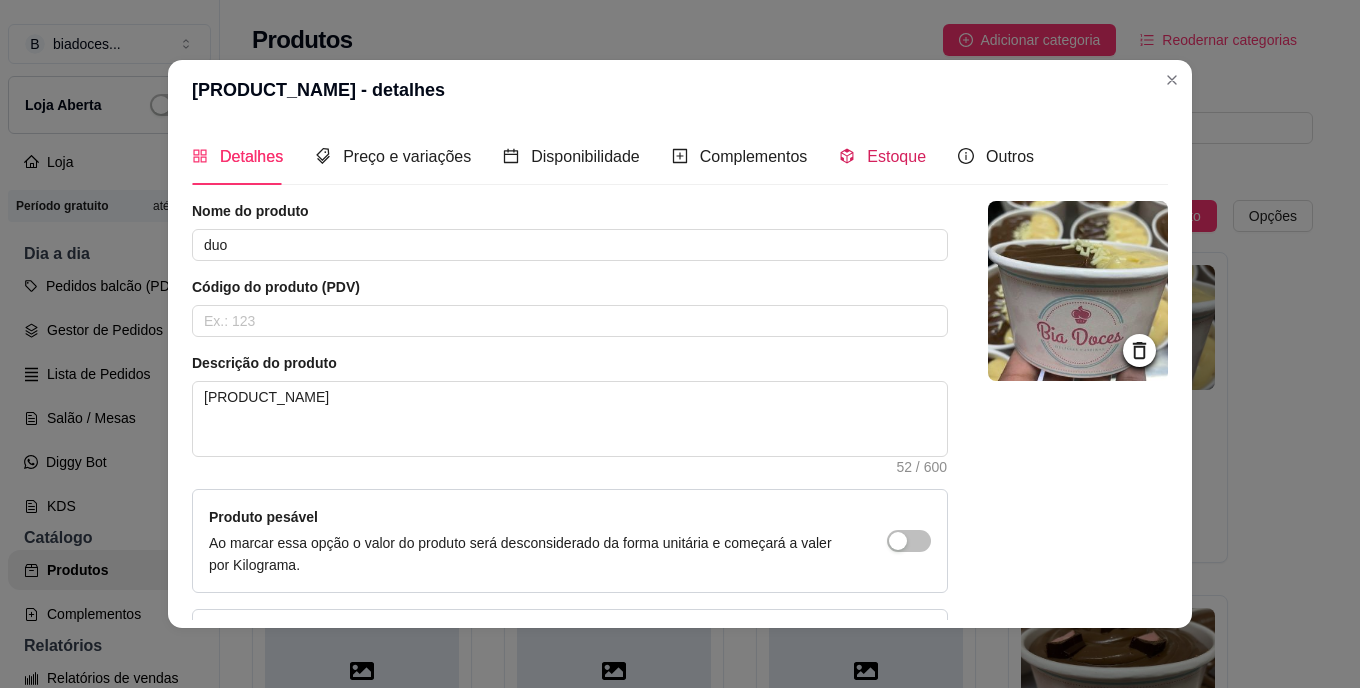 click on "Estoque" at bounding box center [896, 156] 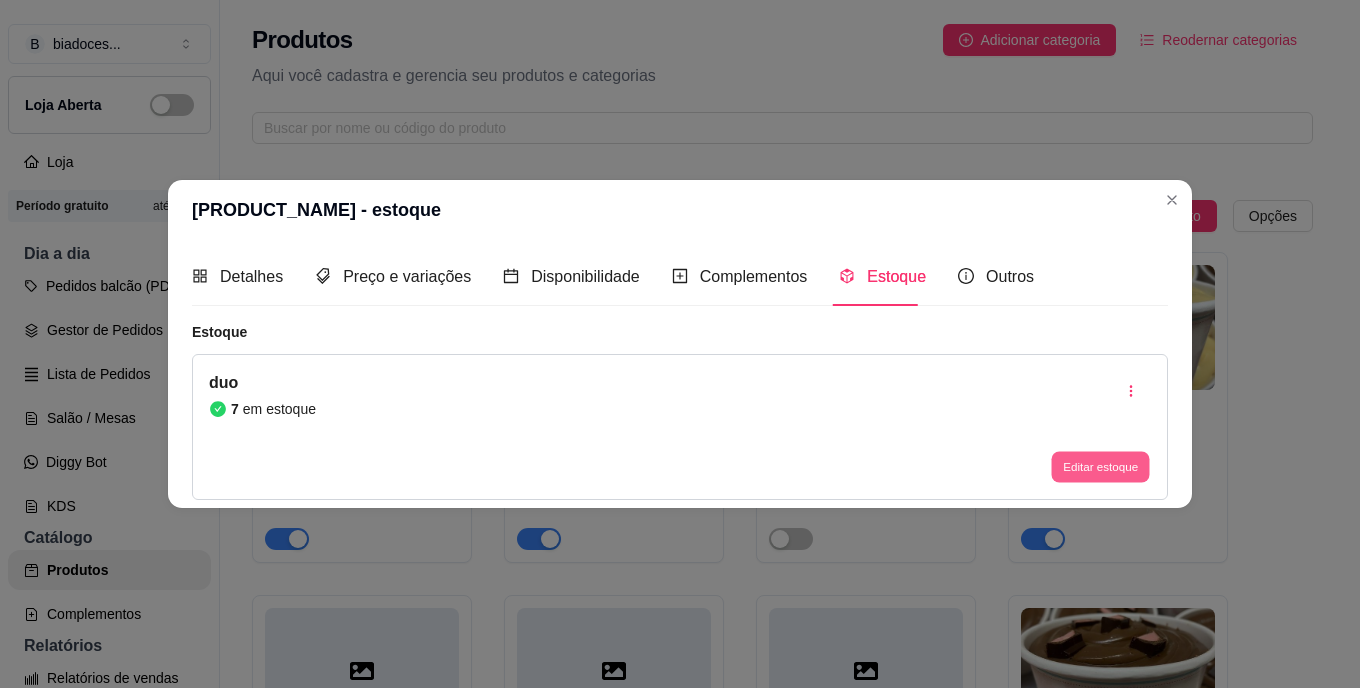 click on "Editar estoque" at bounding box center (1100, 466) 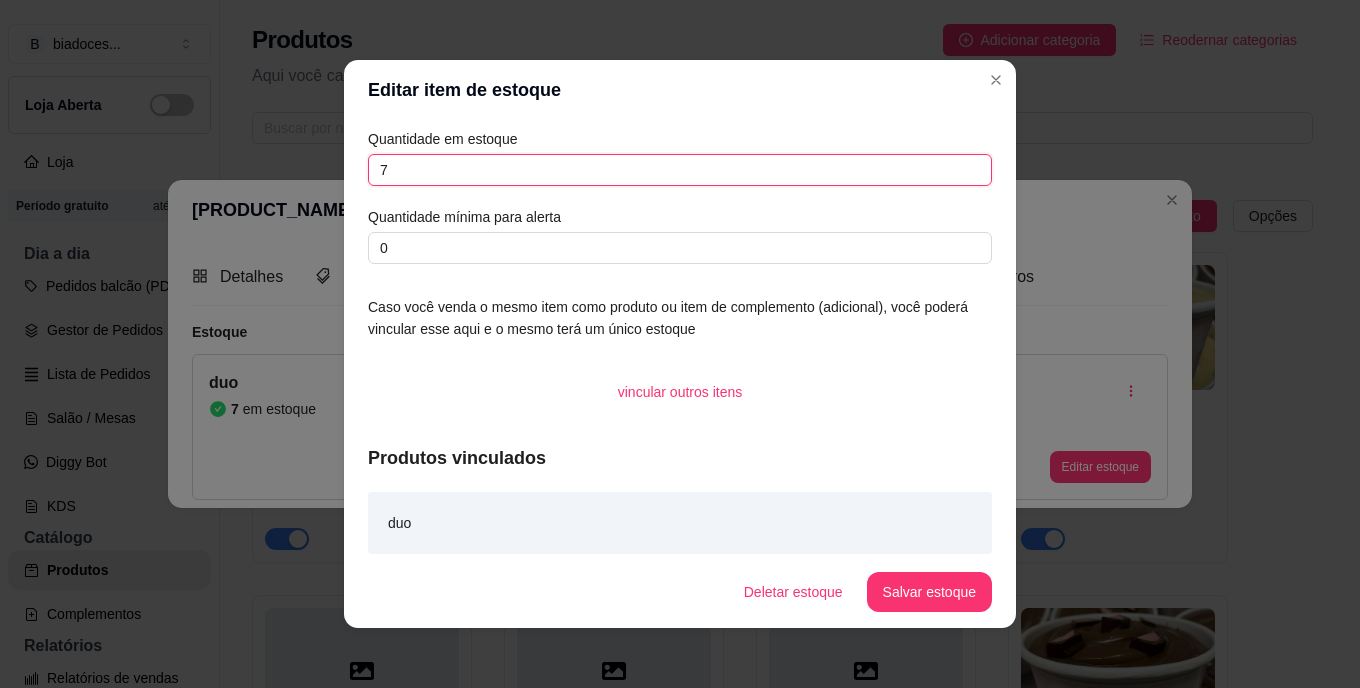click on "7" at bounding box center (680, 170) 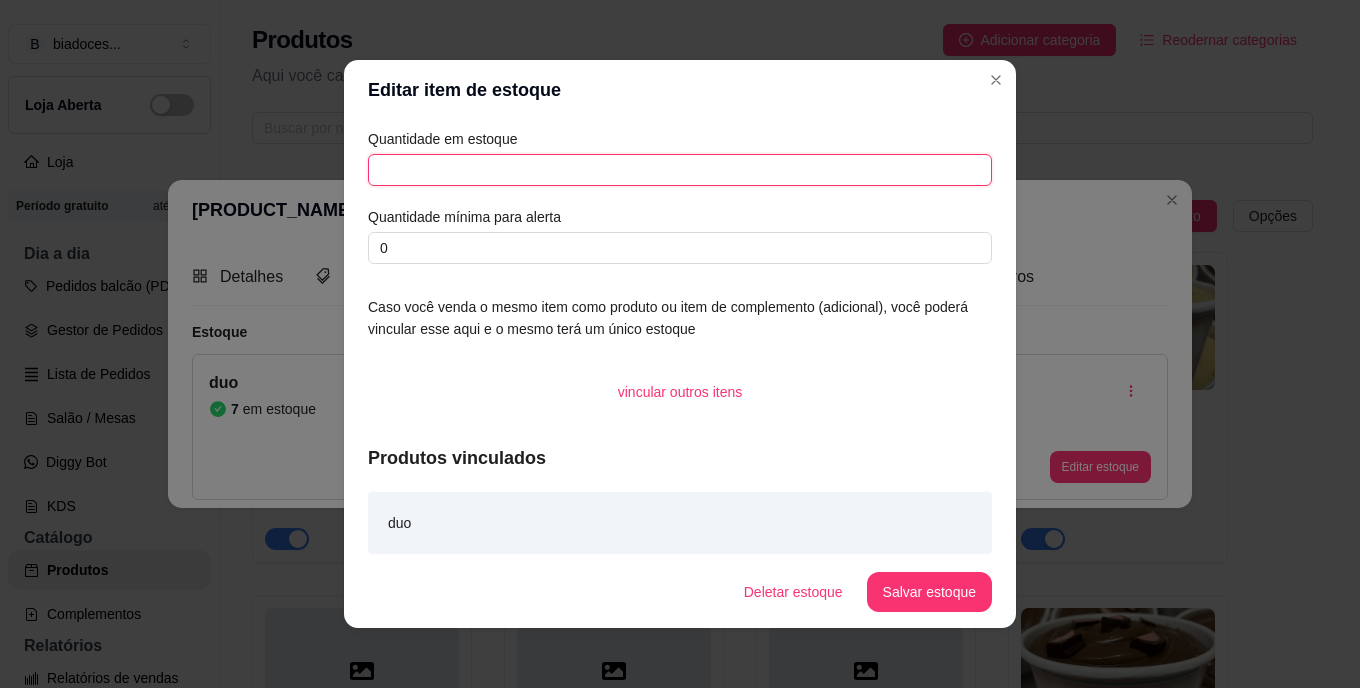 type 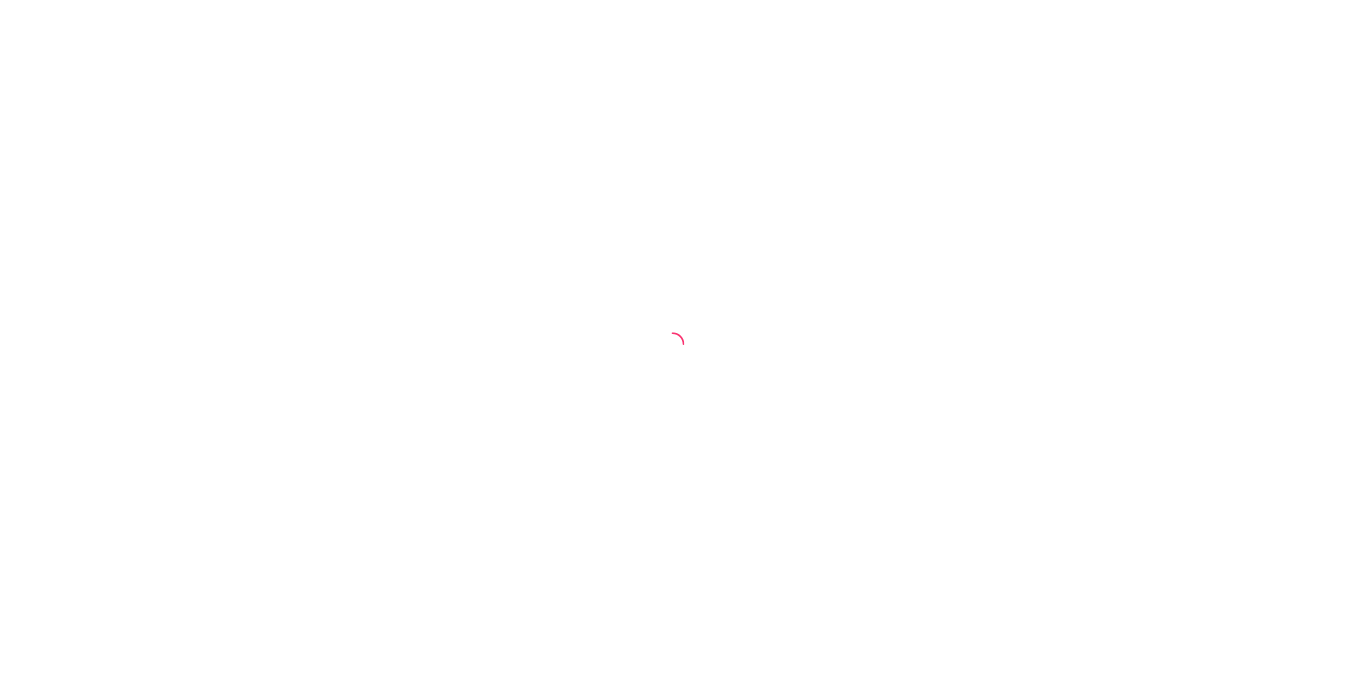scroll, scrollTop: 0, scrollLeft: 0, axis: both 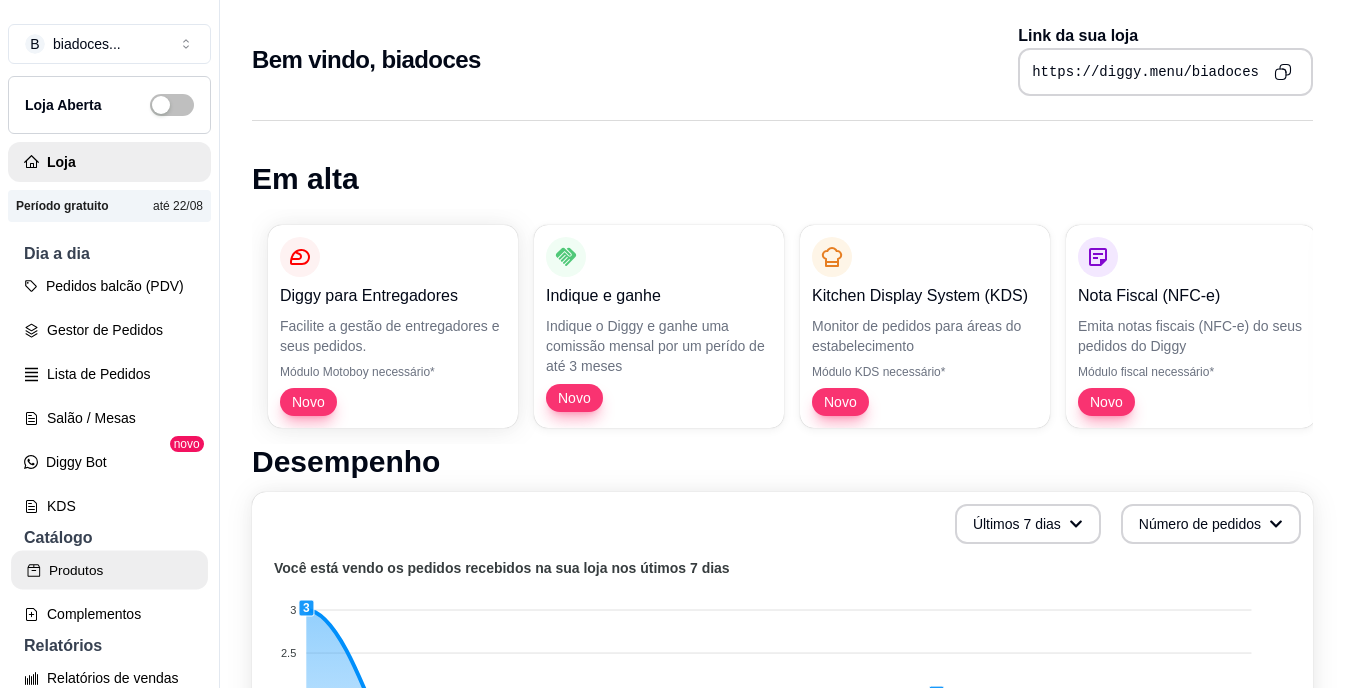 click on "Produtos" at bounding box center [109, 570] 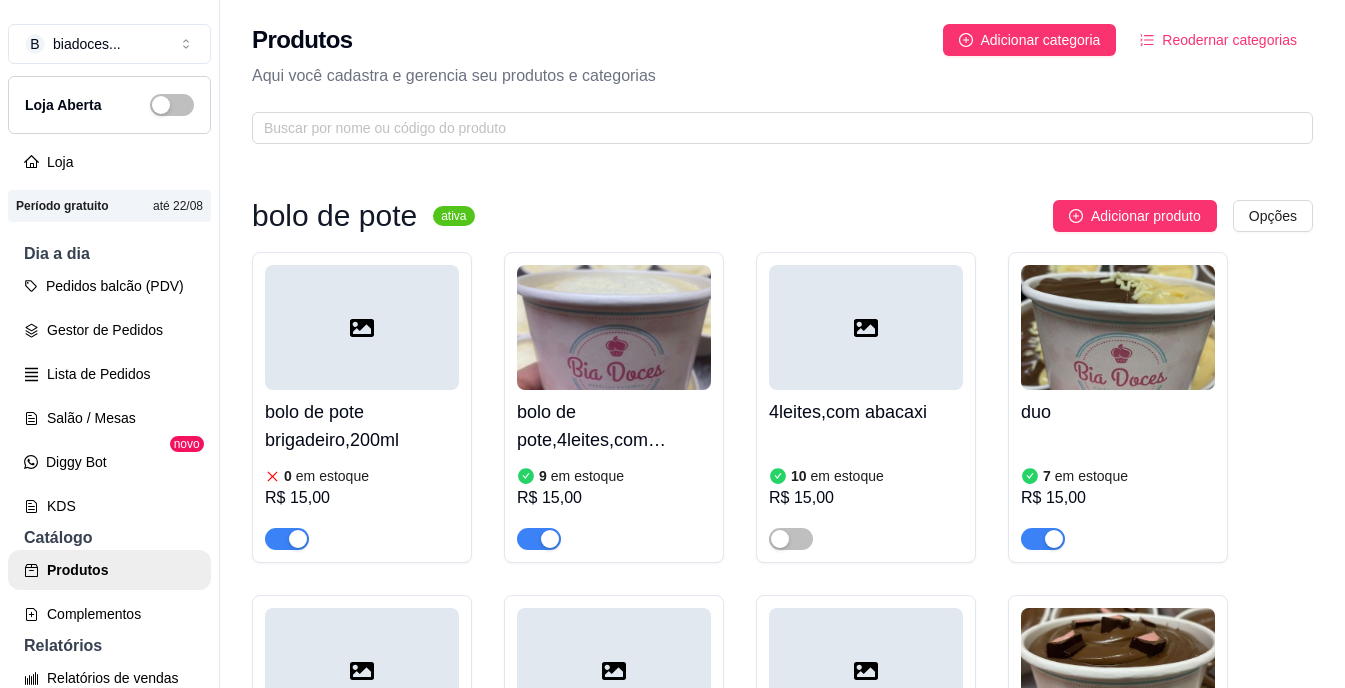 click on "duo" at bounding box center [1118, 412] 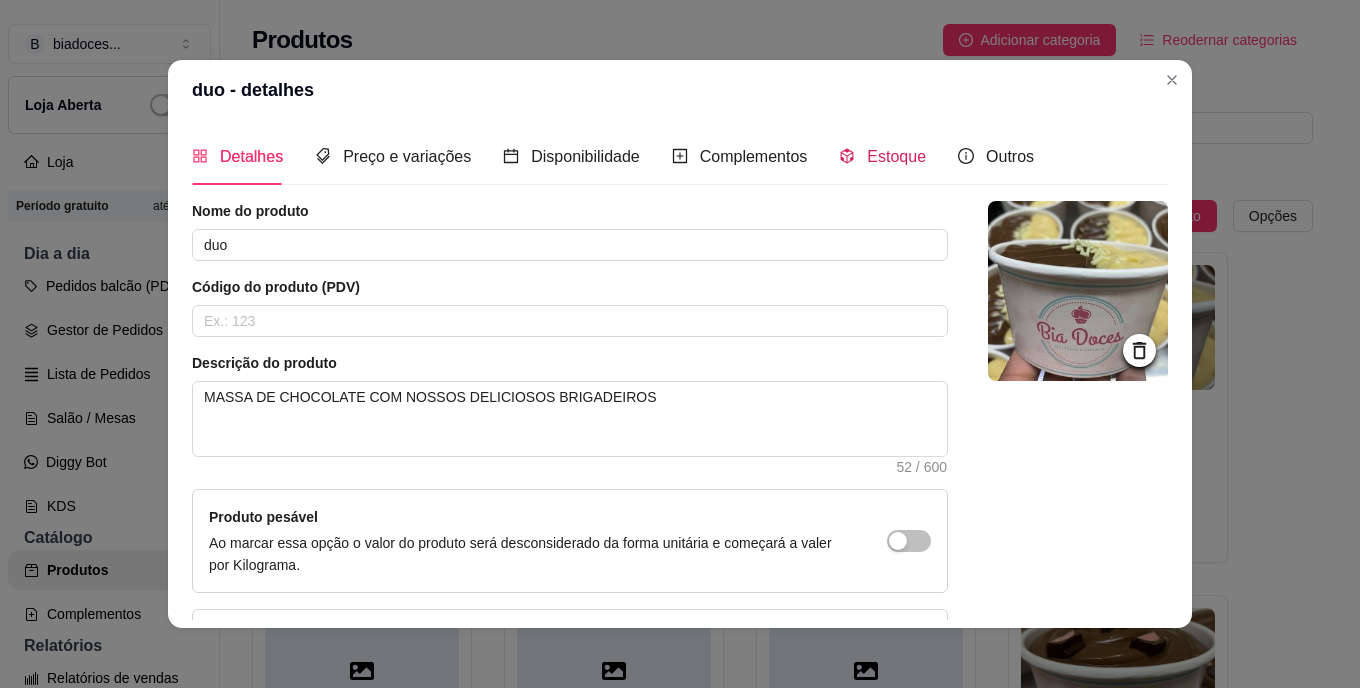 click on "Estoque" at bounding box center [896, 156] 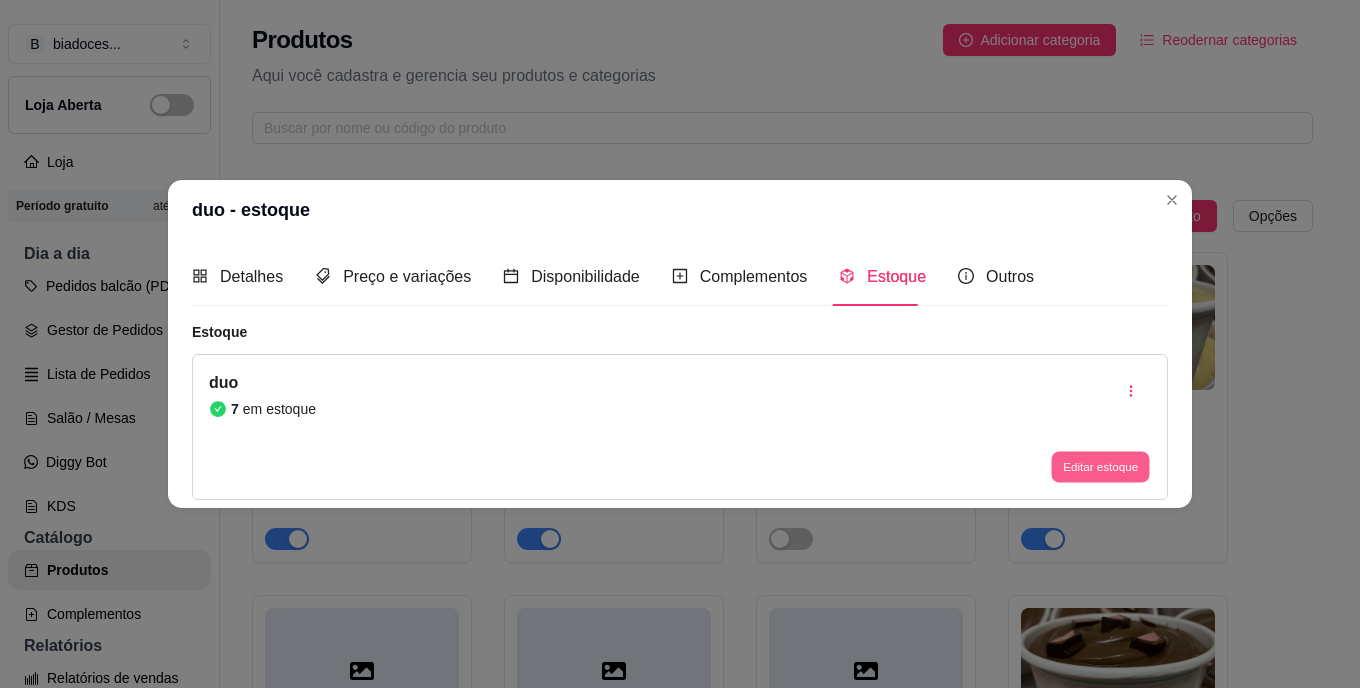 click on "Editar estoque" at bounding box center [1100, 466] 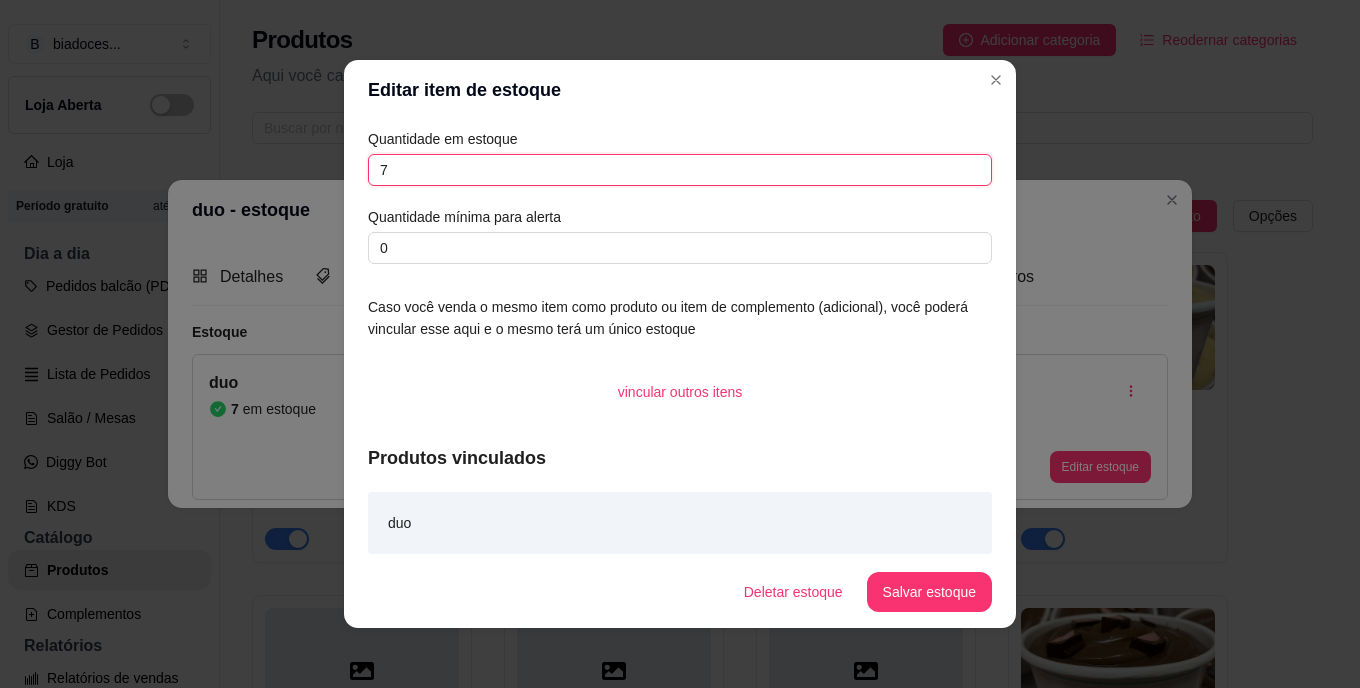 click on "7" at bounding box center (680, 170) 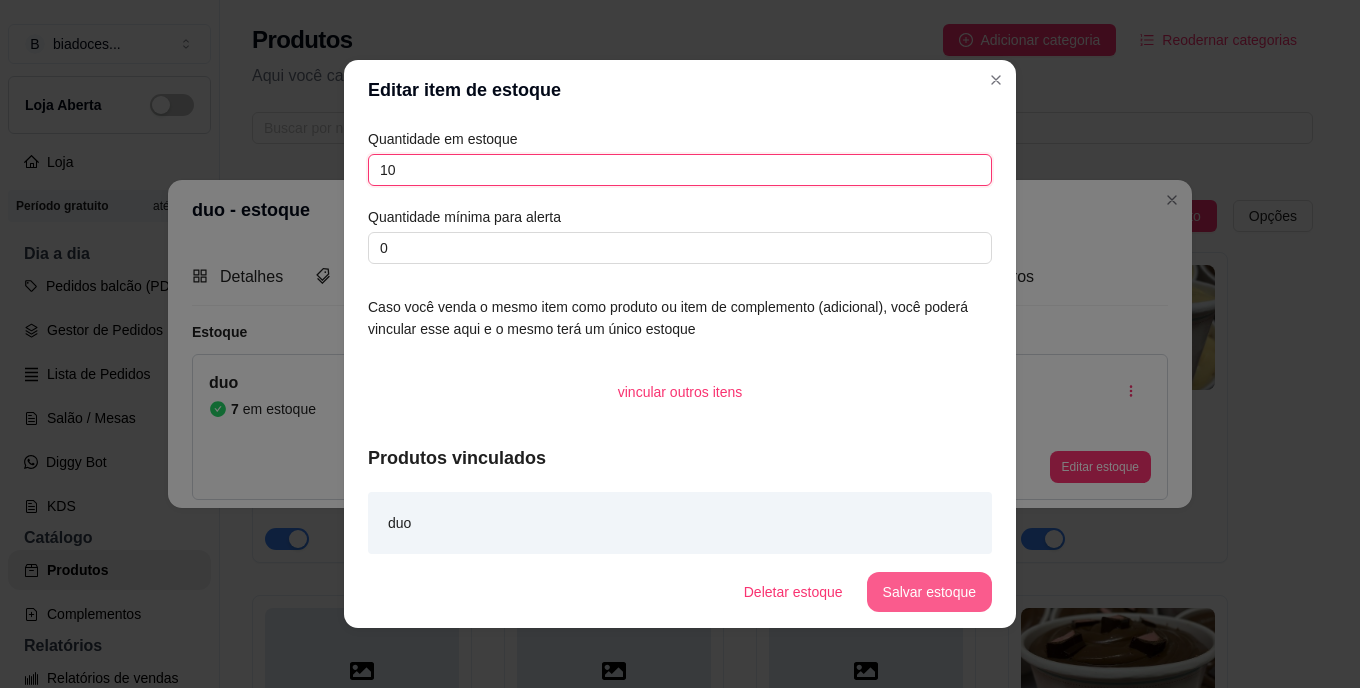 type on "10" 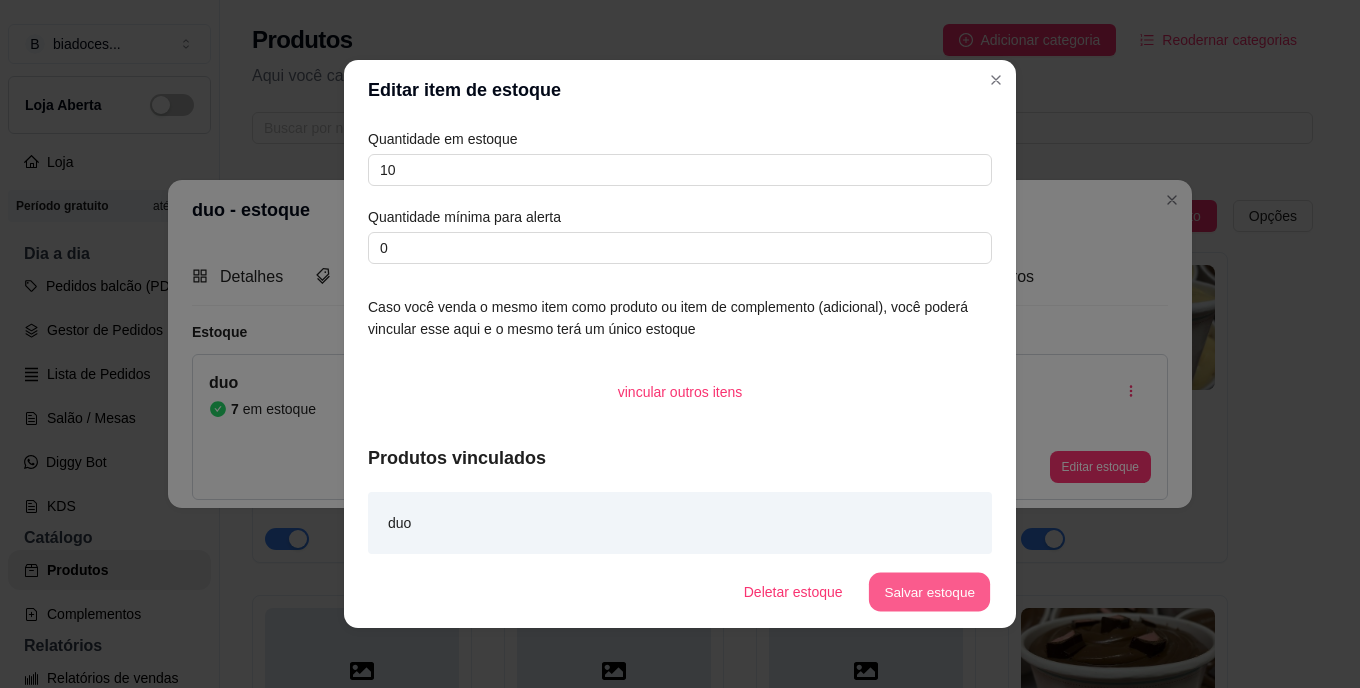 click on "Salvar estoque" at bounding box center (929, 592) 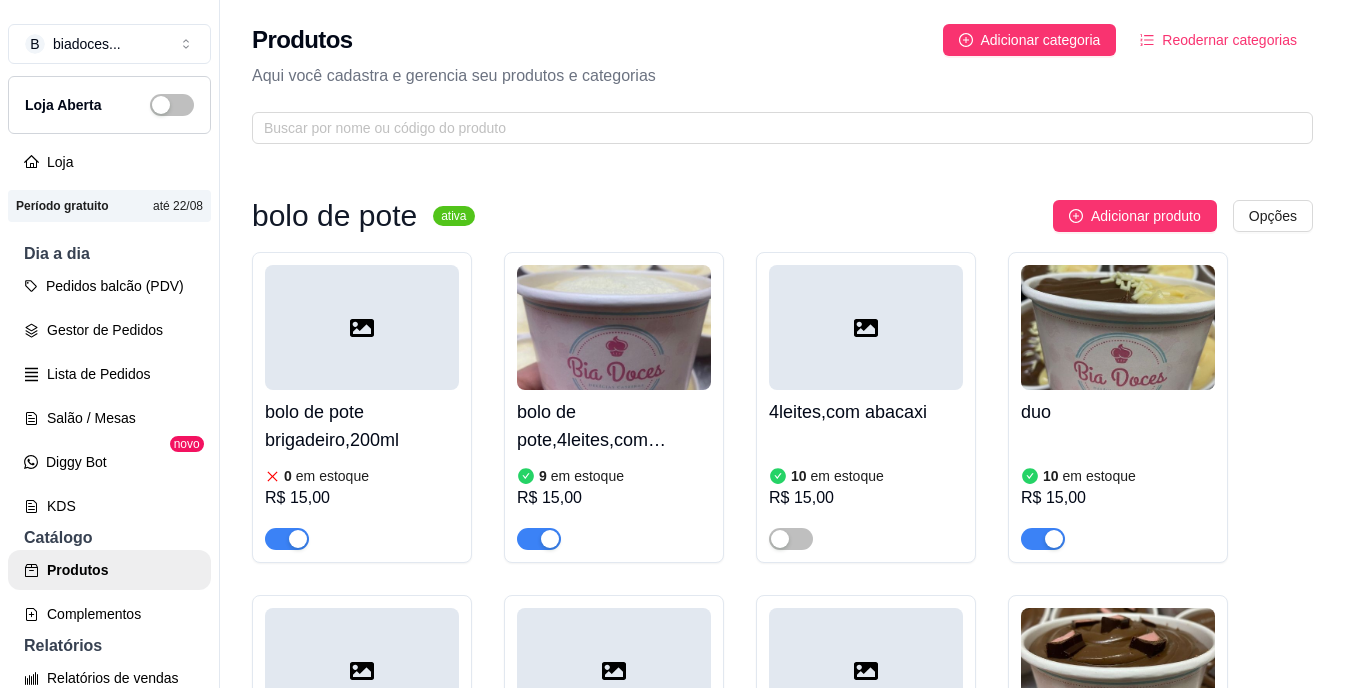 click on "bolo de pote brigadeiro,200ml   [QUANTITY] em estoque R$ 15,00 bolo de pote,4leites,com morango   [QUANTITY] em estoque R$ 15,00 4leites,com abacaxi   [QUANTITY] em estoque R$ 15,00 duo   [QUANTITY] em estoque R$ 15,00 chocomara   [QUANTITY] em estoque R$ 15,00 red   [QUANTITY] em estoque R$ 15,00 doce de leite com amaeixa    [QUANTITY] em estoque R$ 15,00 bolo de stikadinho   [QUANTITY] em estoque R$ 15,00" at bounding box center [782, 579] 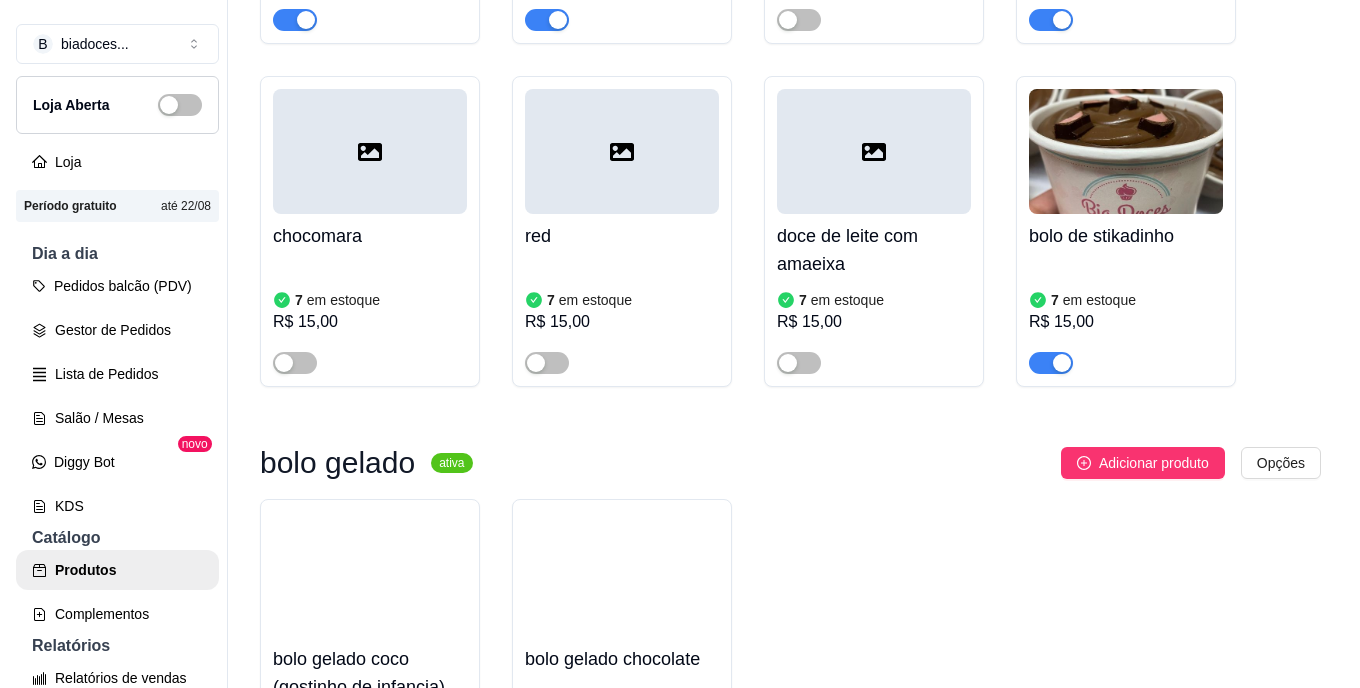 scroll, scrollTop: 520, scrollLeft: 0, axis: vertical 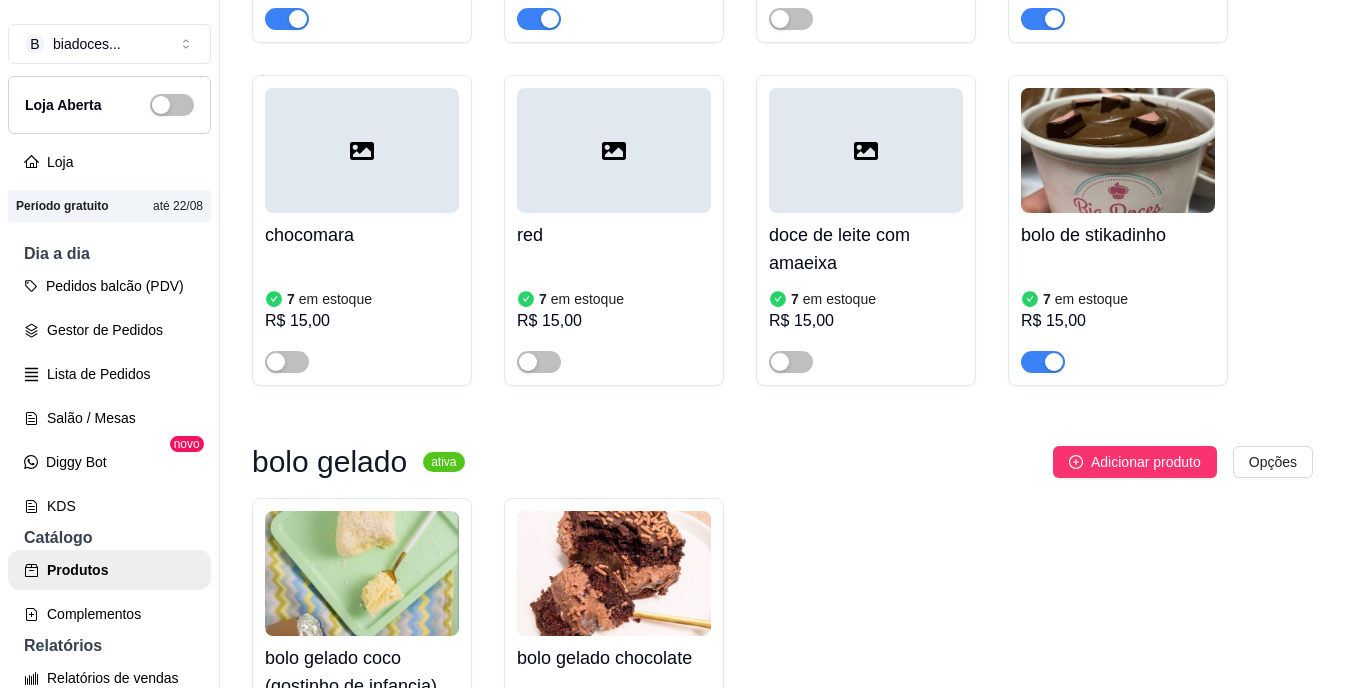 click at bounding box center [362, 150] 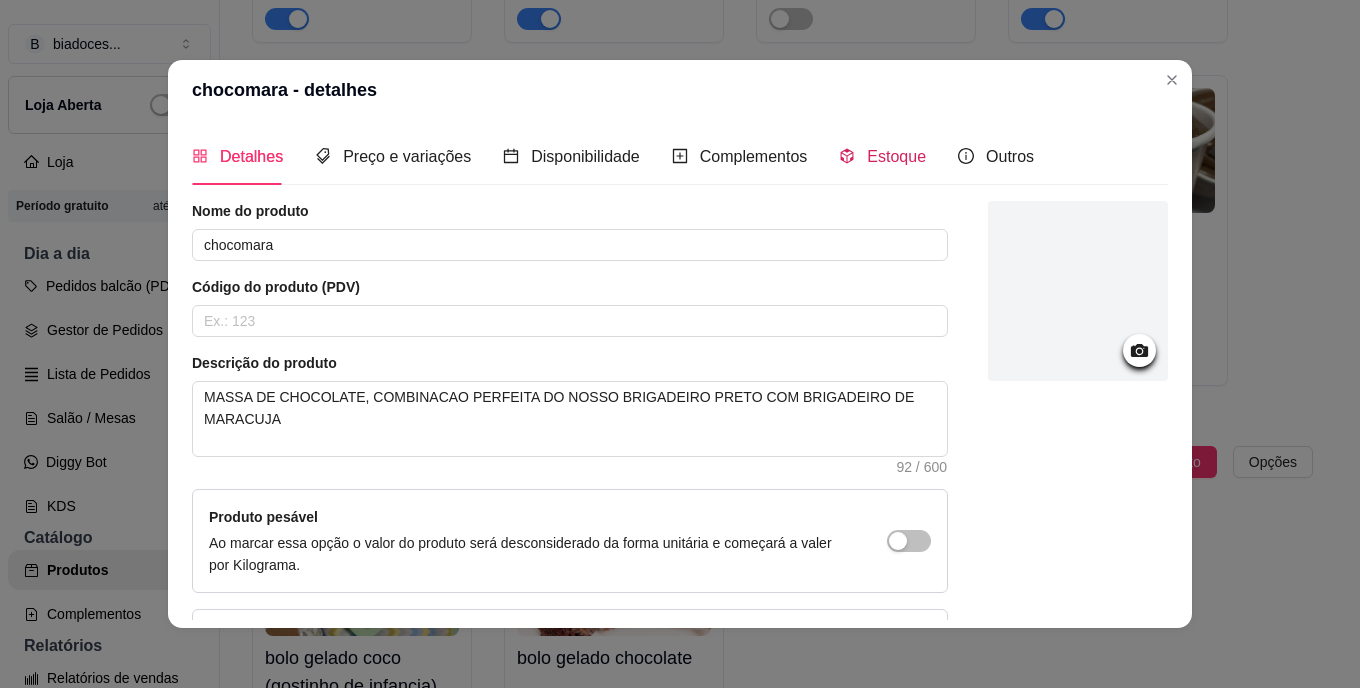 click on "Estoque" at bounding box center (882, 156) 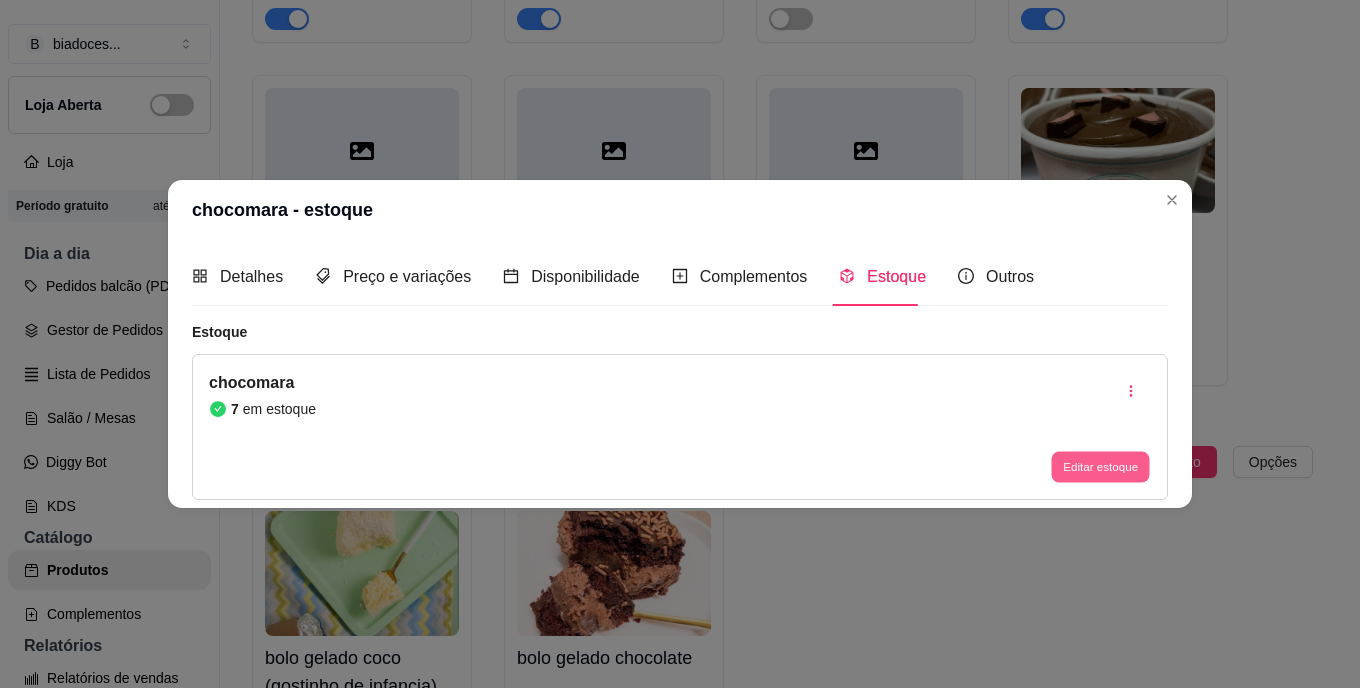 click on "Editar estoque" at bounding box center [1100, 466] 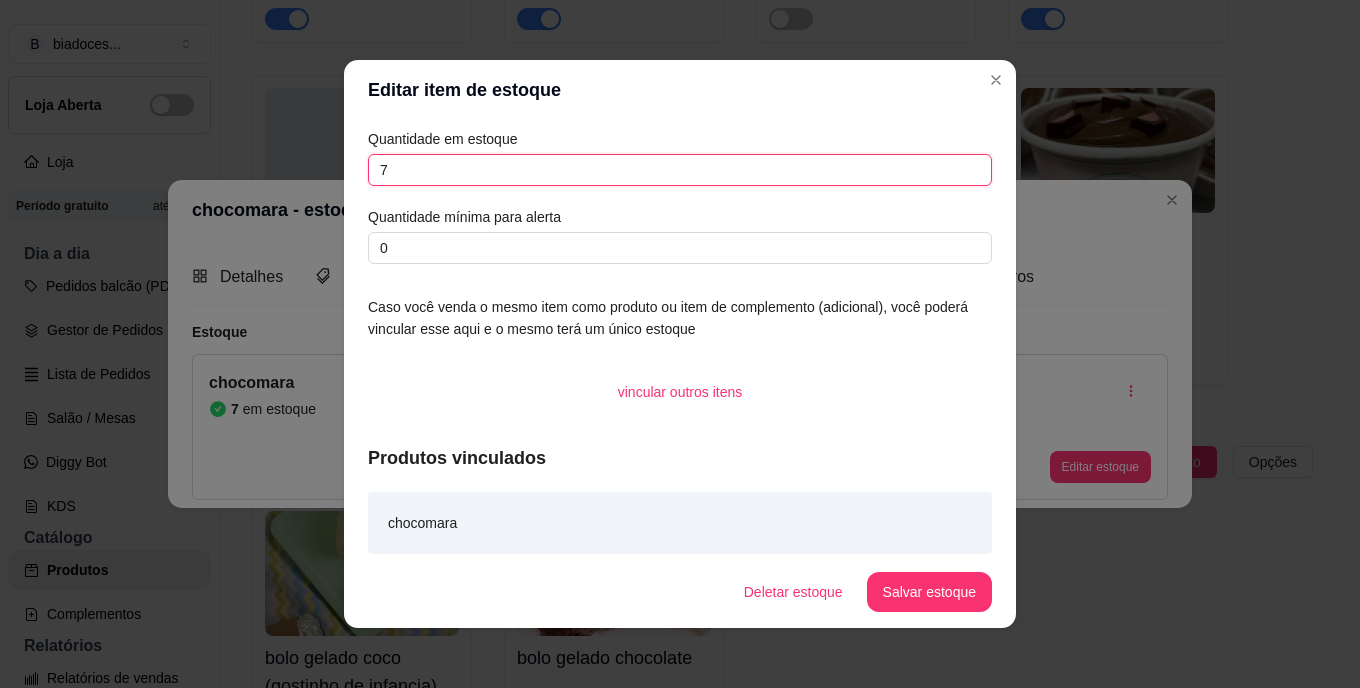 click on "7" at bounding box center (680, 170) 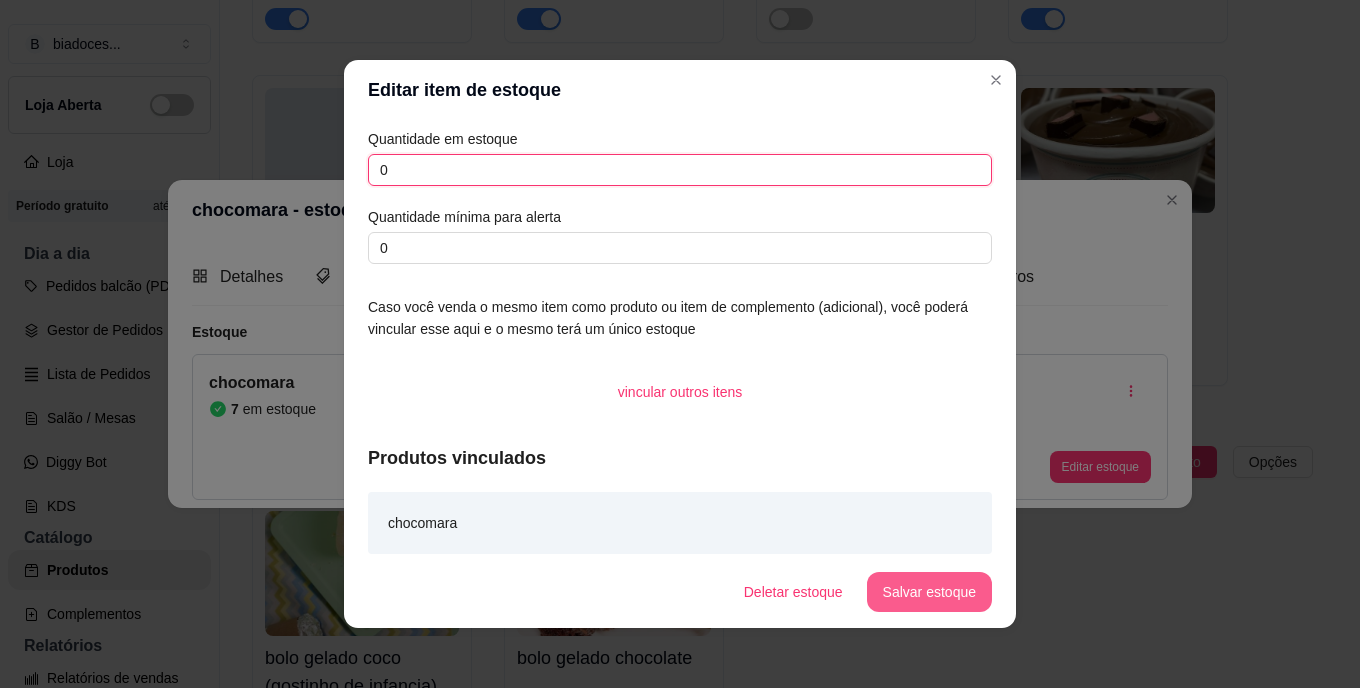 type on "0" 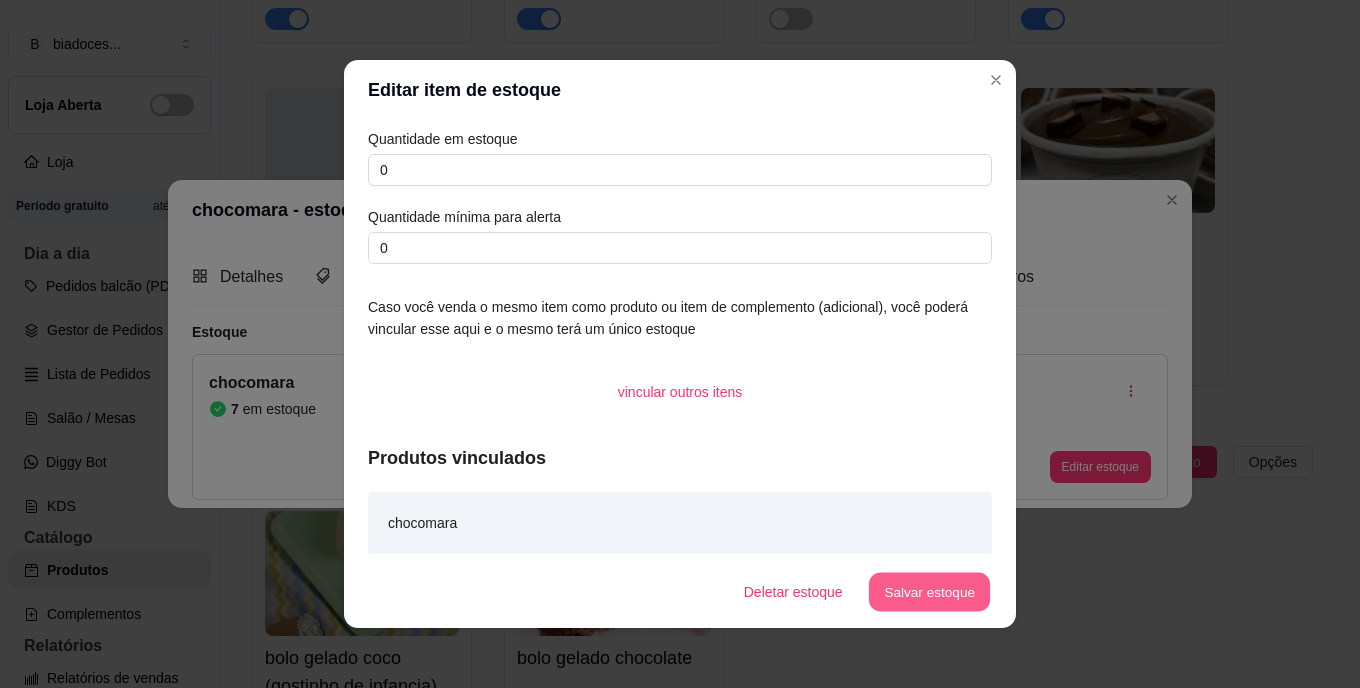 click on "Salvar estoque" at bounding box center [929, 592] 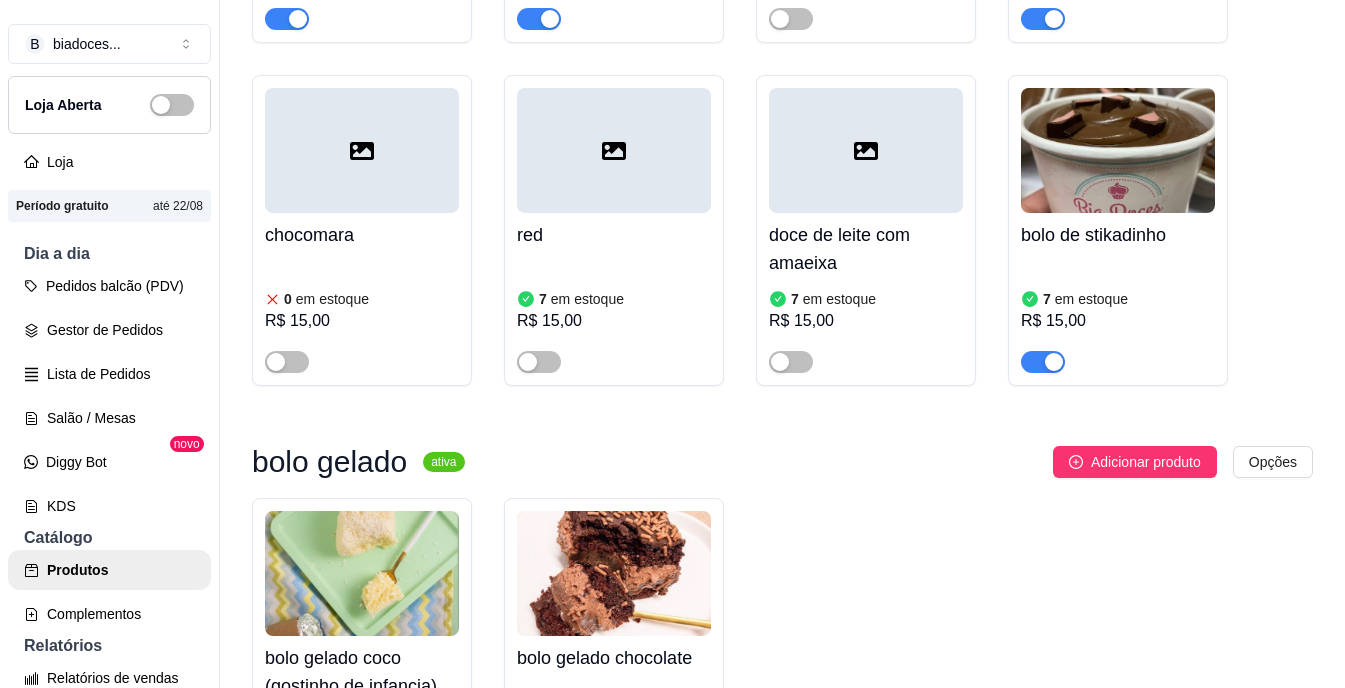 click on "[QUANTITY] em estoque R$ 15,00" at bounding box center (614, 315) 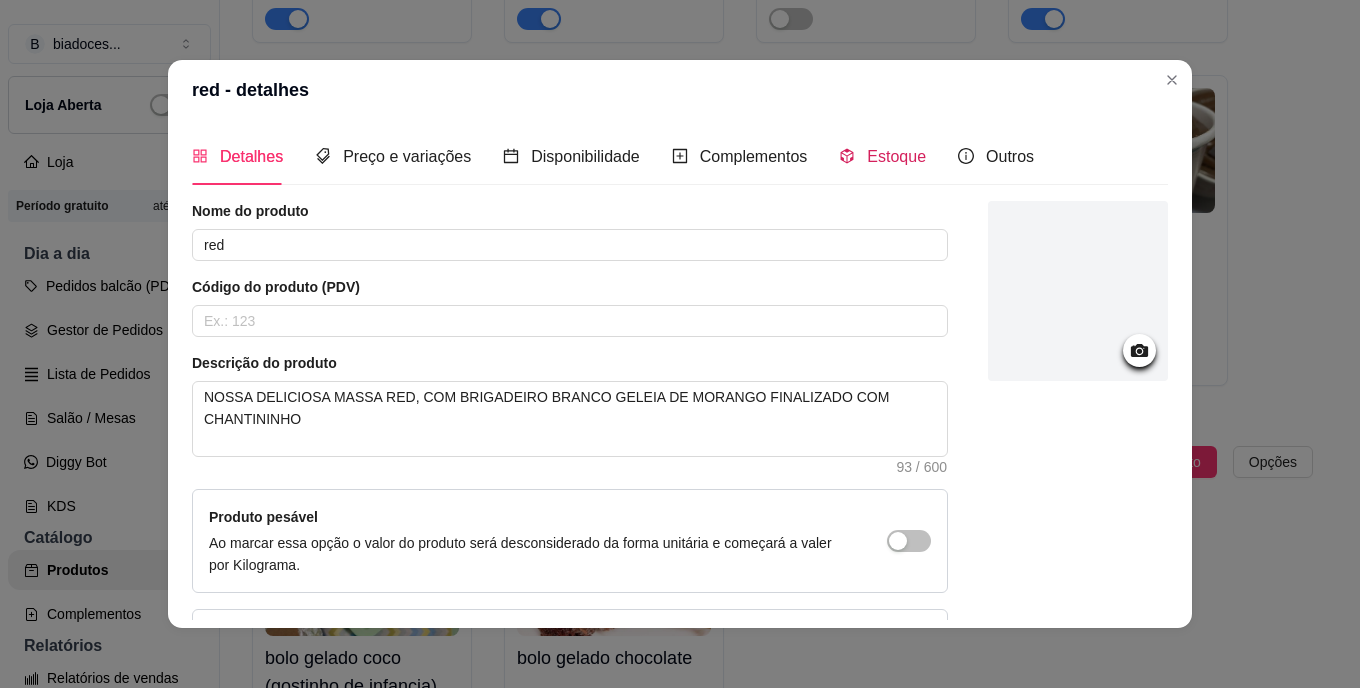 click on "Estoque" at bounding box center (896, 156) 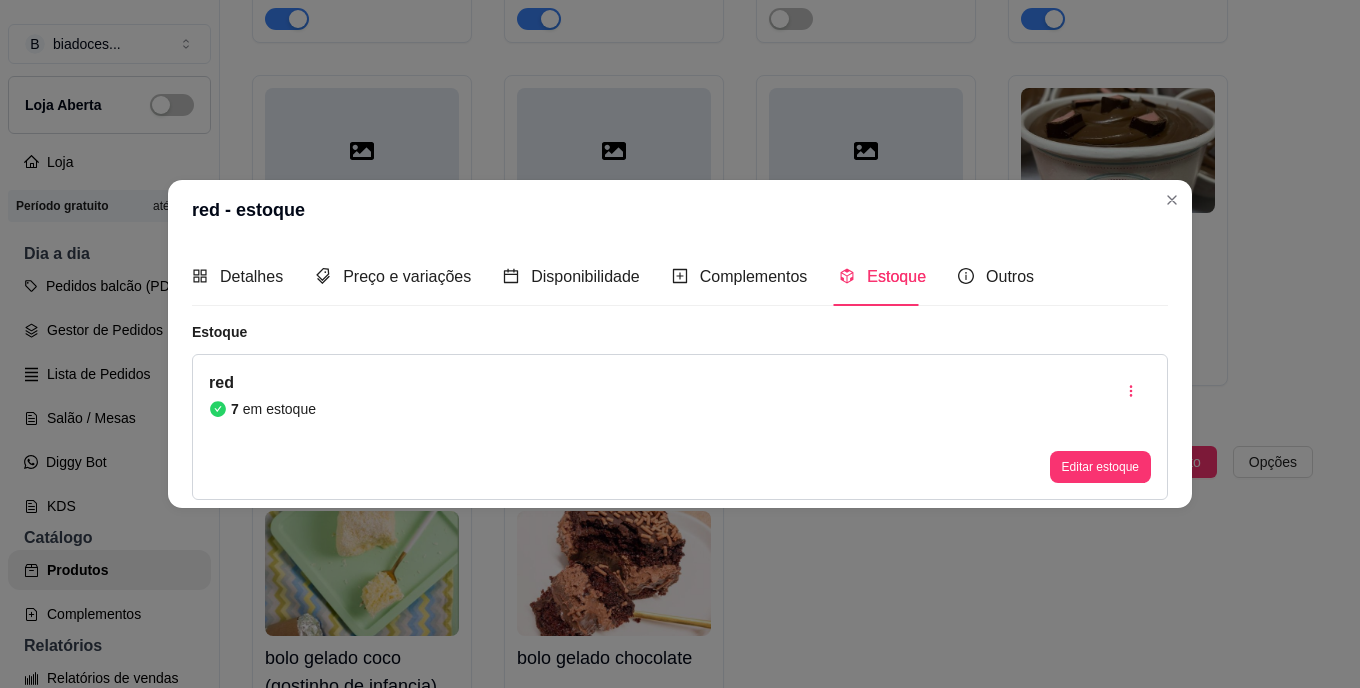 type 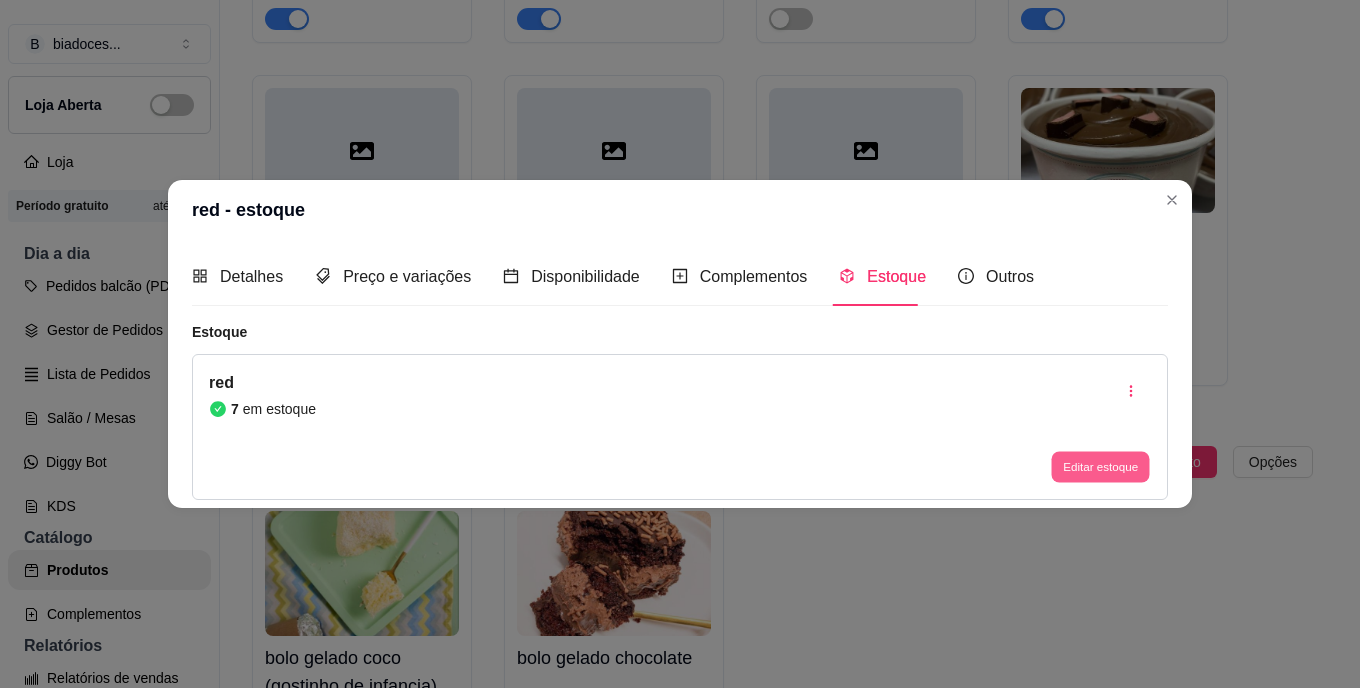 click on "Editar estoque" at bounding box center (1100, 466) 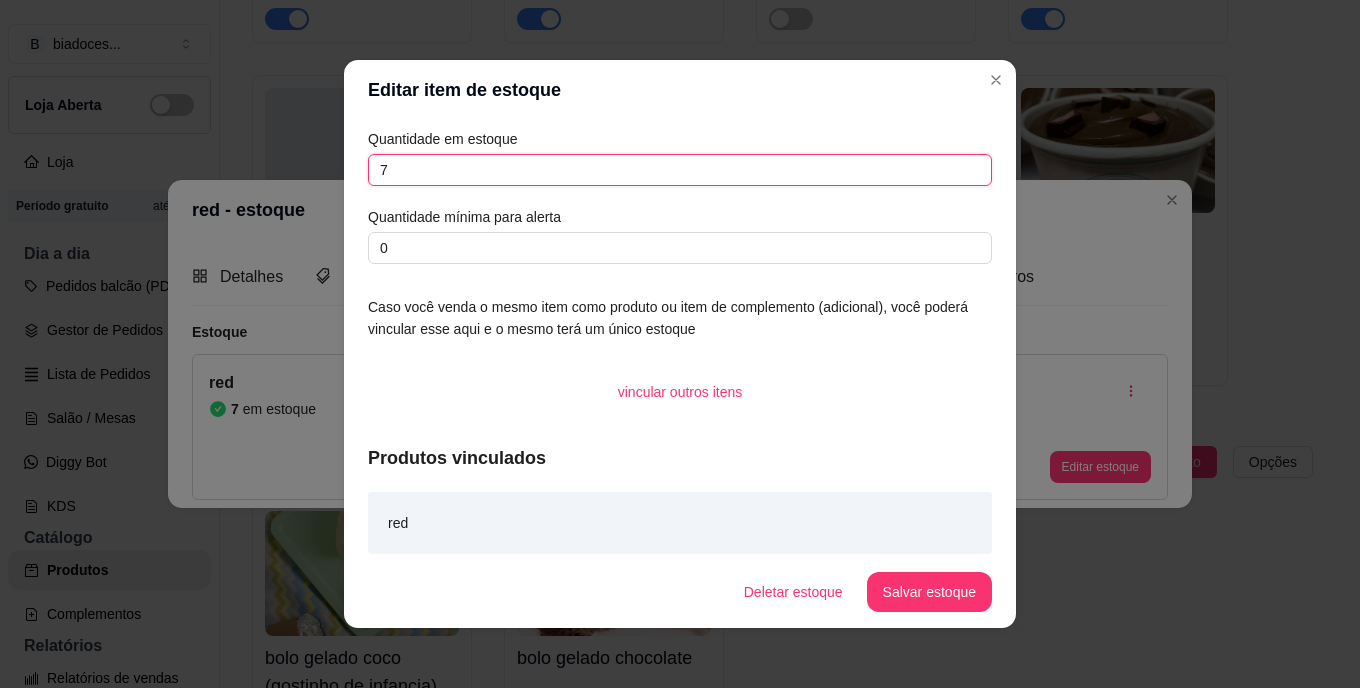 click on "7" at bounding box center (680, 170) 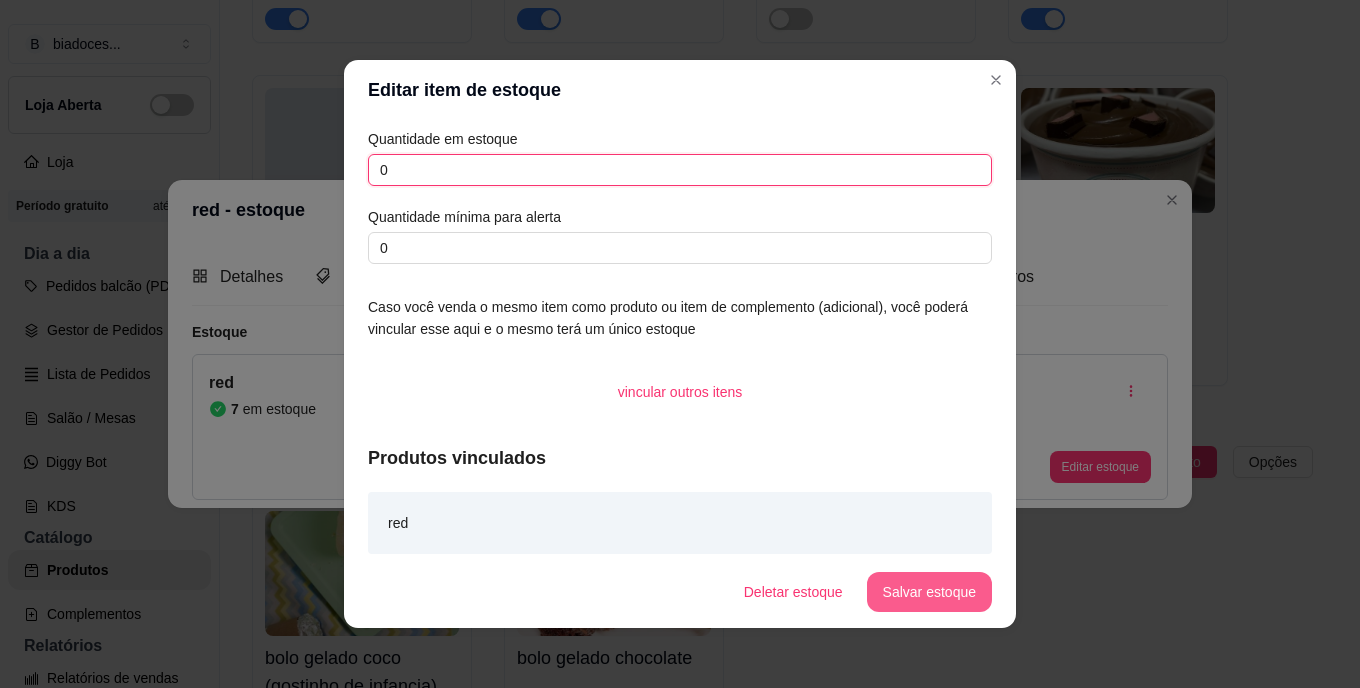 type on "0" 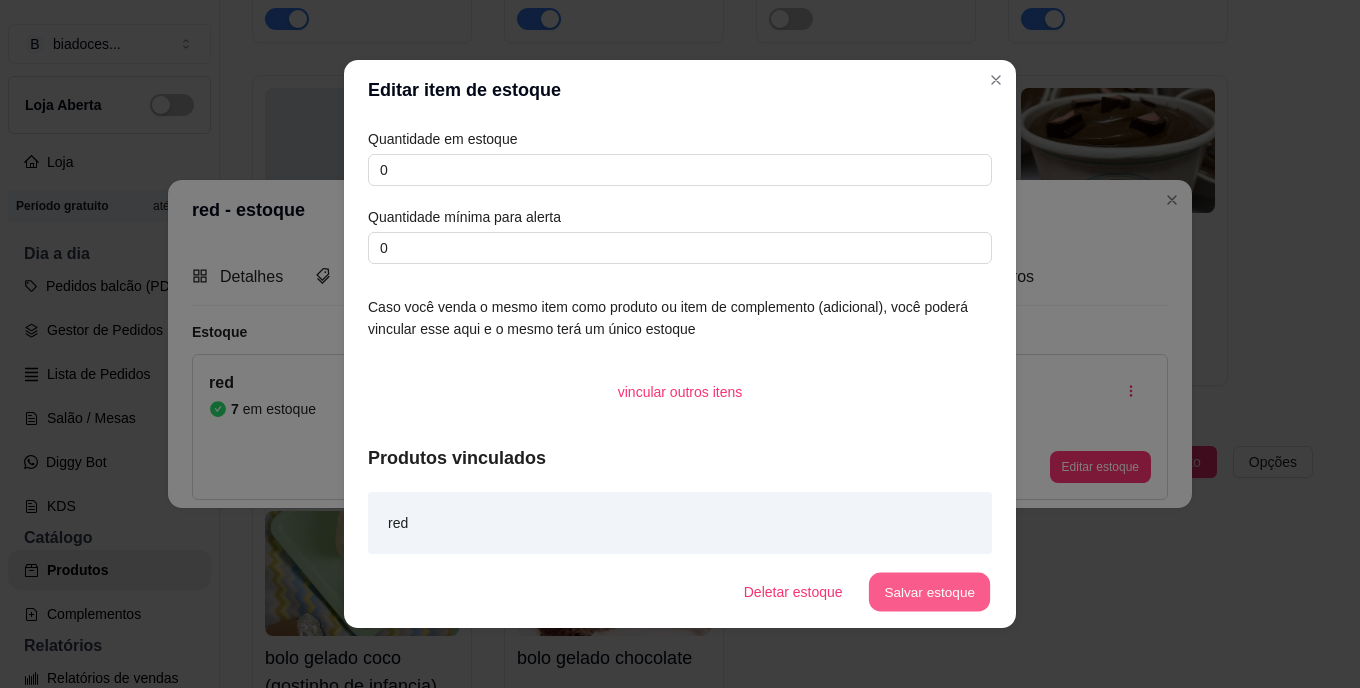 click on "Salvar estoque" at bounding box center (929, 592) 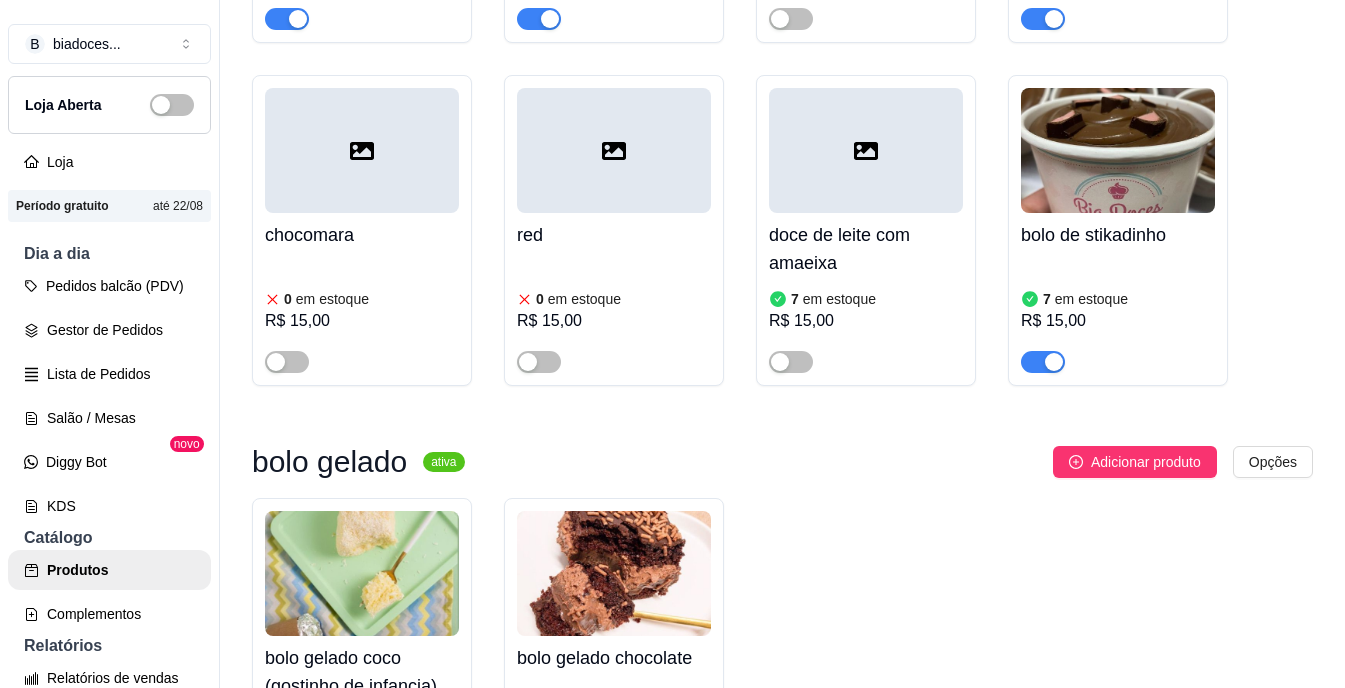 click on "doce de leite com amaeixa" at bounding box center [866, 249] 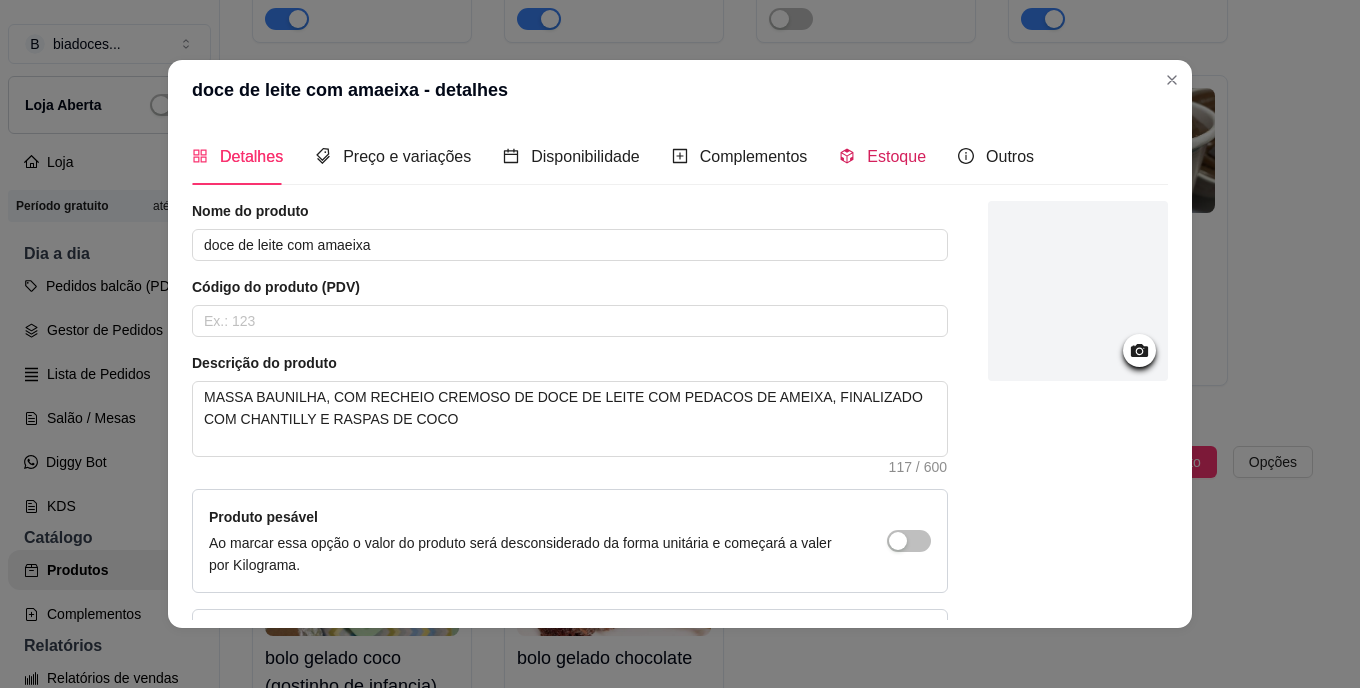 click on "Estoque" at bounding box center (896, 156) 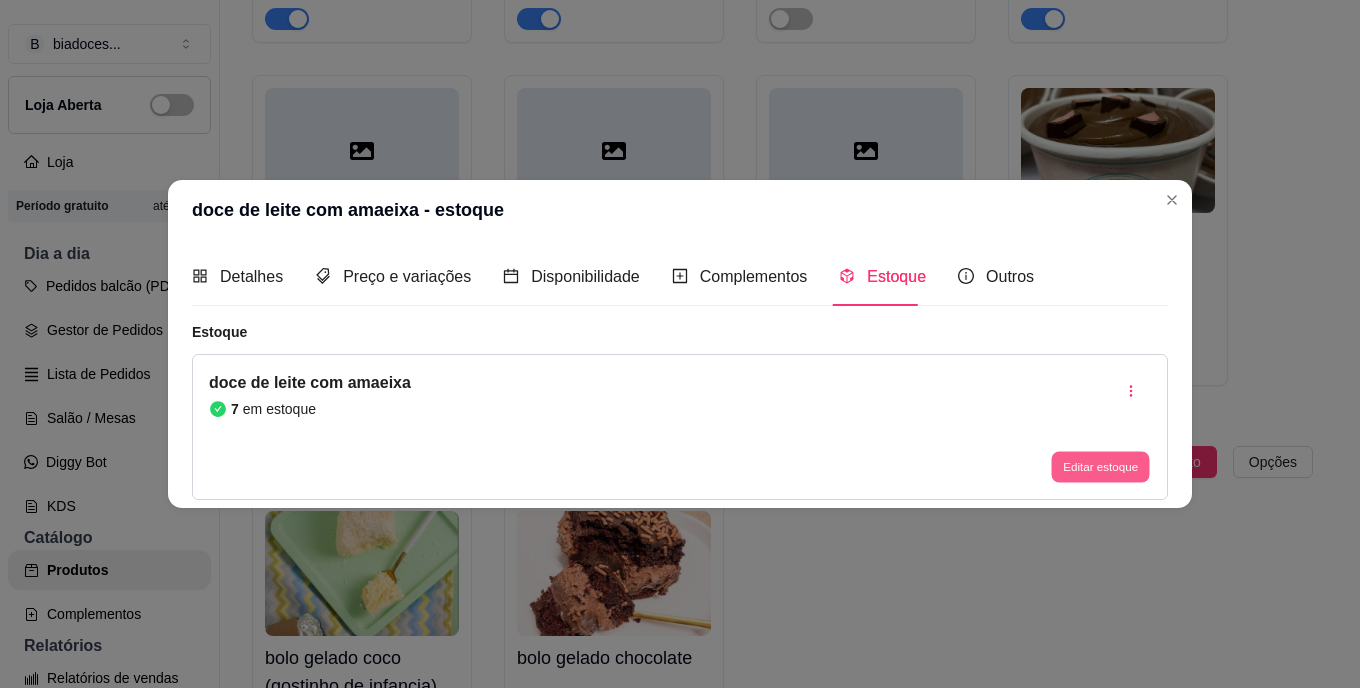 click on "Editar estoque" at bounding box center (1100, 466) 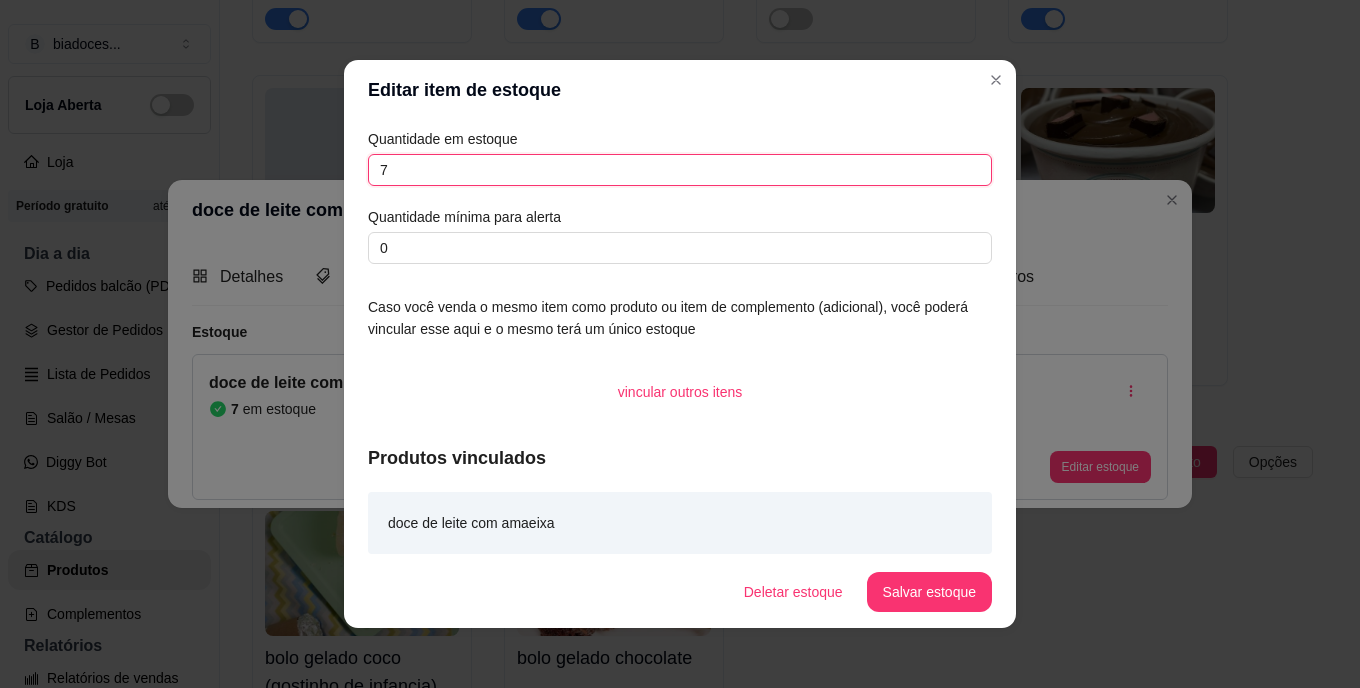 click on "7" at bounding box center [680, 170] 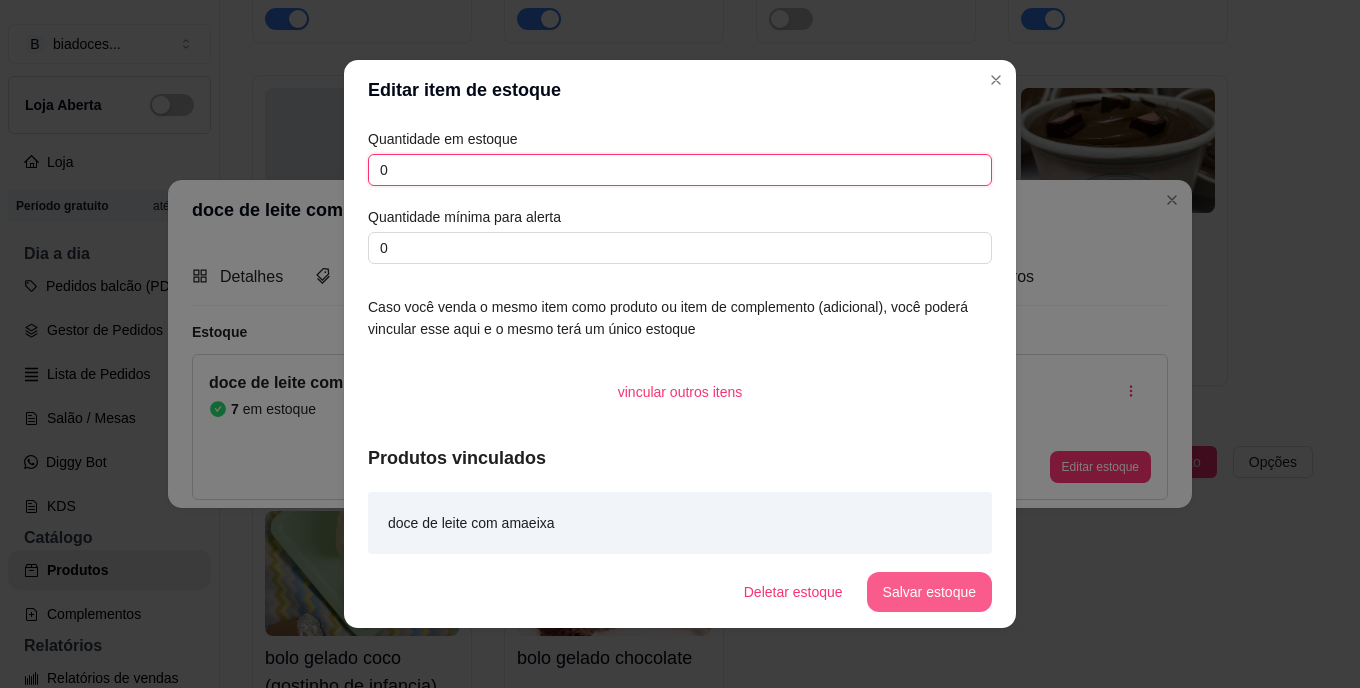 type on "0" 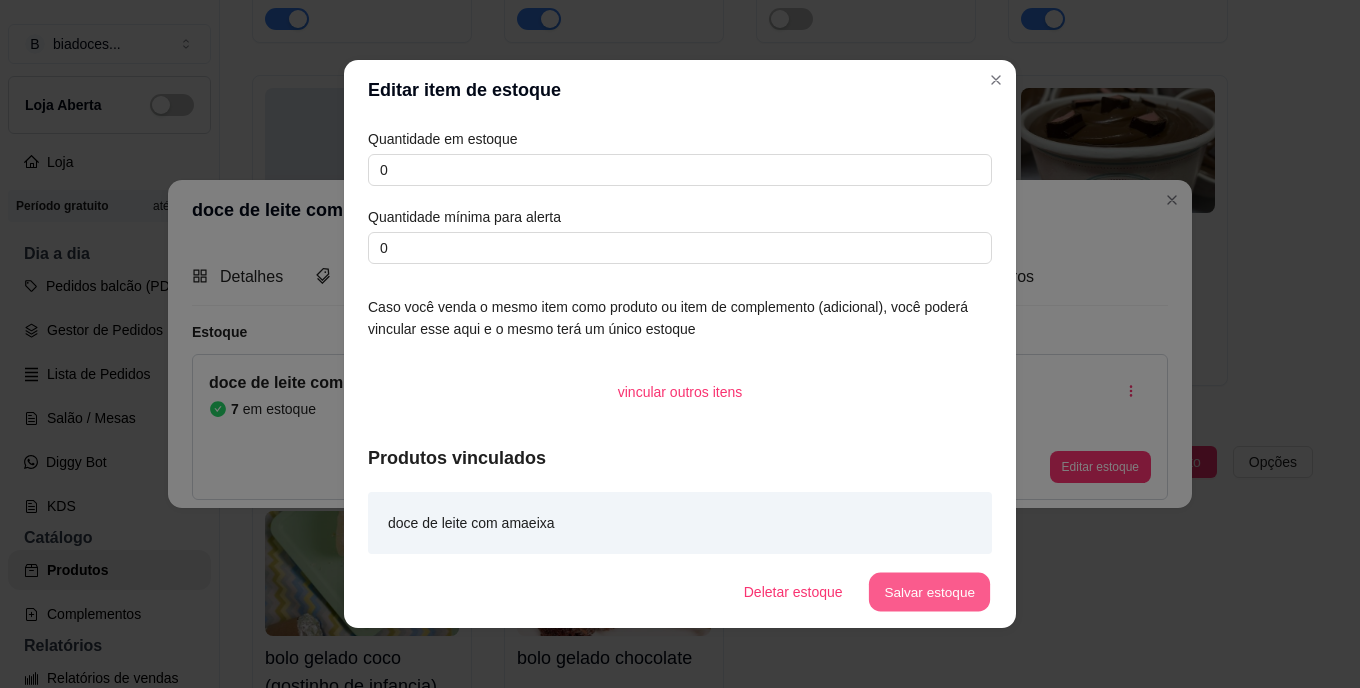 click on "Salvar estoque" at bounding box center [929, 592] 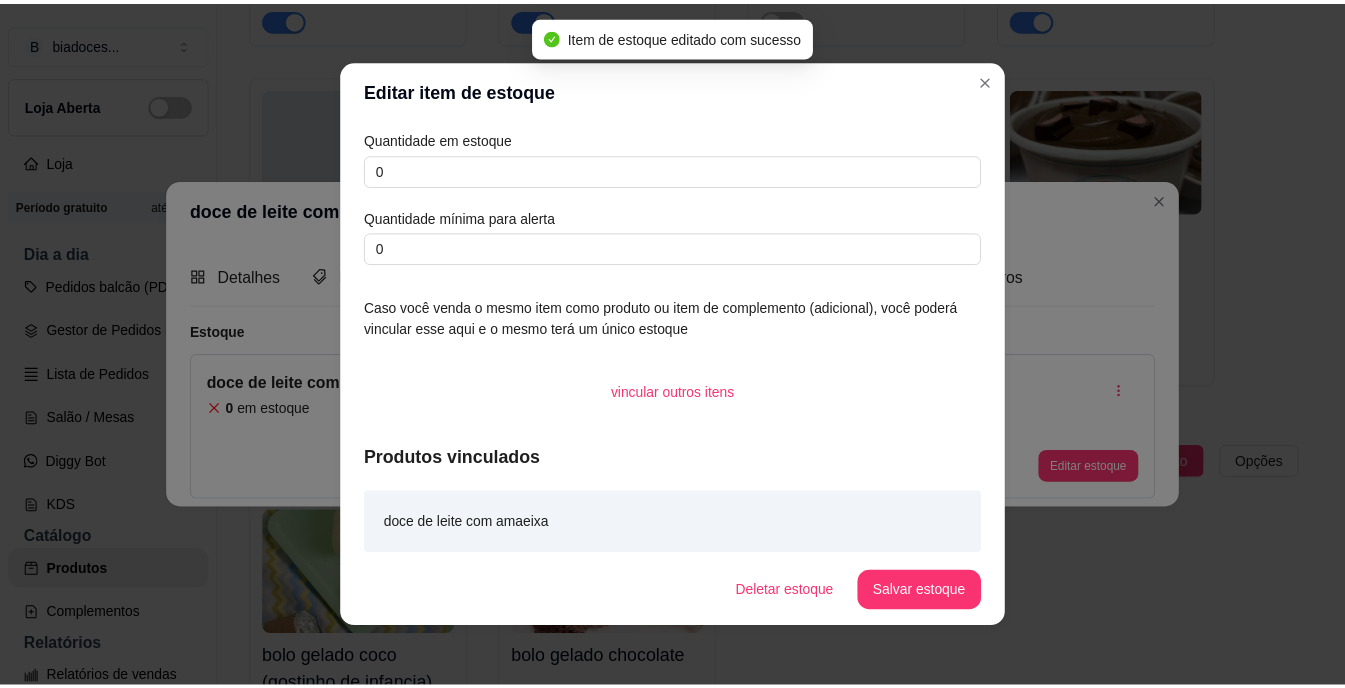 scroll, scrollTop: 6, scrollLeft: 0, axis: vertical 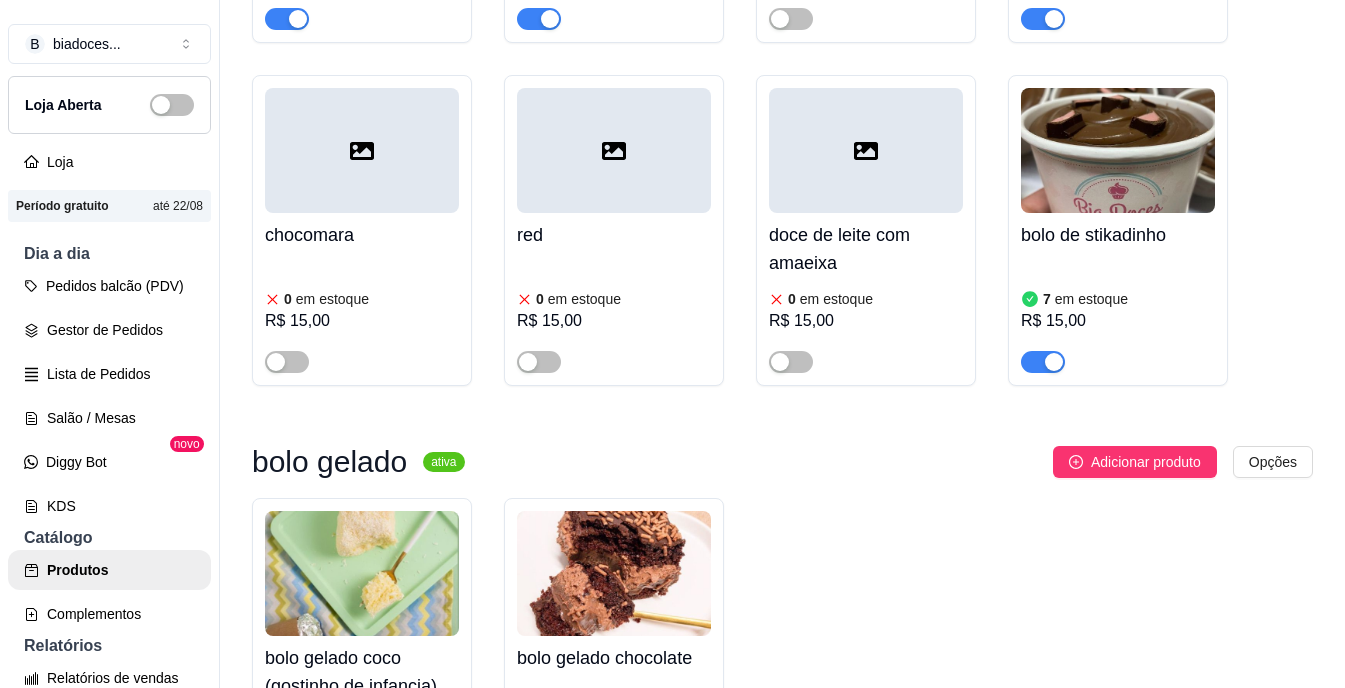 click on "bolo de stikadinho   [QUANTITY] em estoque R$ 15,00" at bounding box center (1118, 293) 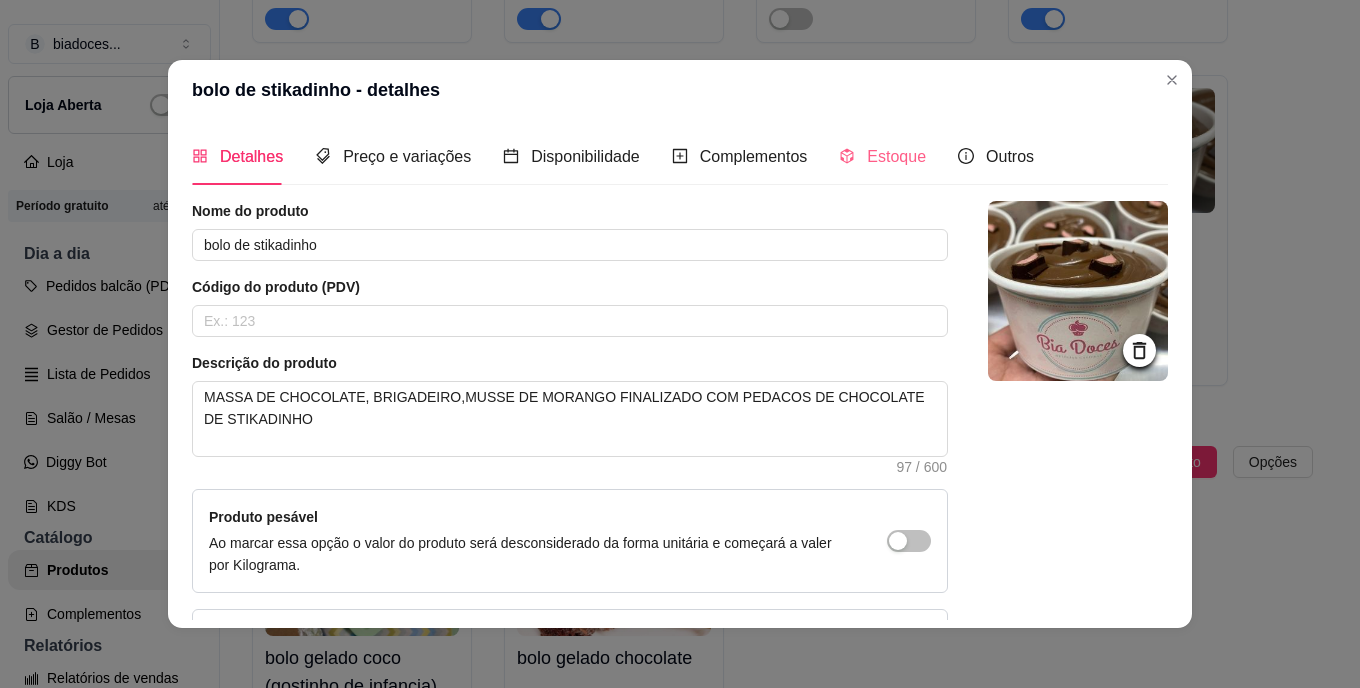click on "Estoque" at bounding box center [882, 156] 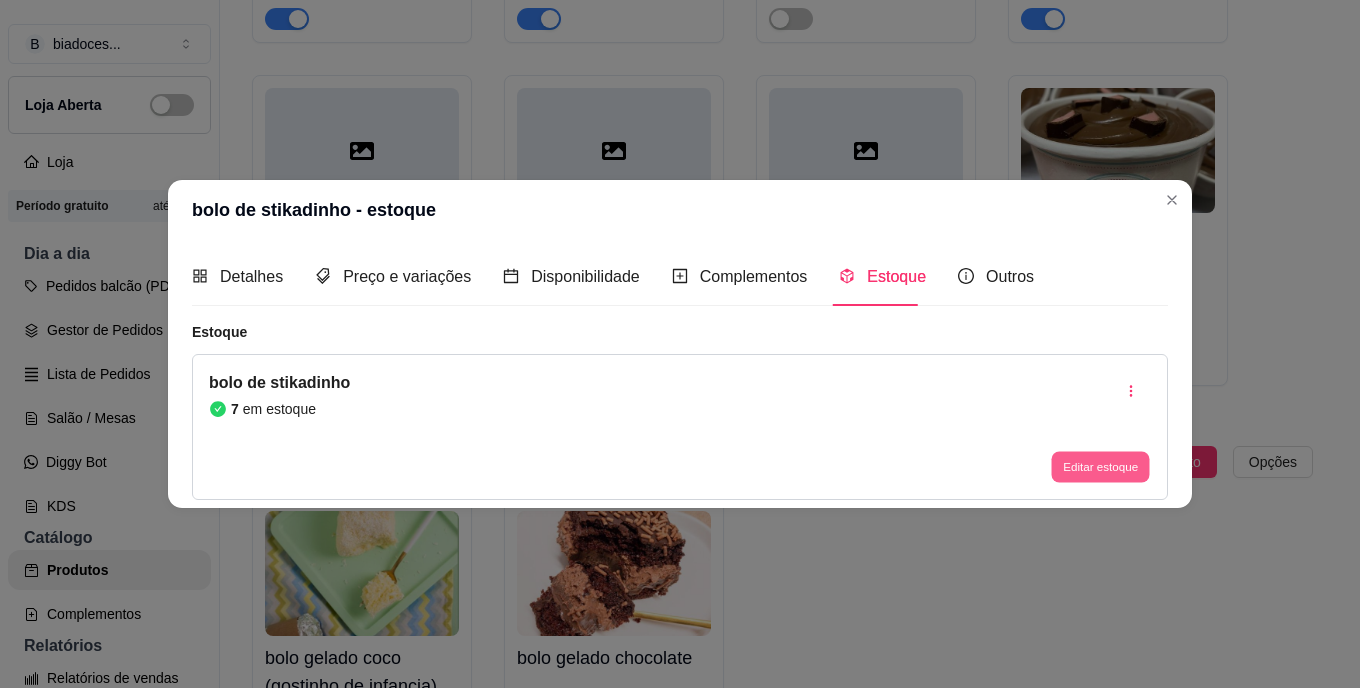 click on "Editar estoque" at bounding box center [1100, 466] 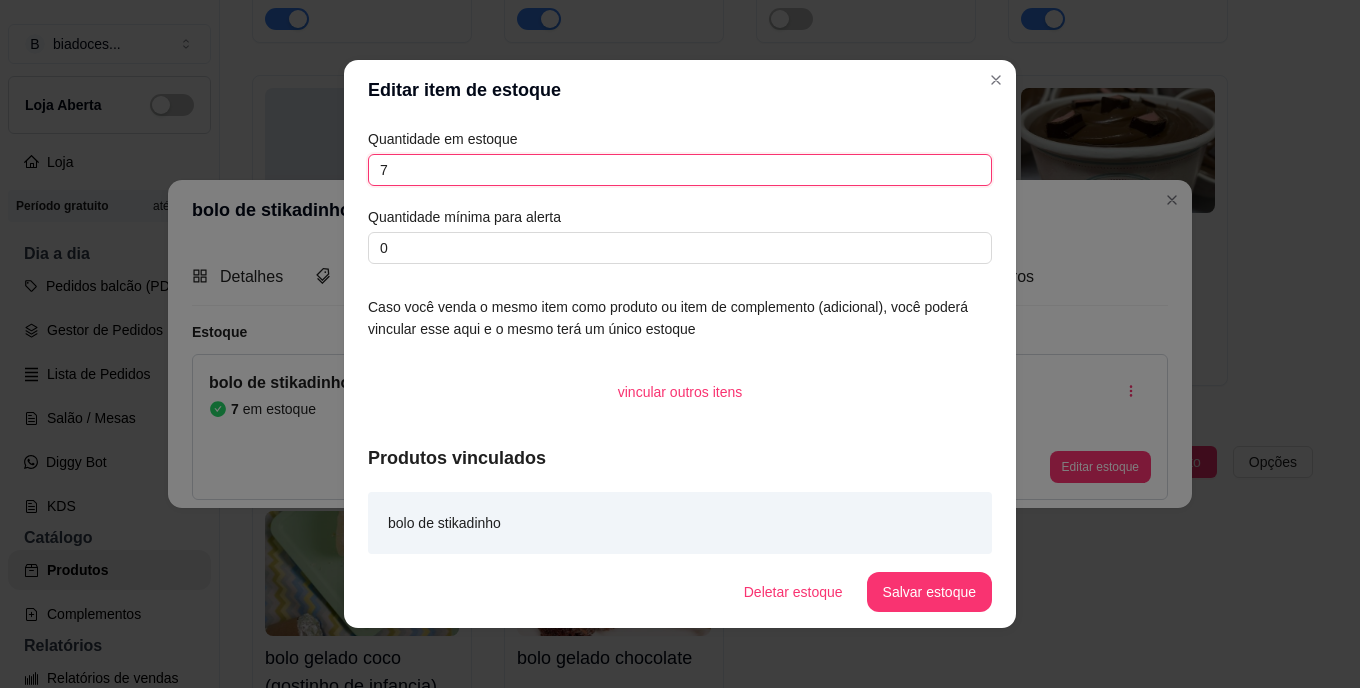 click on "7" at bounding box center (680, 170) 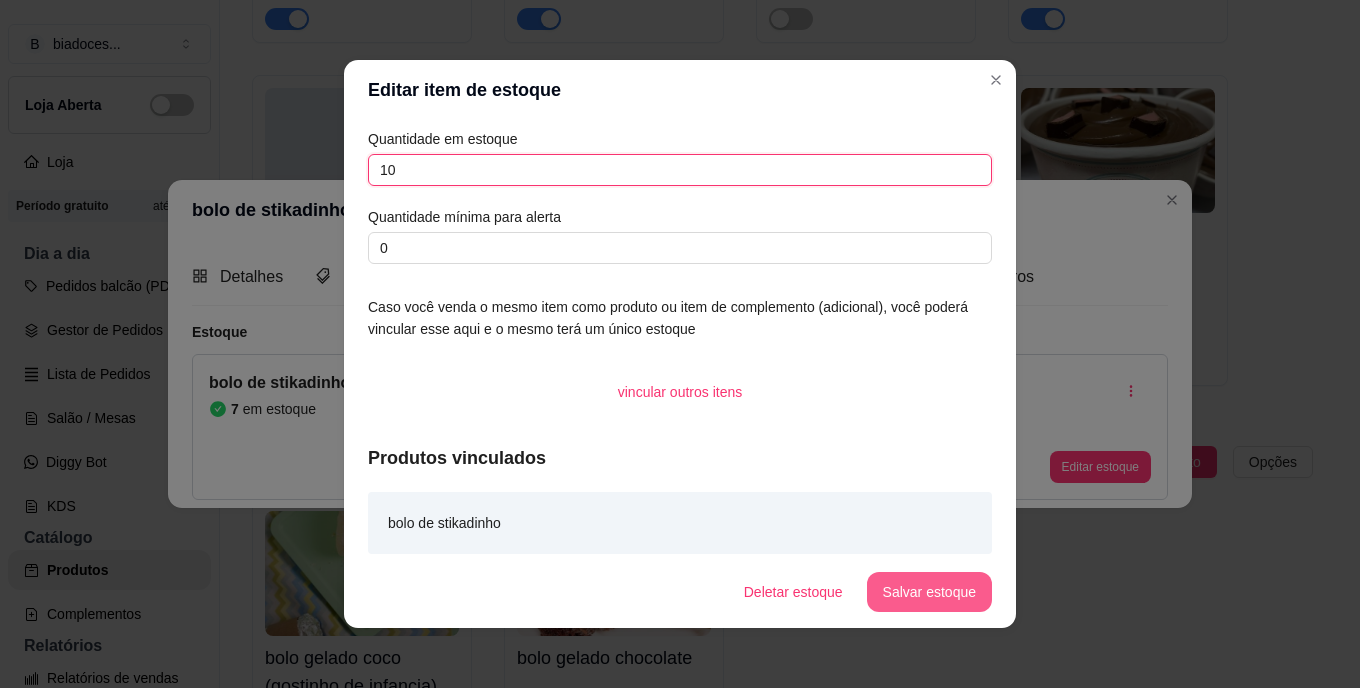 type on "10" 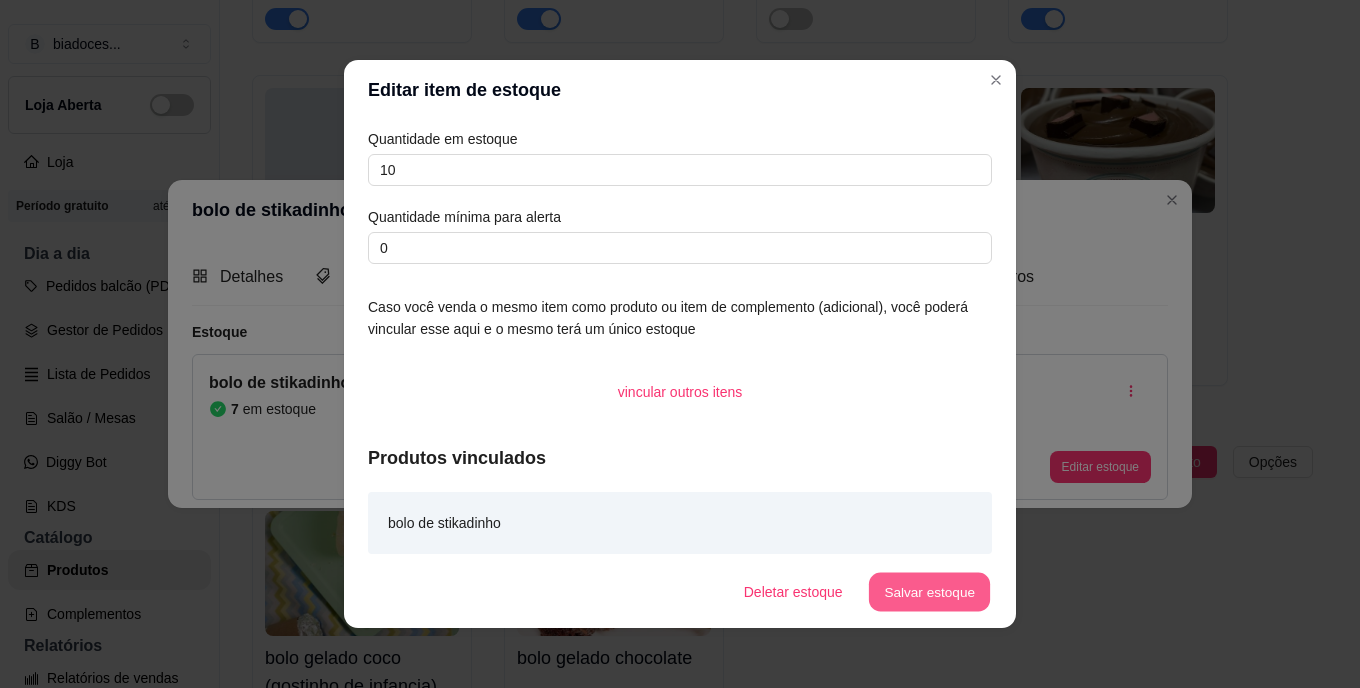 click on "Salvar estoque" at bounding box center [929, 592] 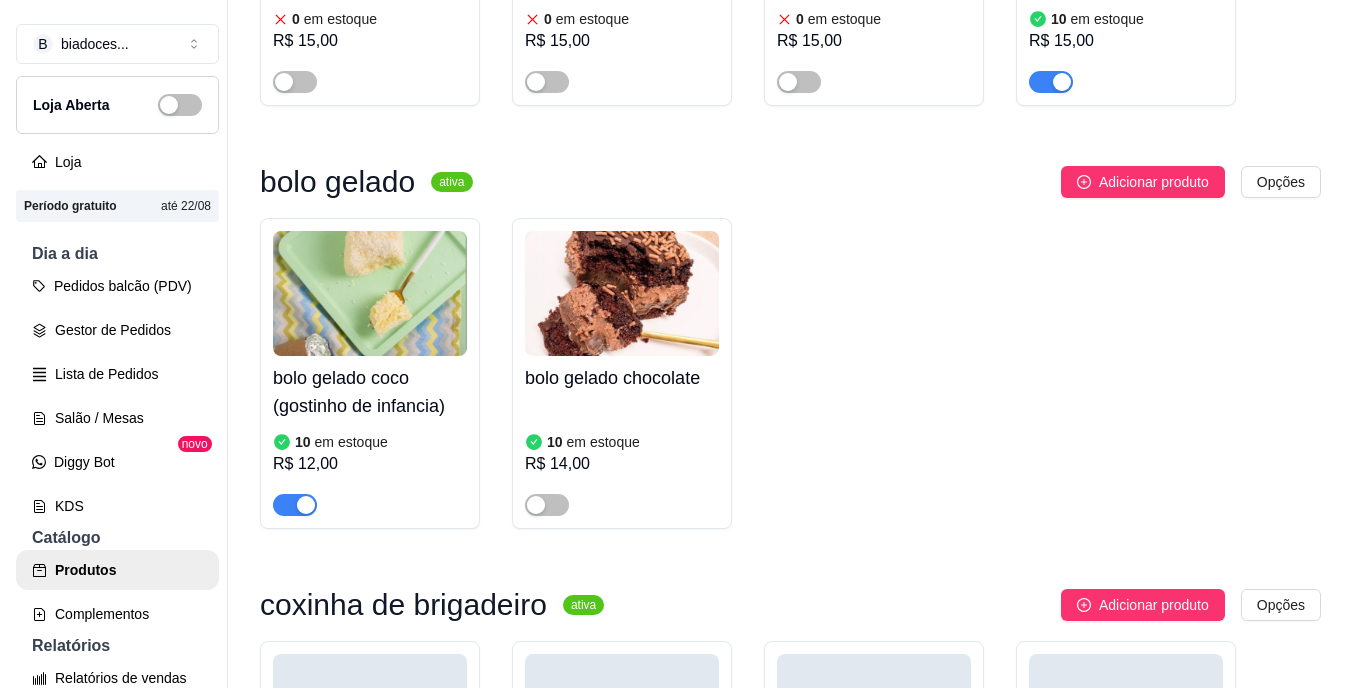 scroll, scrollTop: 840, scrollLeft: 0, axis: vertical 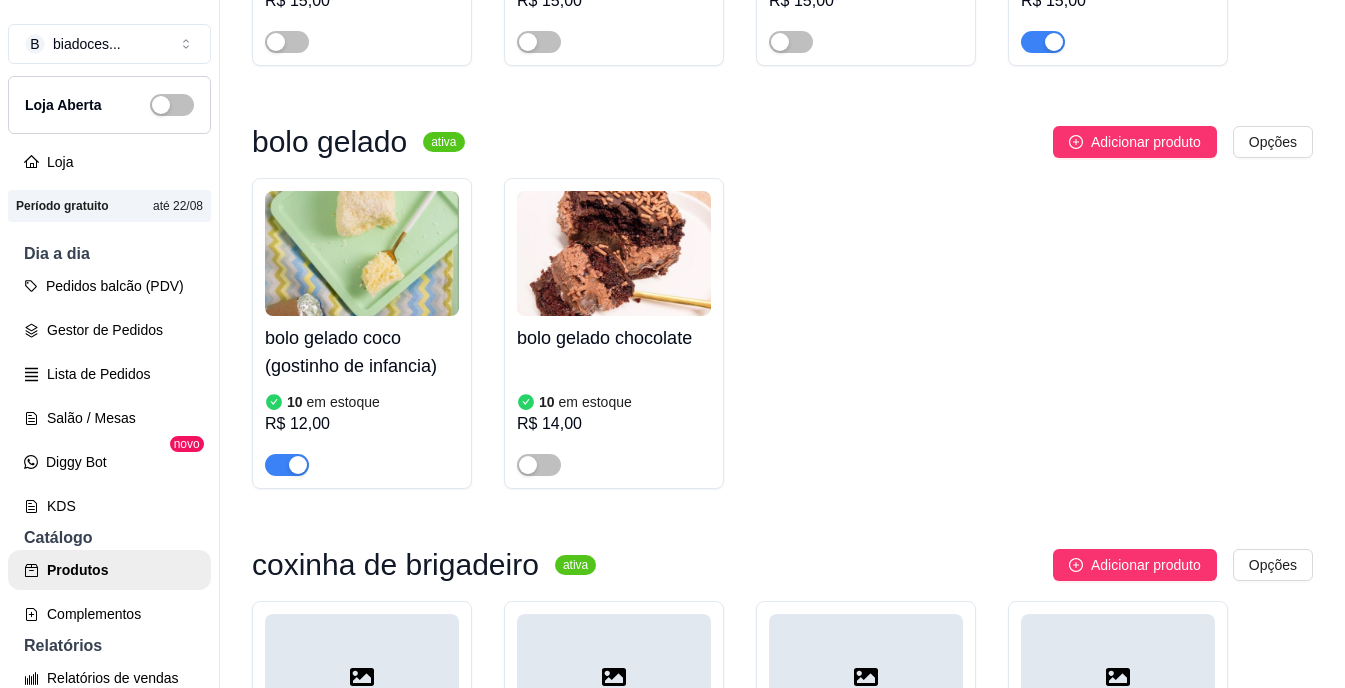 click on "bolo gelado coco (gostinho de infancia)" at bounding box center (362, 352) 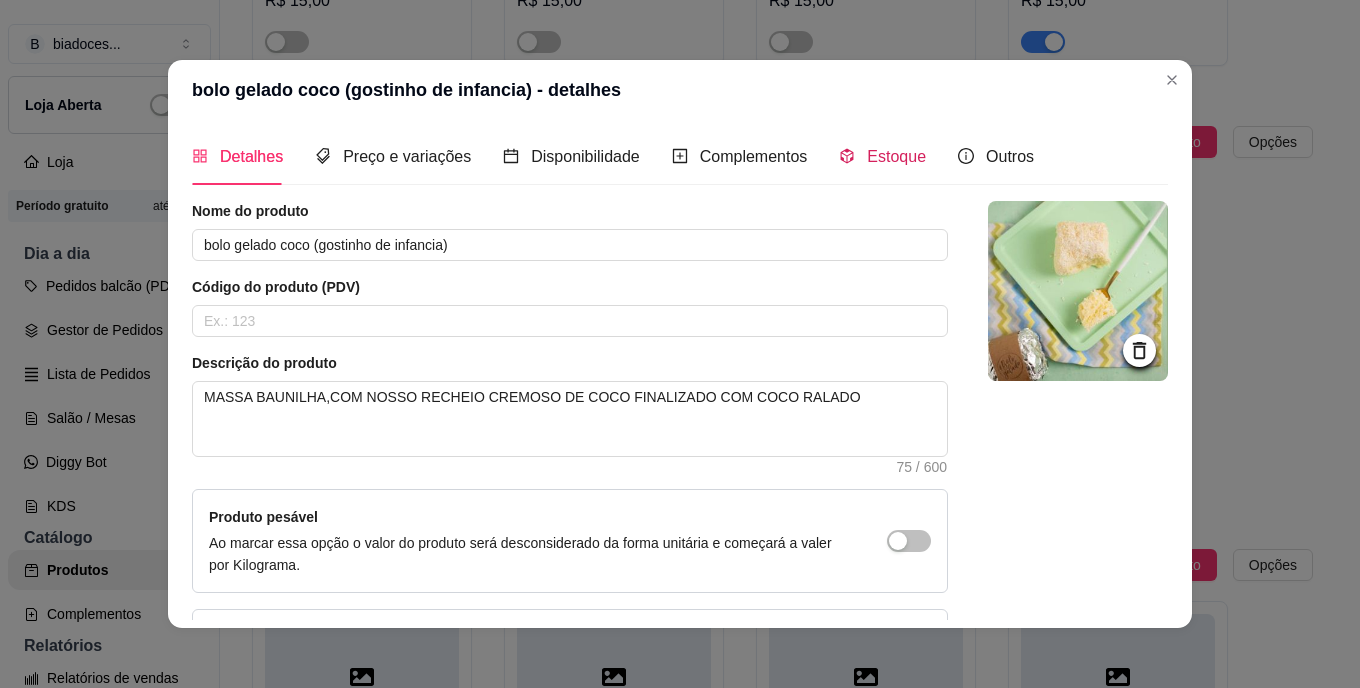 click on "Estoque" at bounding box center (882, 156) 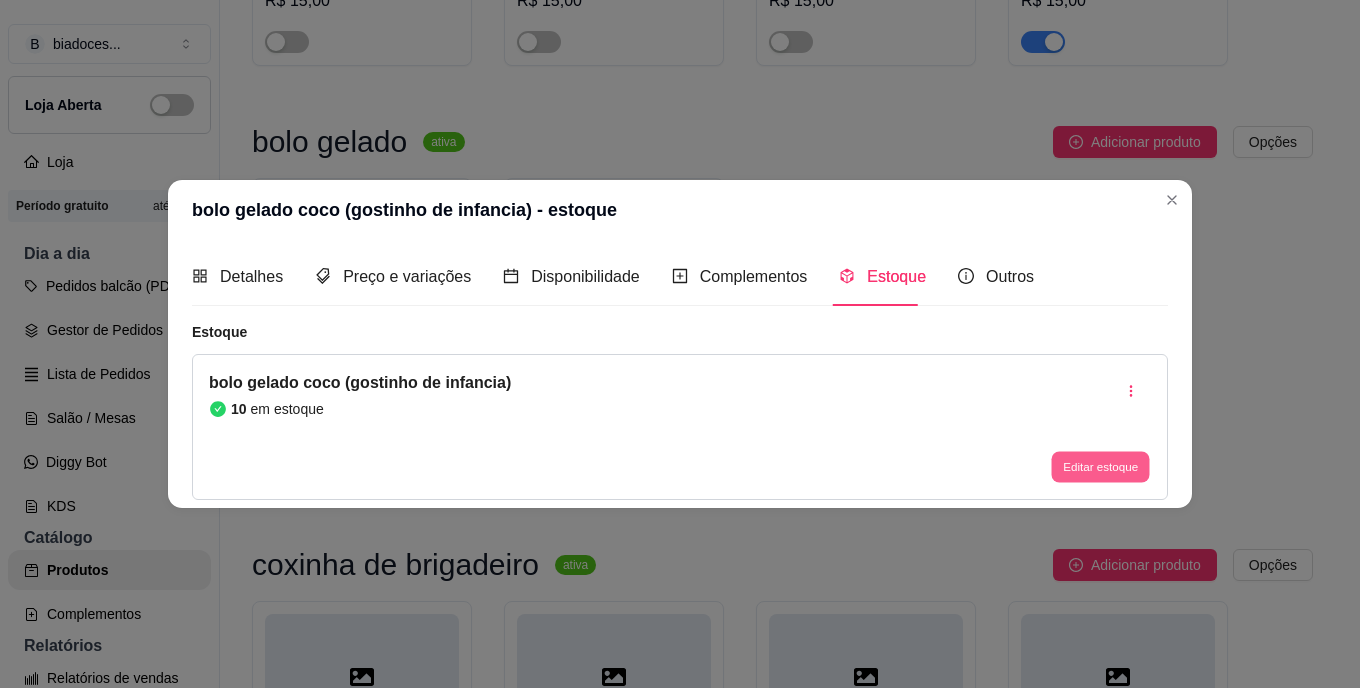 click on "Editar estoque" at bounding box center [1100, 466] 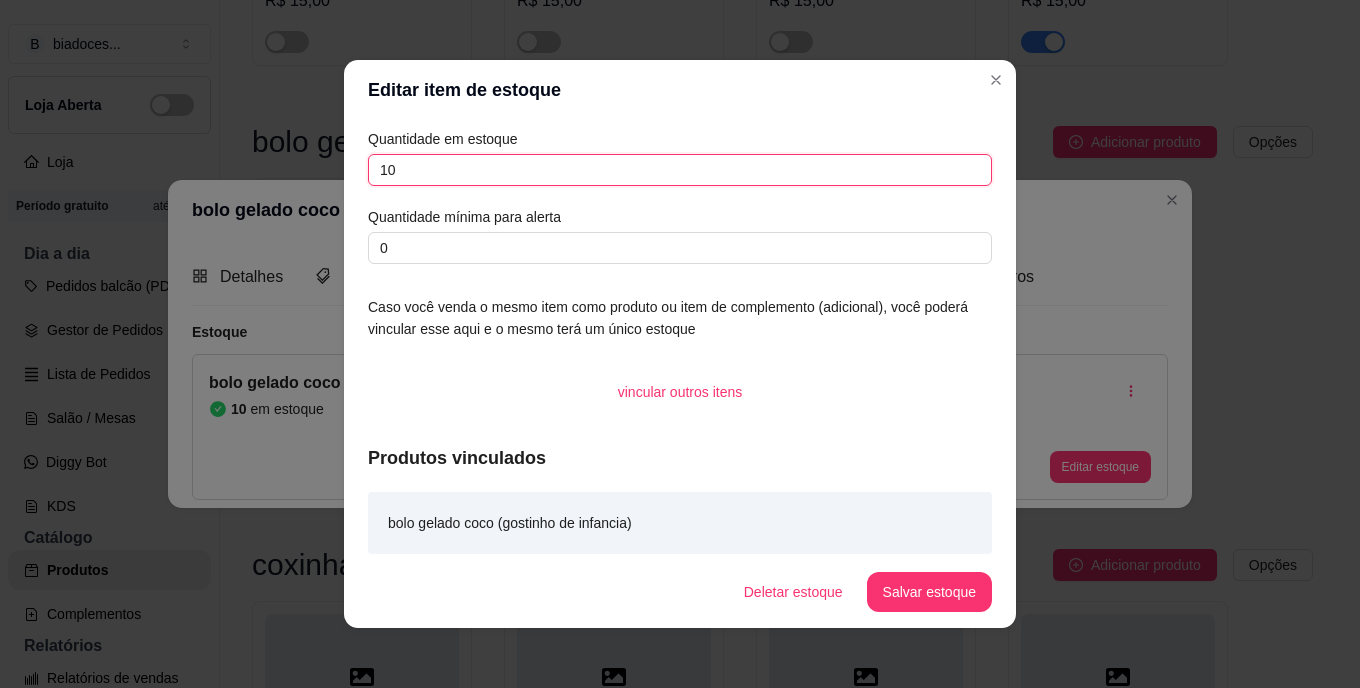 click on "10" at bounding box center [680, 170] 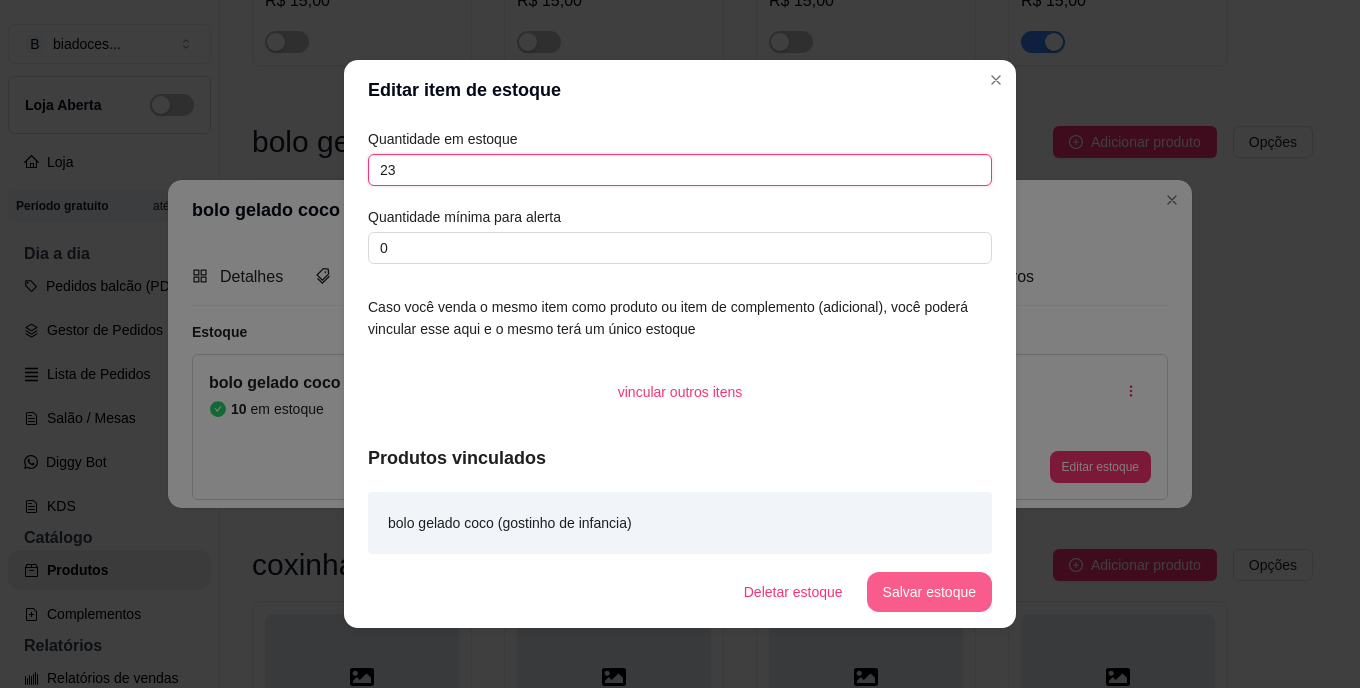 type on "23" 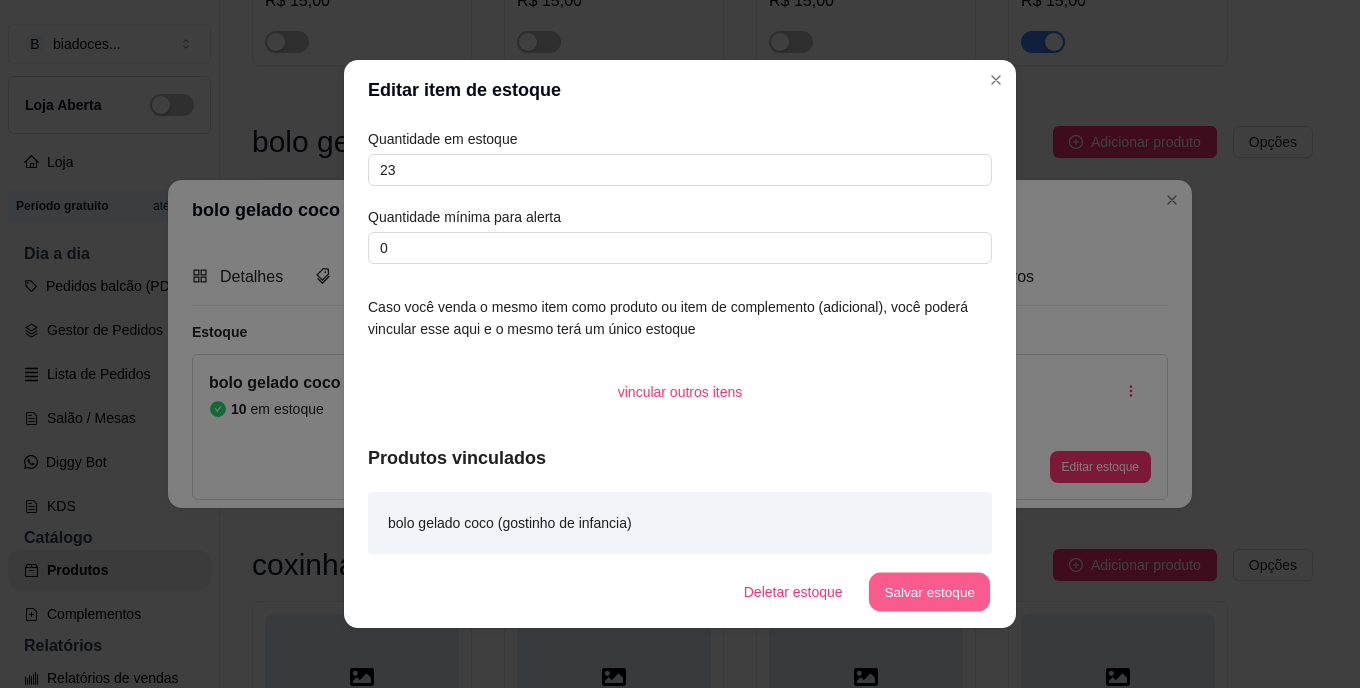 click on "Salvar estoque" at bounding box center [929, 592] 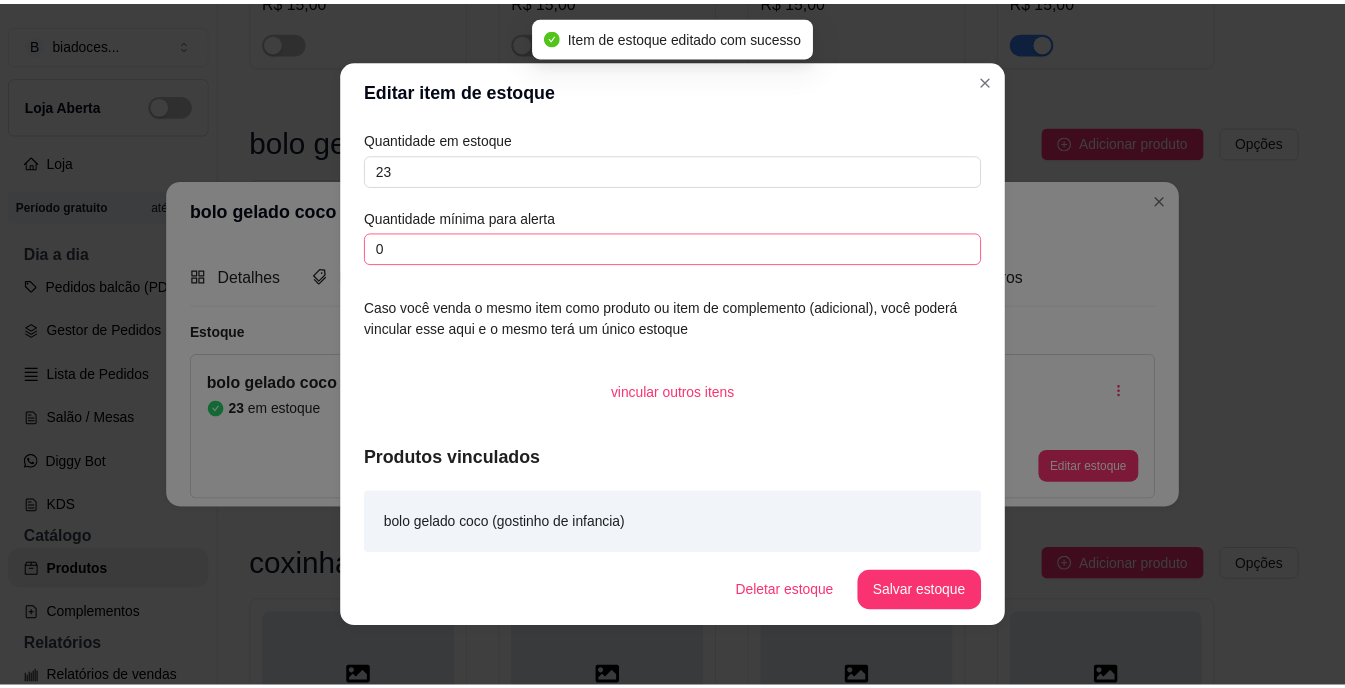 scroll, scrollTop: 6, scrollLeft: 0, axis: vertical 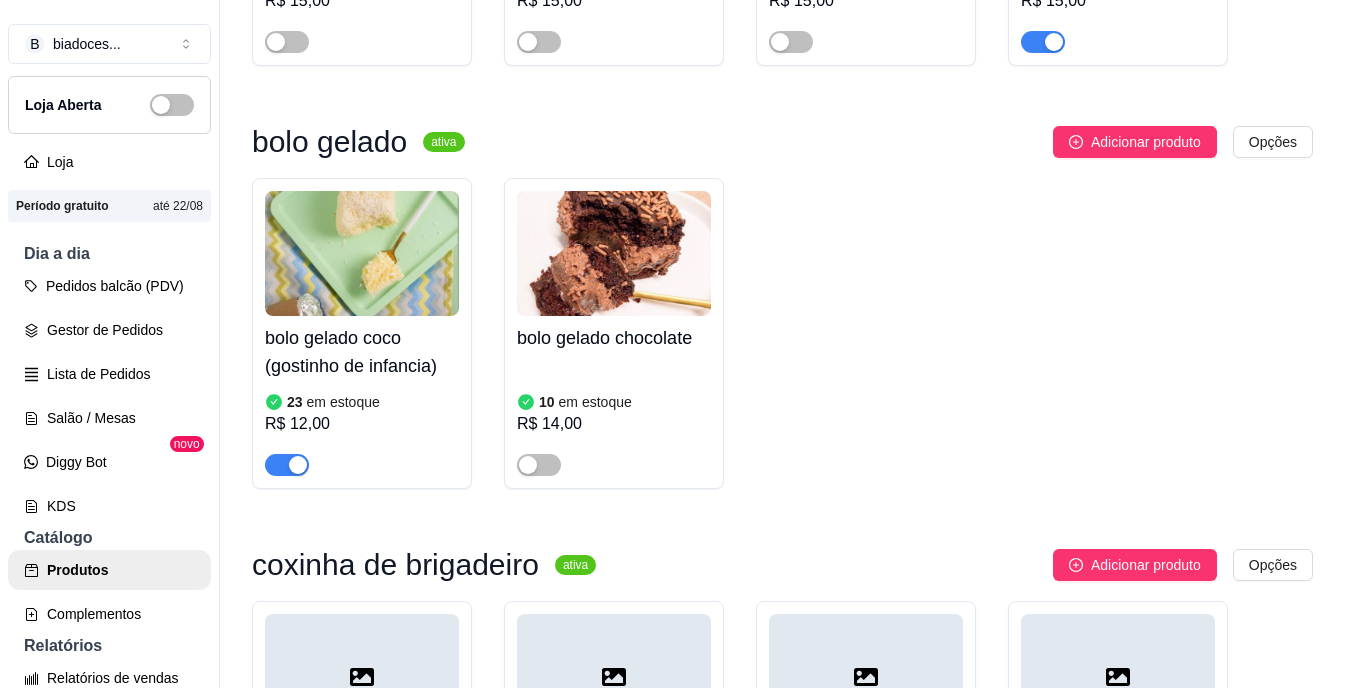 click on "bolo gelado chocolate" at bounding box center [614, 338] 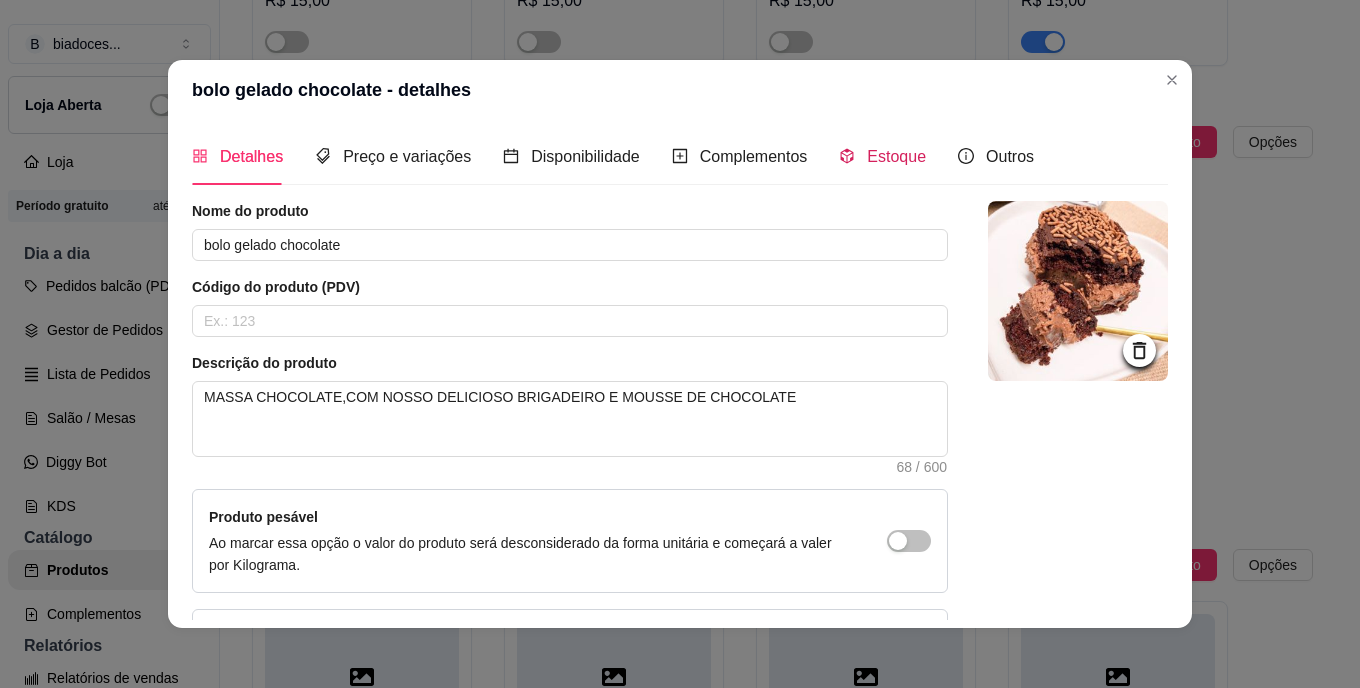 click on "Estoque" at bounding box center (896, 156) 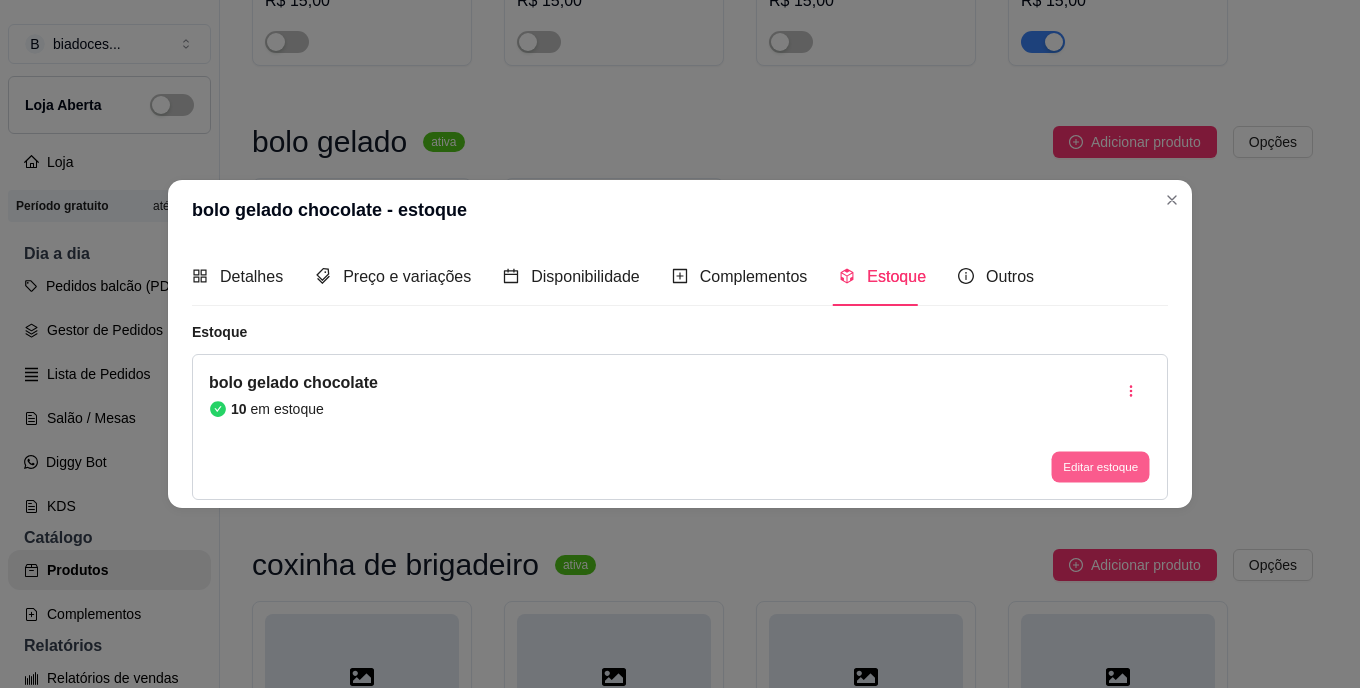 click on "Editar estoque" at bounding box center (1100, 466) 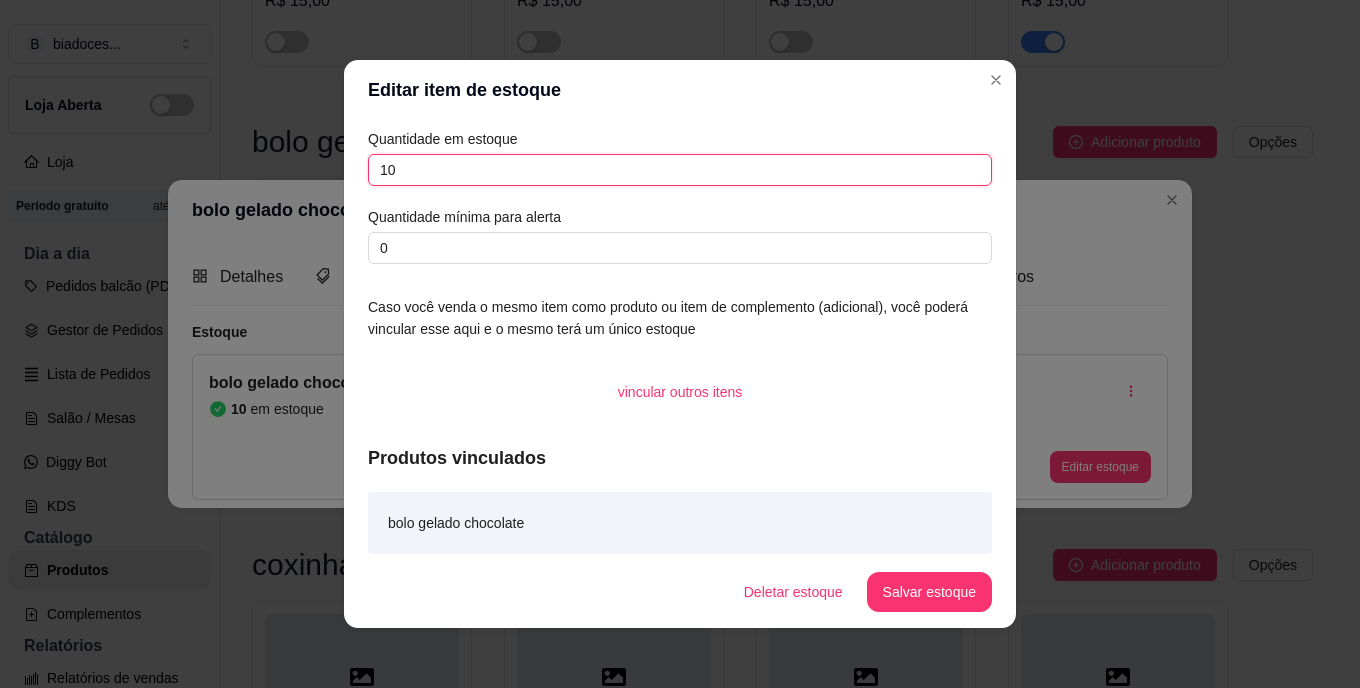 click on "10" at bounding box center [680, 170] 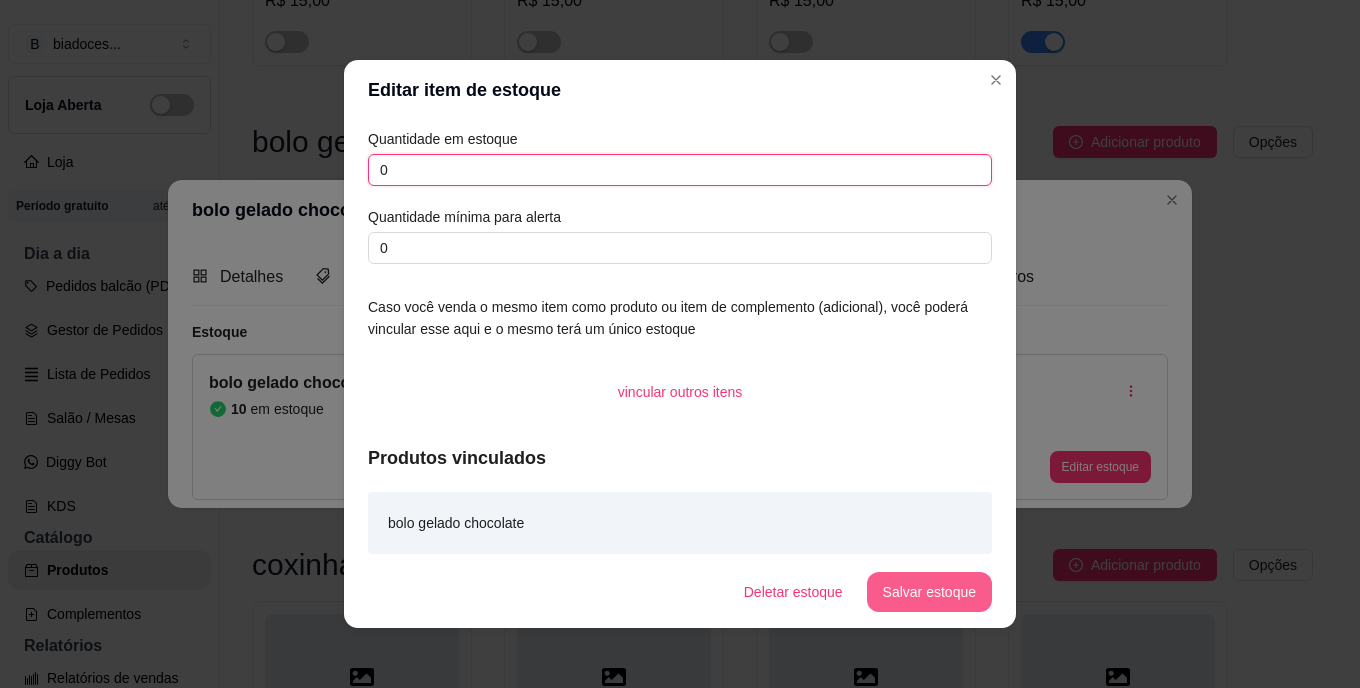 type on "0" 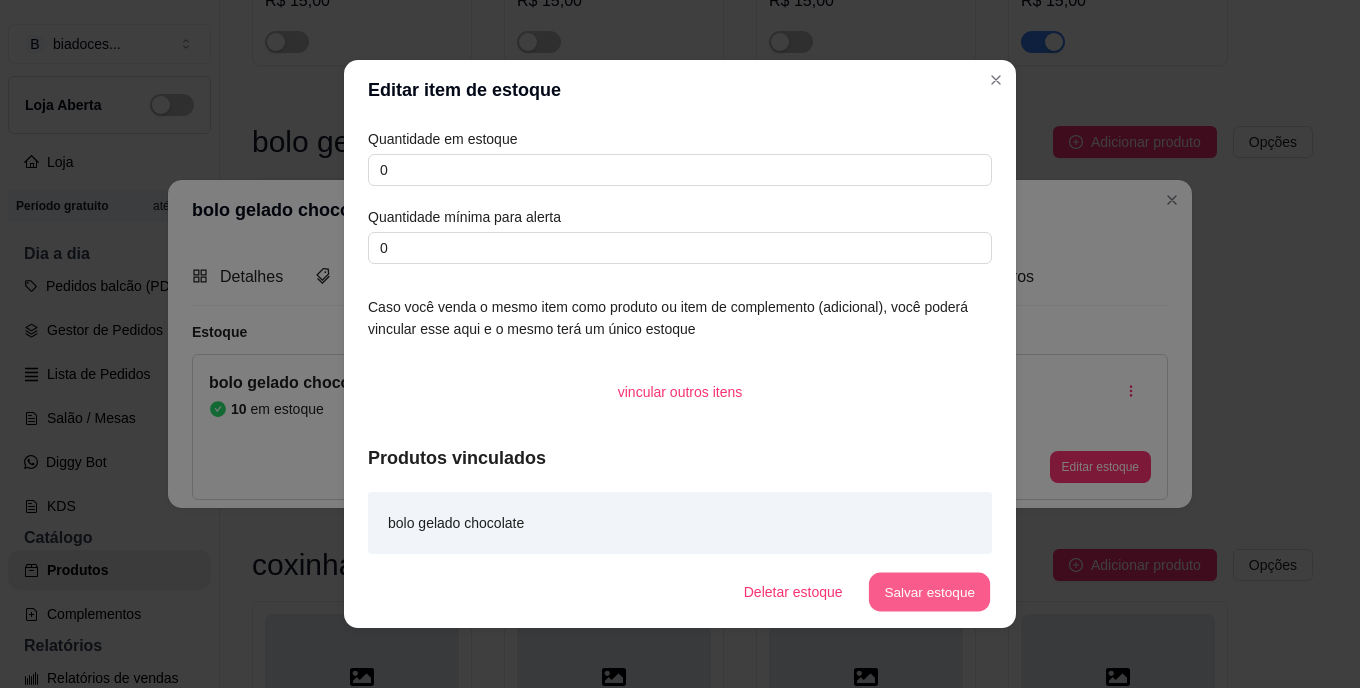 click on "Salvar estoque" at bounding box center (929, 592) 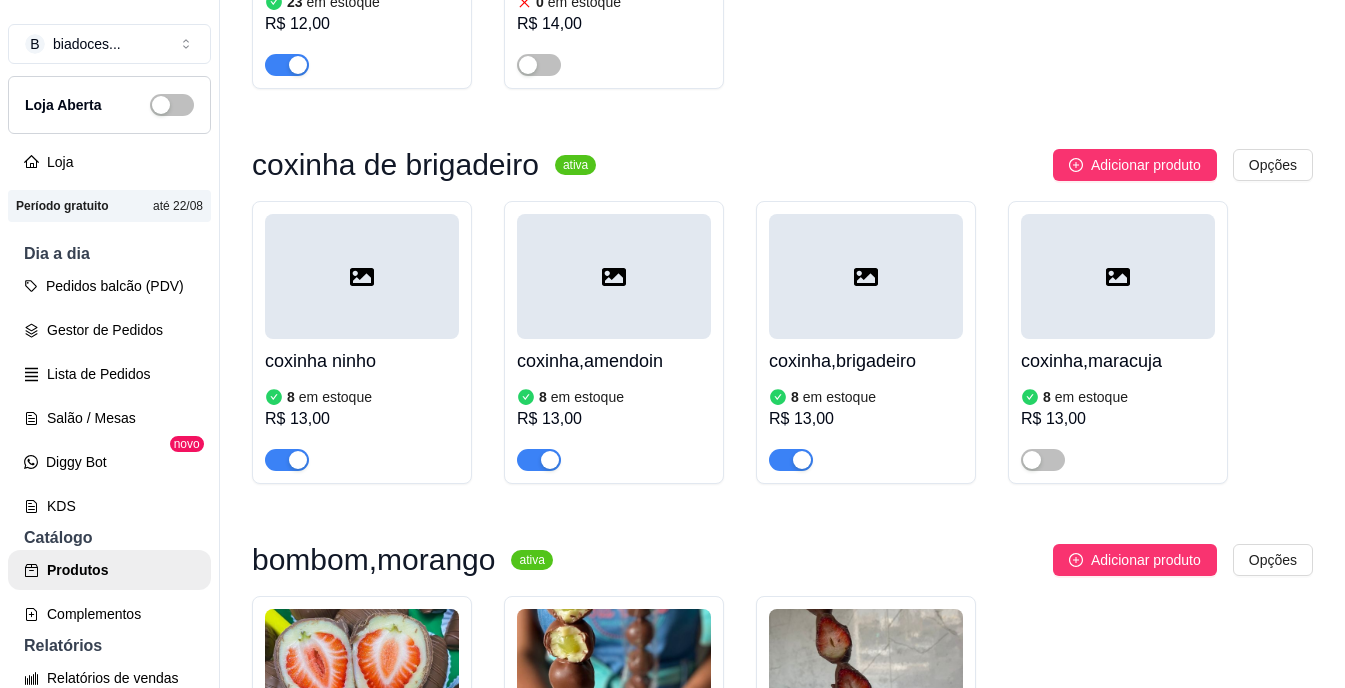 scroll, scrollTop: 1280, scrollLeft: 0, axis: vertical 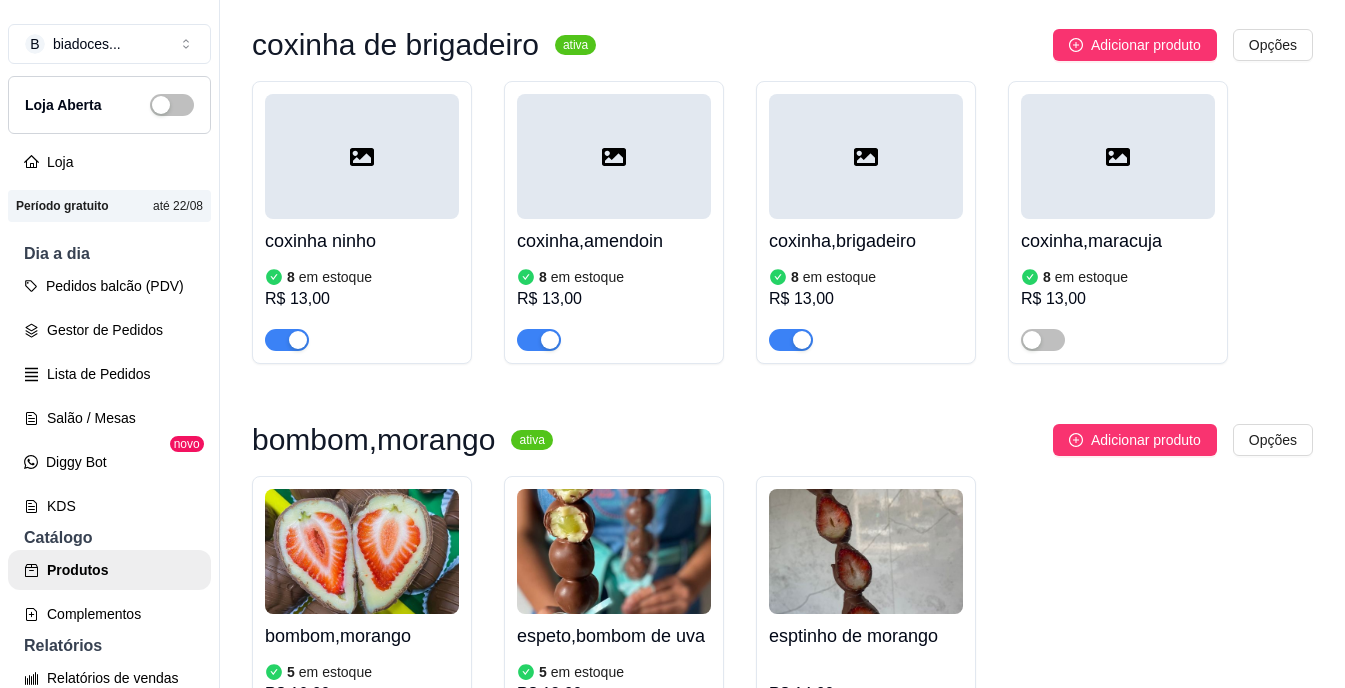 click on "coxinha ninho" at bounding box center [362, 241] 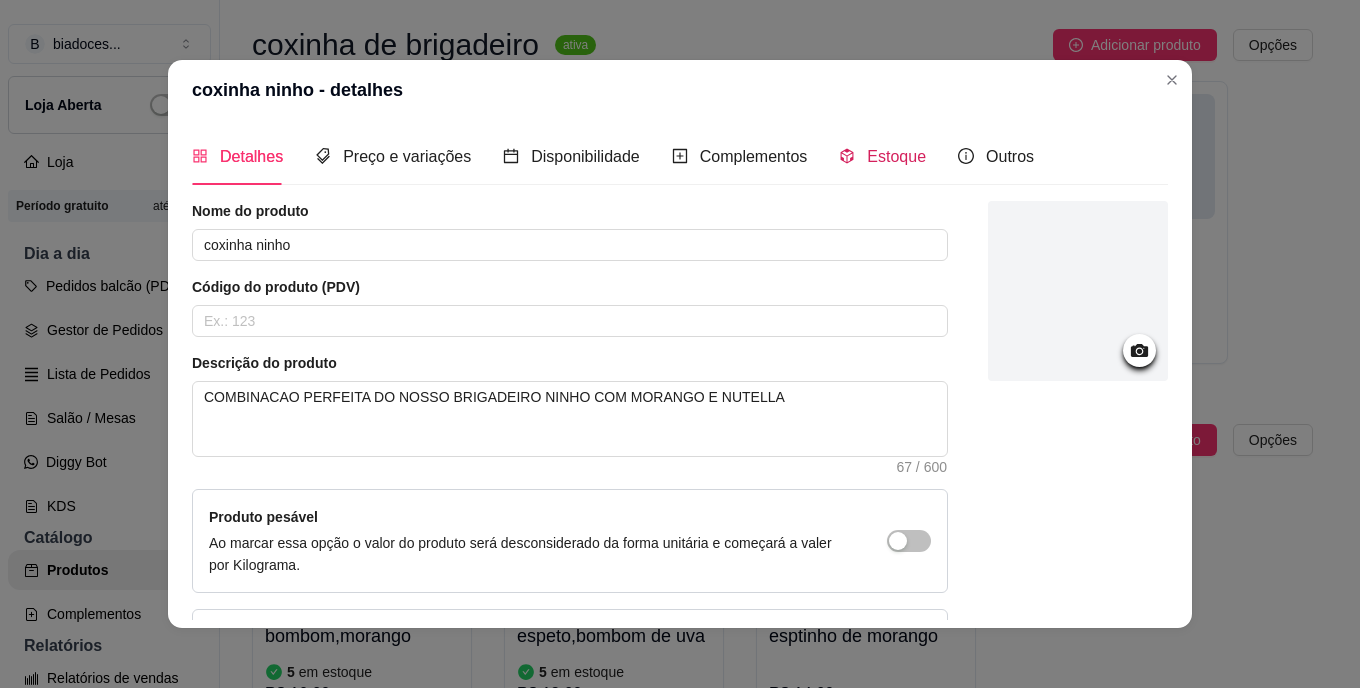click on "Estoque" at bounding box center [896, 156] 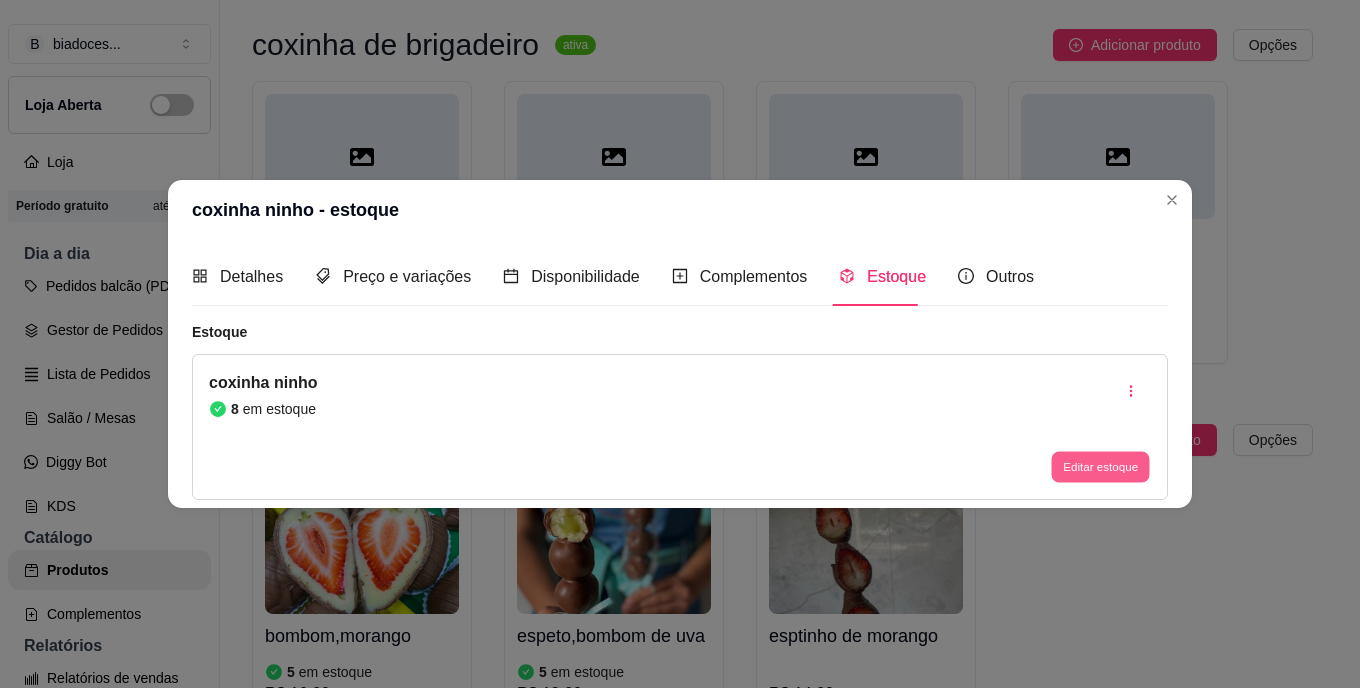 click on "Editar estoque" at bounding box center [1100, 466] 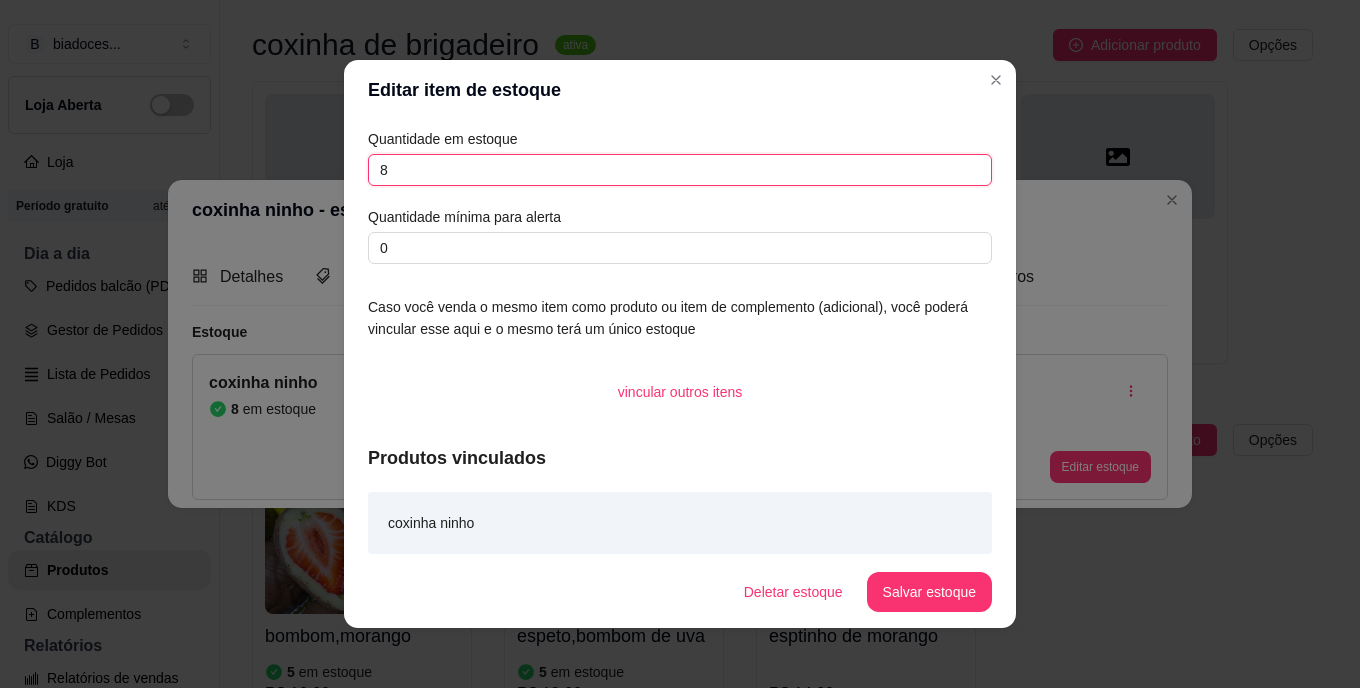 click on "8" at bounding box center (680, 170) 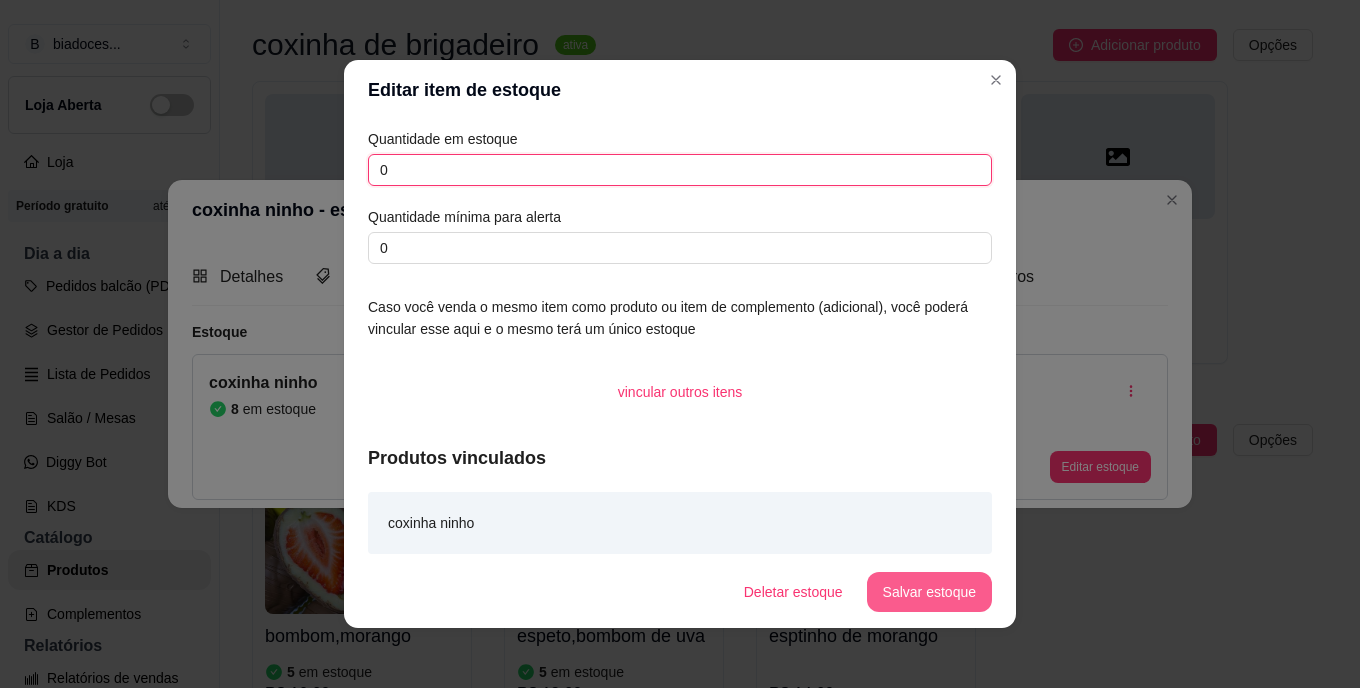 type on "0" 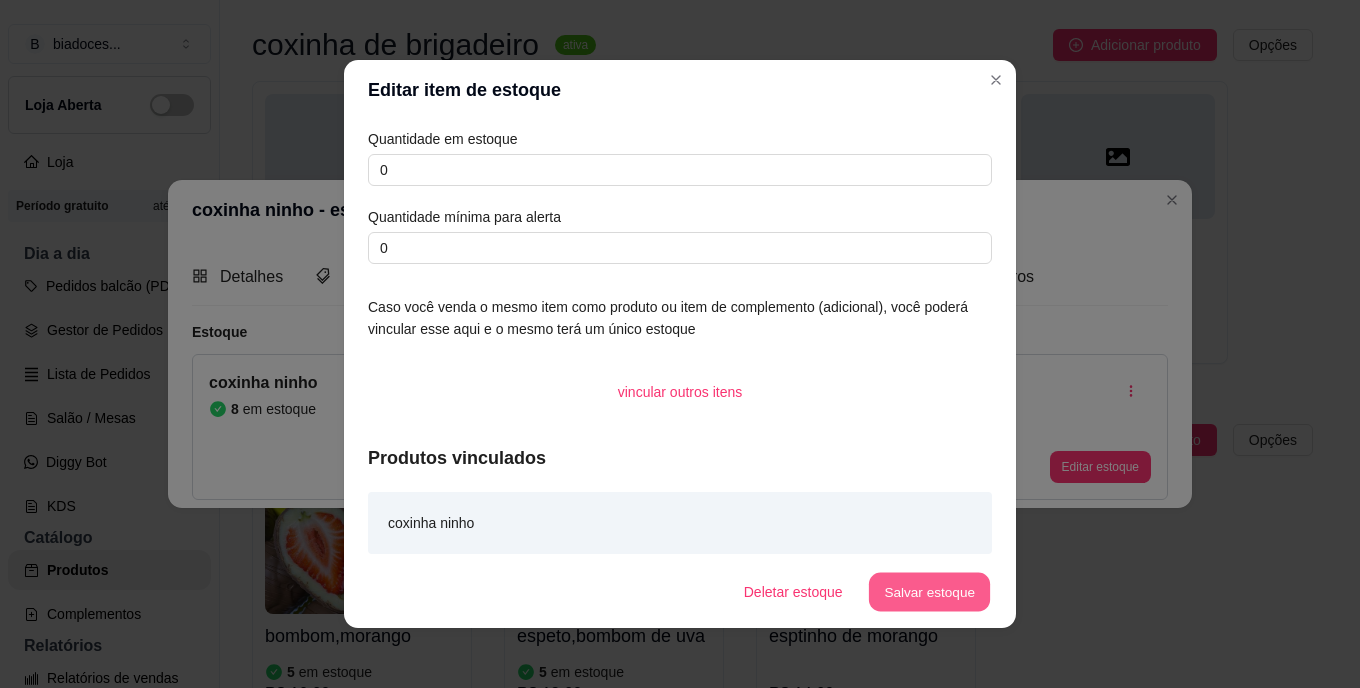 click on "Salvar estoque" at bounding box center (929, 592) 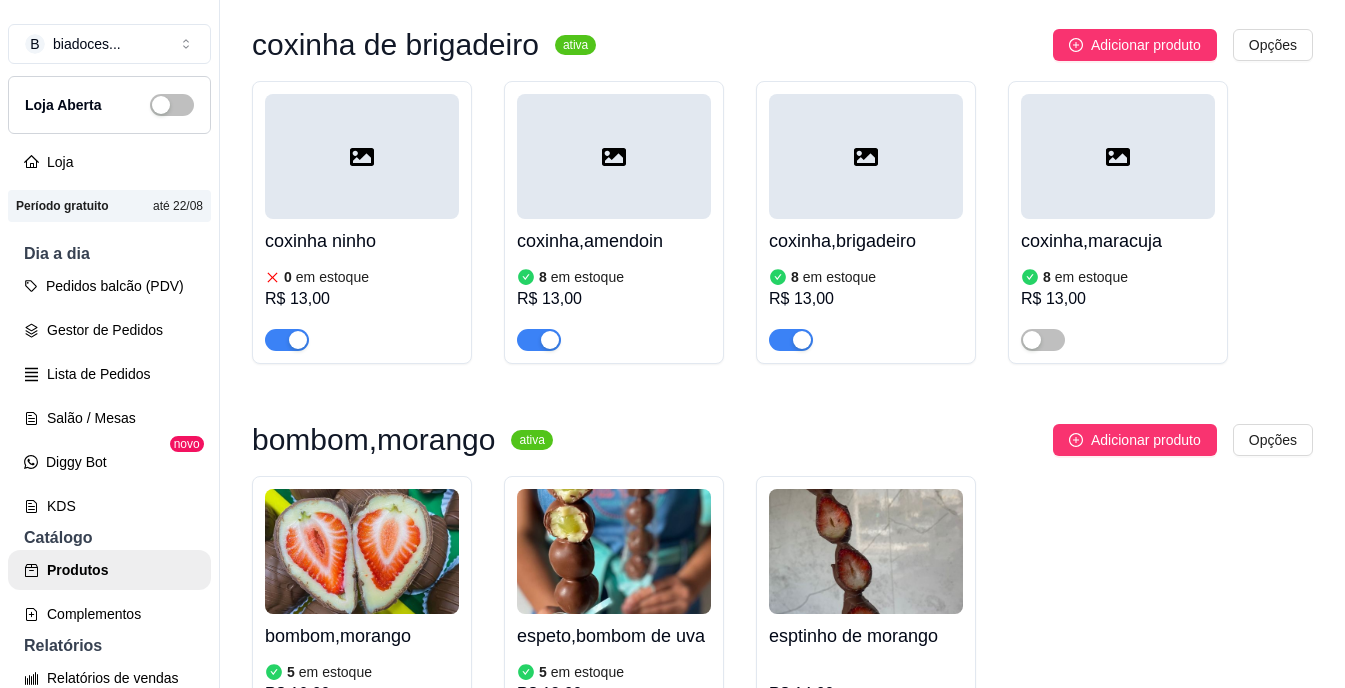 click on "coxinha,amendoin" at bounding box center [614, 241] 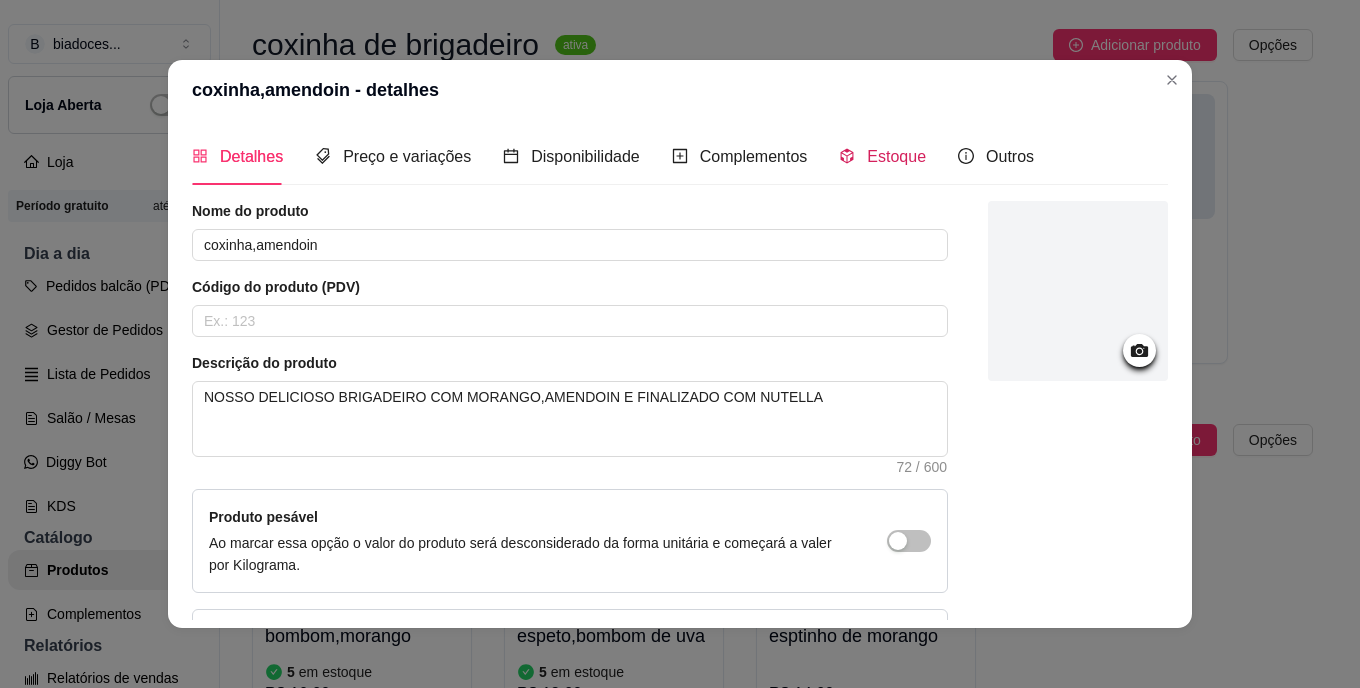 click on "Estoque" at bounding box center [896, 156] 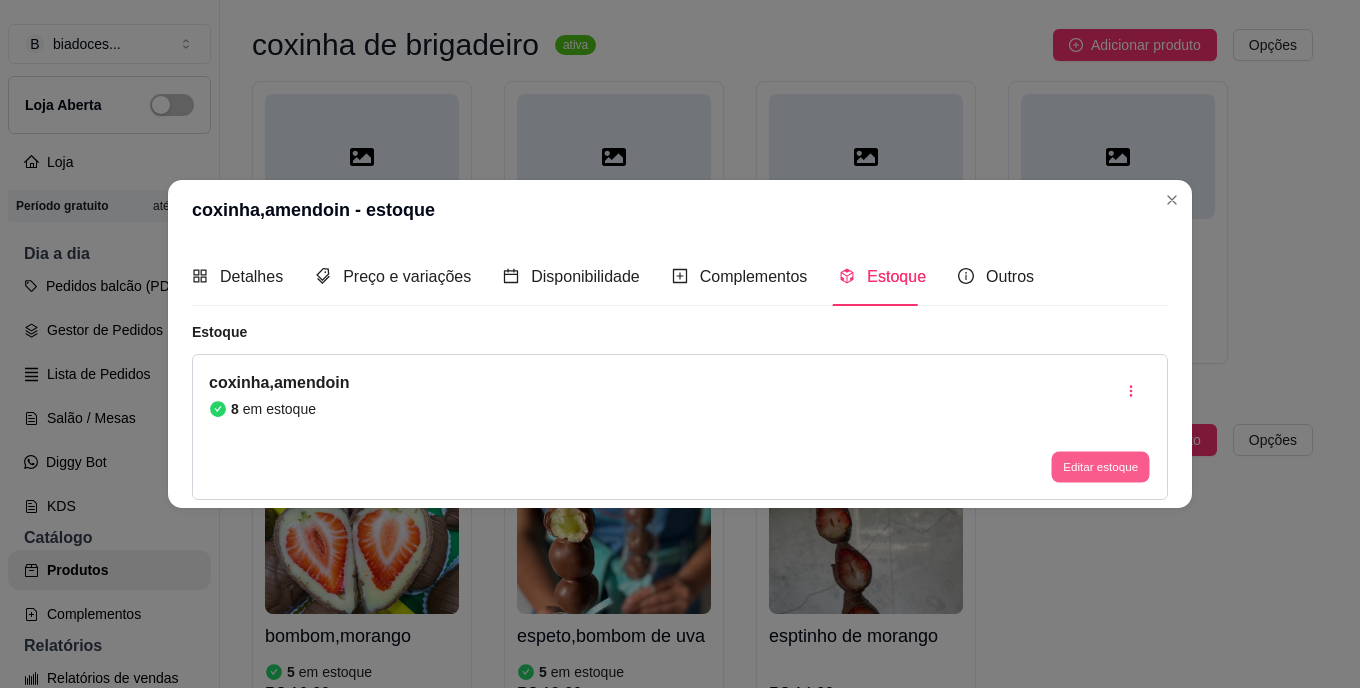 click on "Editar estoque" at bounding box center (1100, 466) 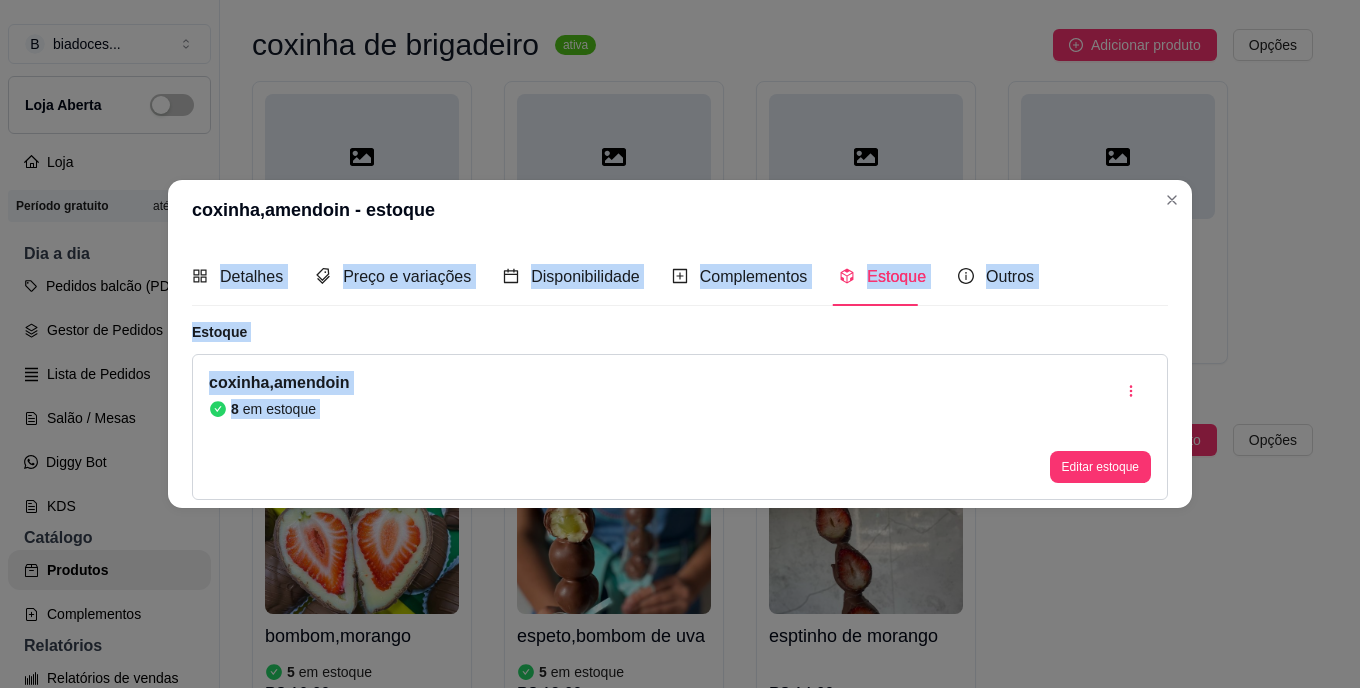 drag, startPoint x: 663, startPoint y: 203, endPoint x: 984, endPoint y: 413, distance: 383.58963 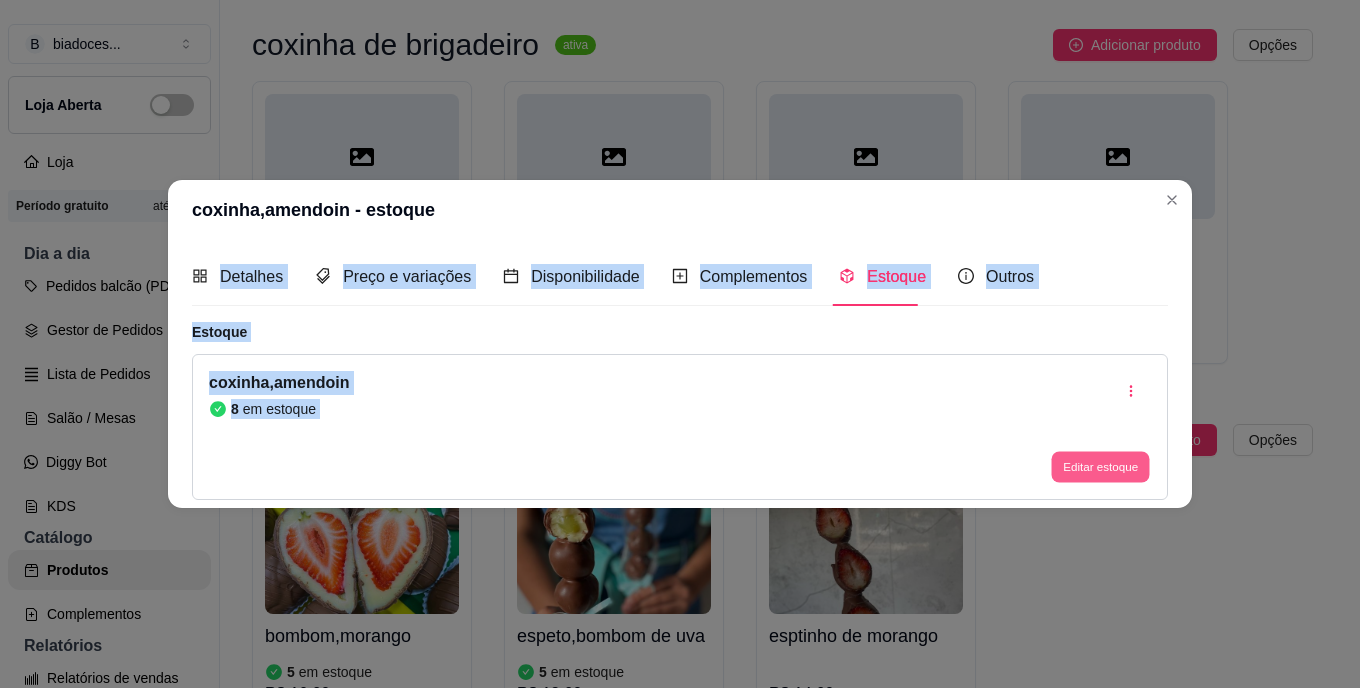 click on "Editar estoque" at bounding box center (1100, 466) 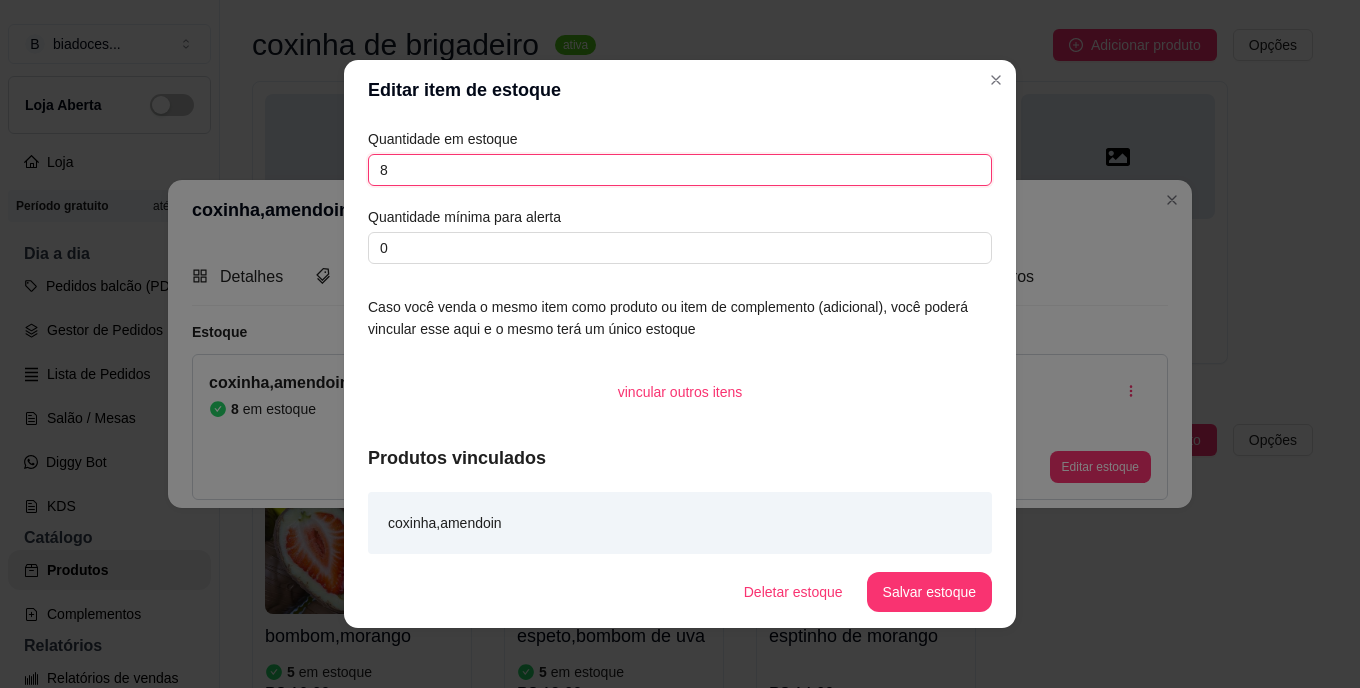 click on "8" at bounding box center [680, 170] 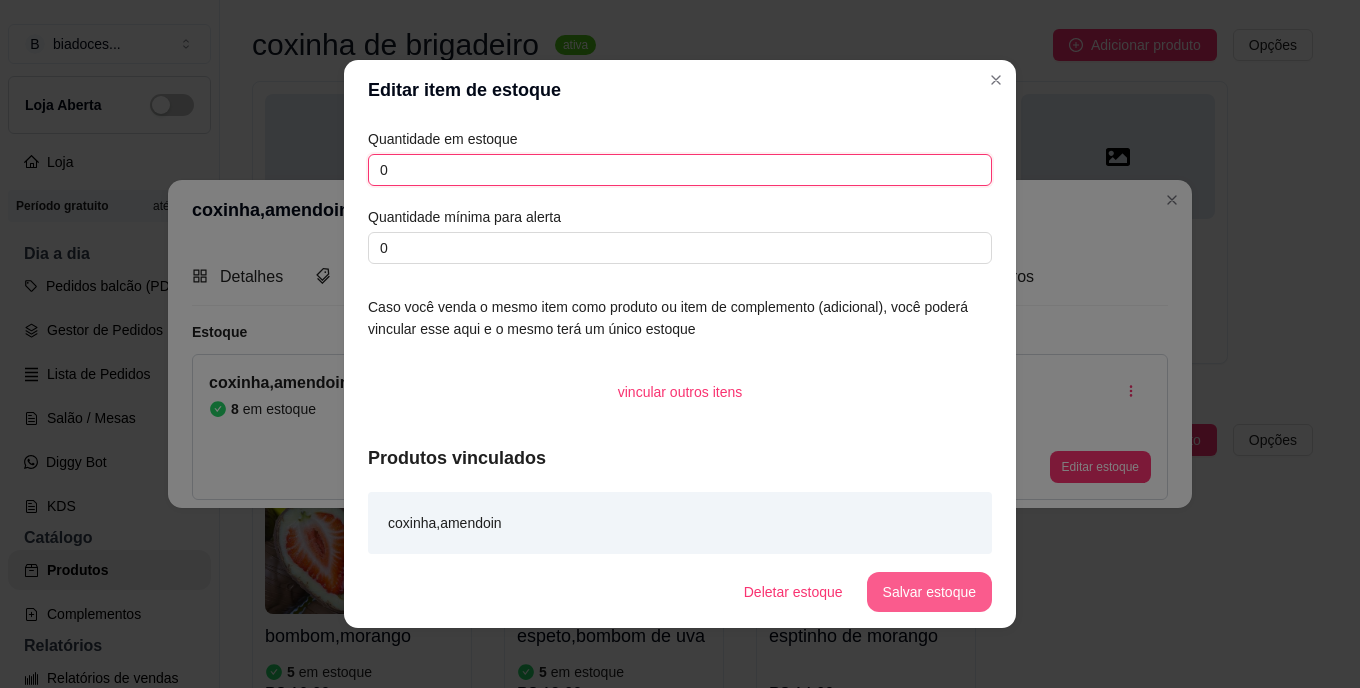type on "0" 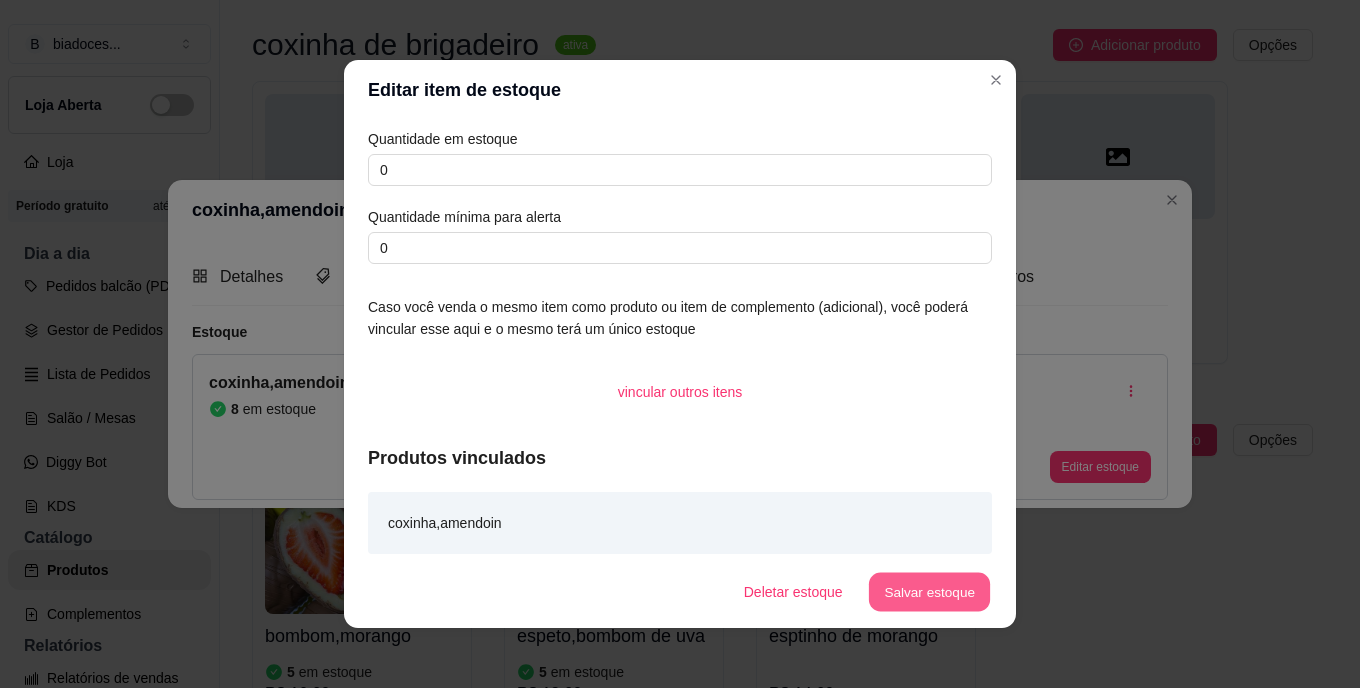 click on "Salvar estoque" at bounding box center [929, 592] 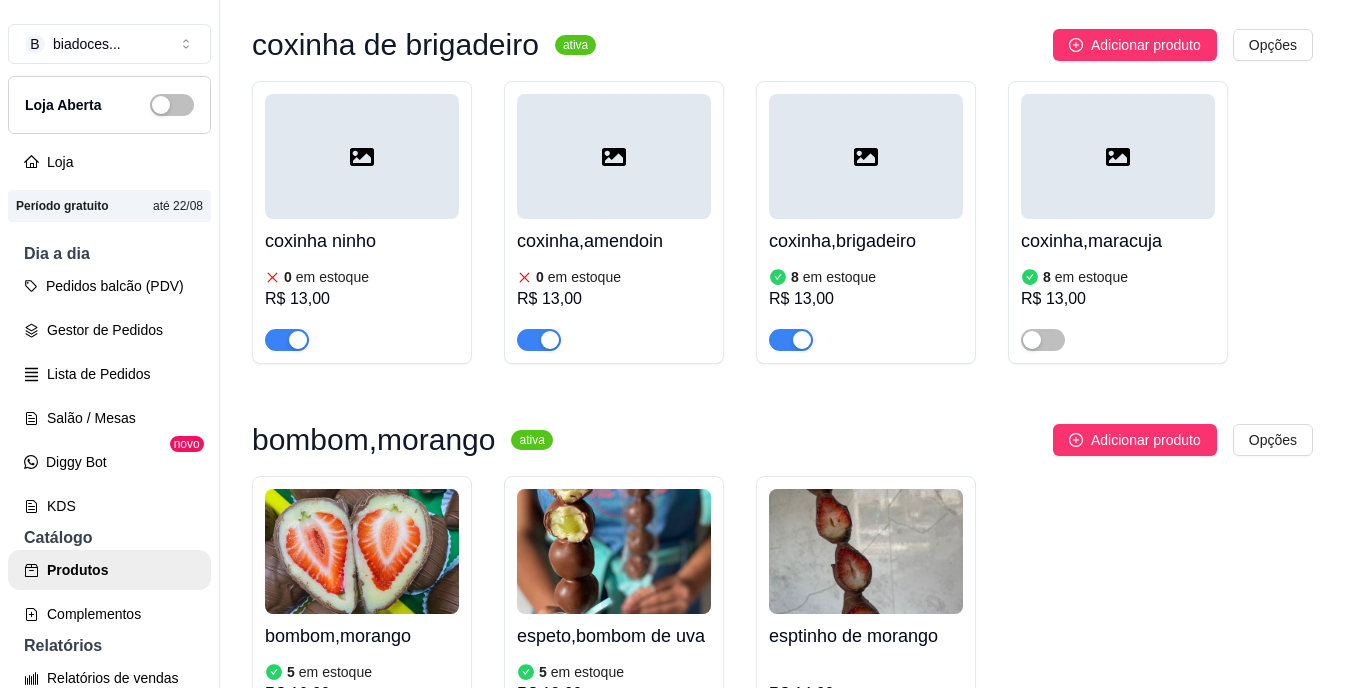 click on "[QUANTITY] em estoque R$ 13,00" at bounding box center (1118, 307) 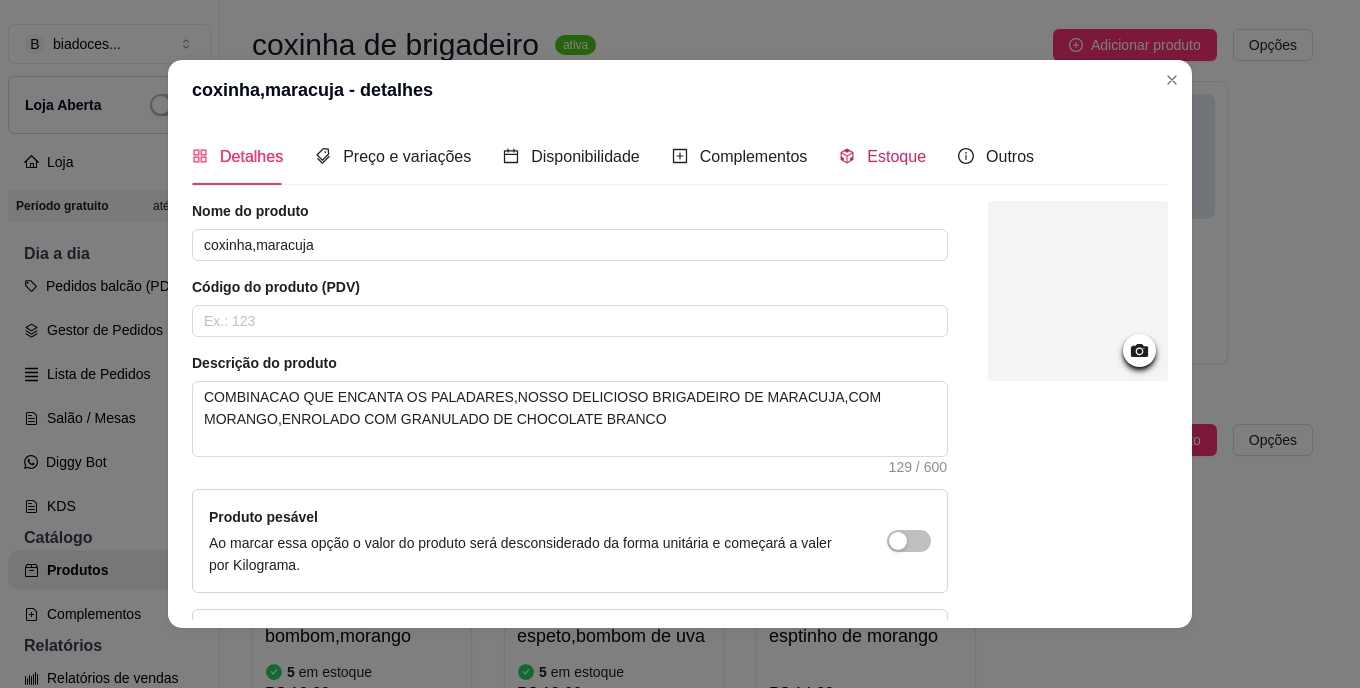 click on "Estoque" at bounding box center [882, 156] 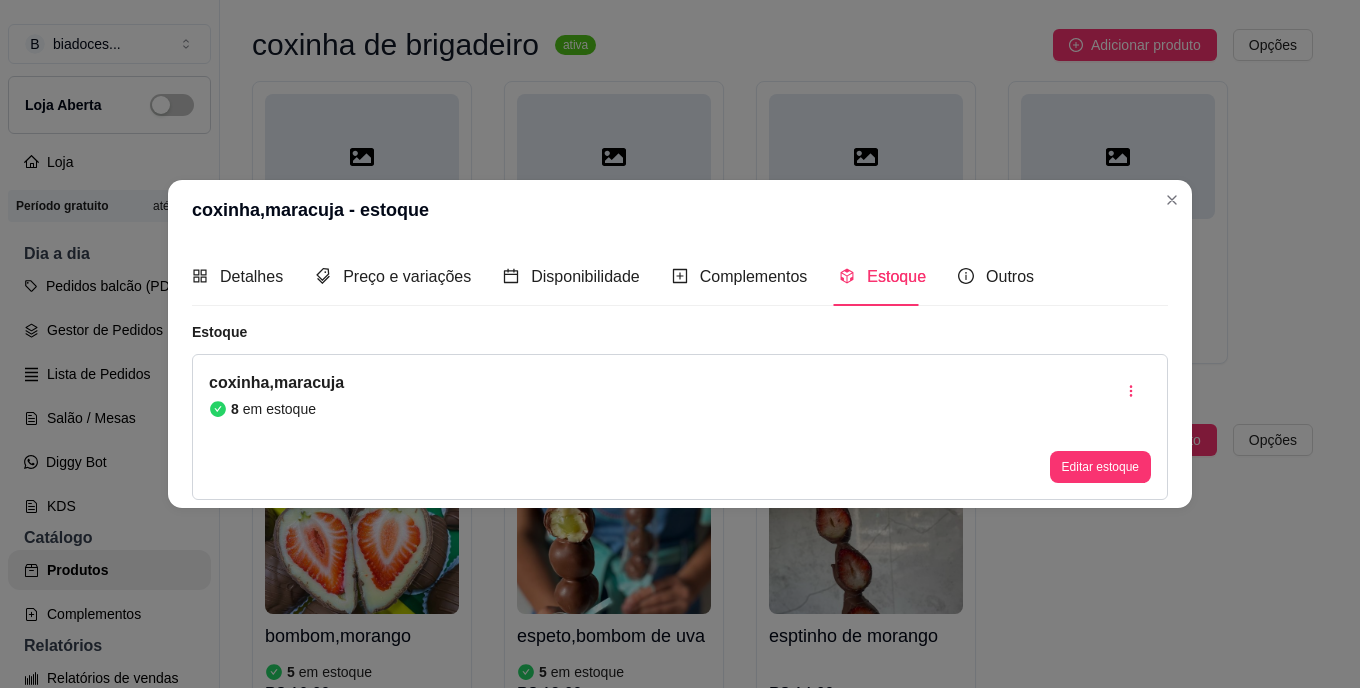 type 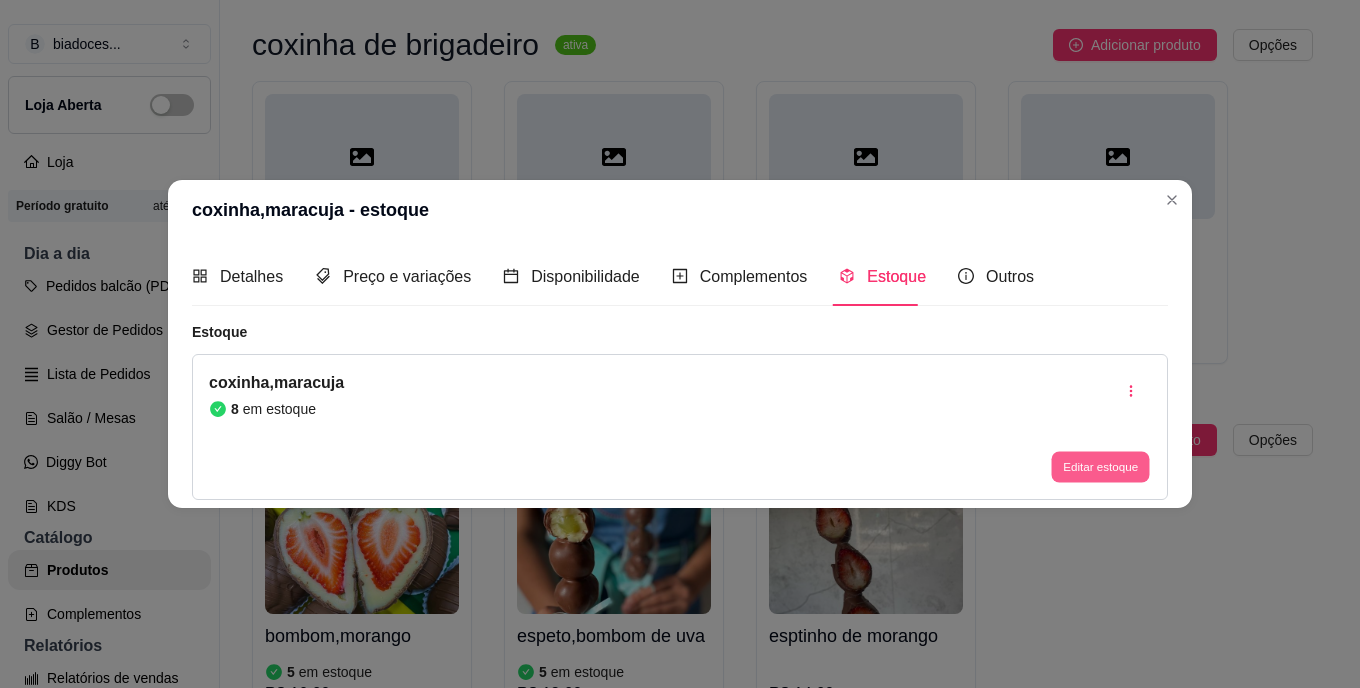 click on "Editar estoque" at bounding box center [1100, 466] 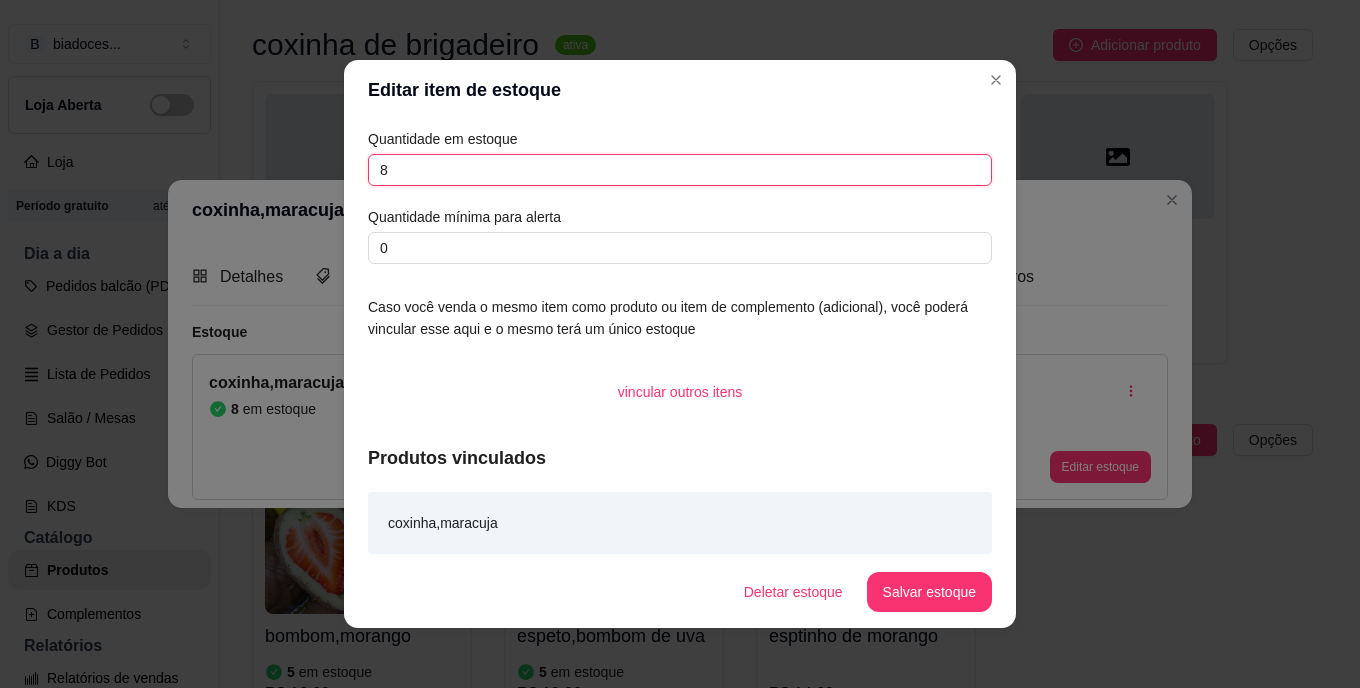 click on "8" at bounding box center [680, 170] 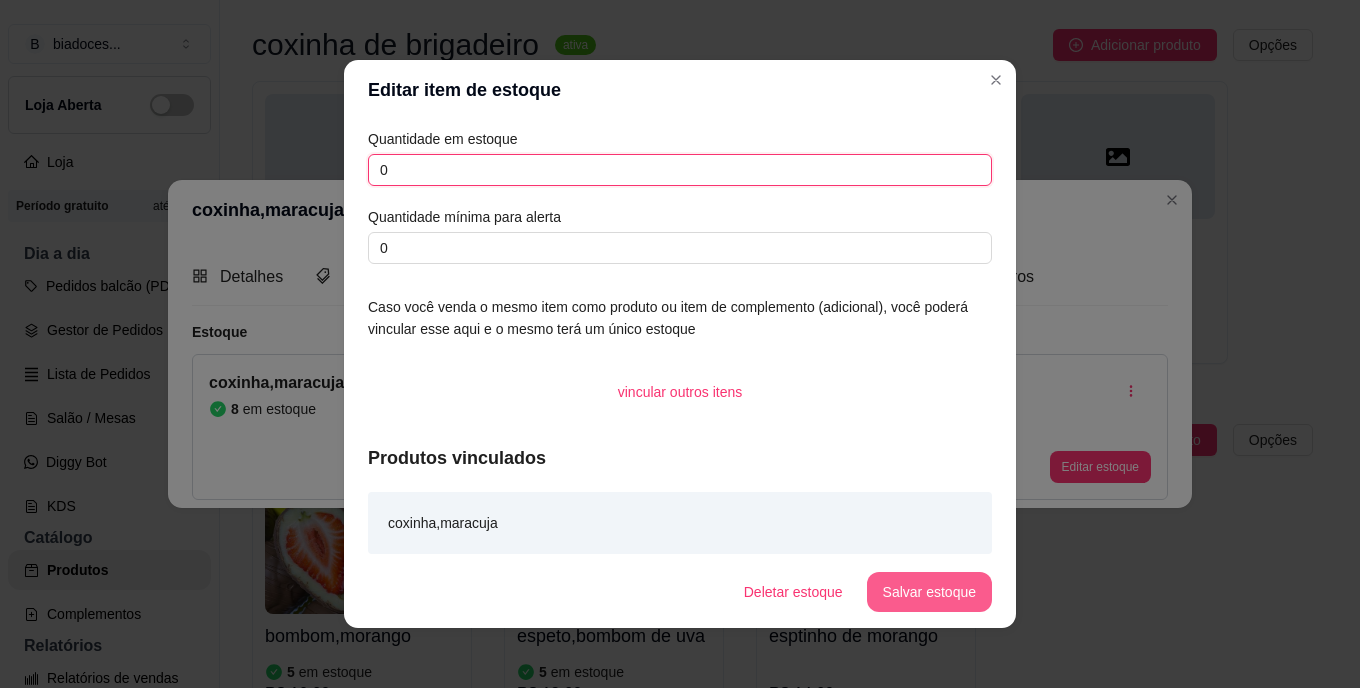 type on "0" 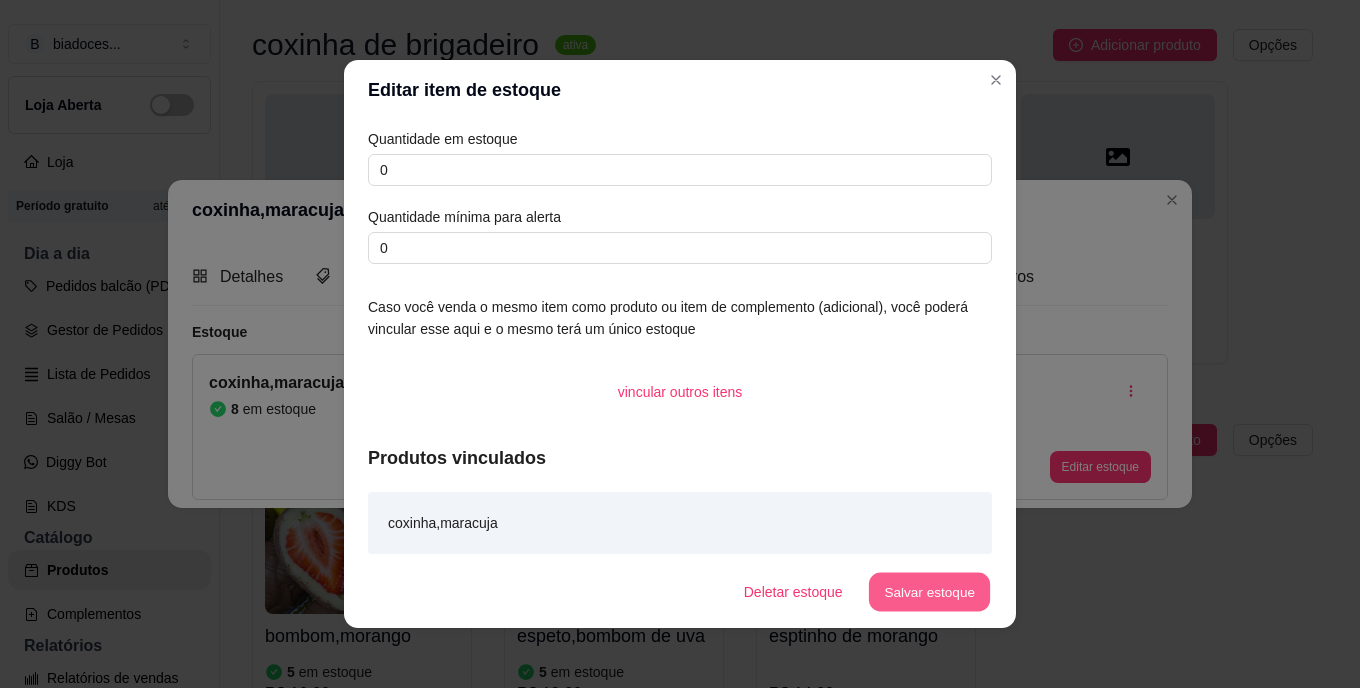 click on "Salvar estoque" at bounding box center [929, 592] 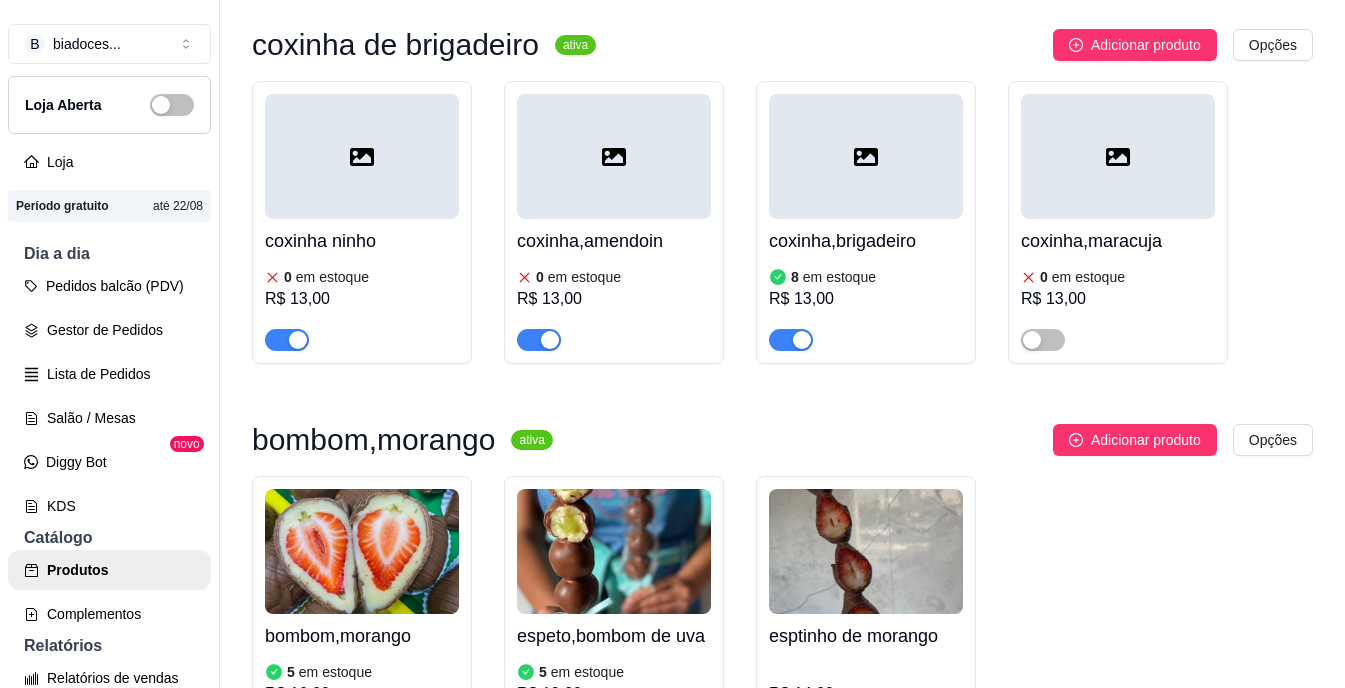 click at bounding box center [550, 340] 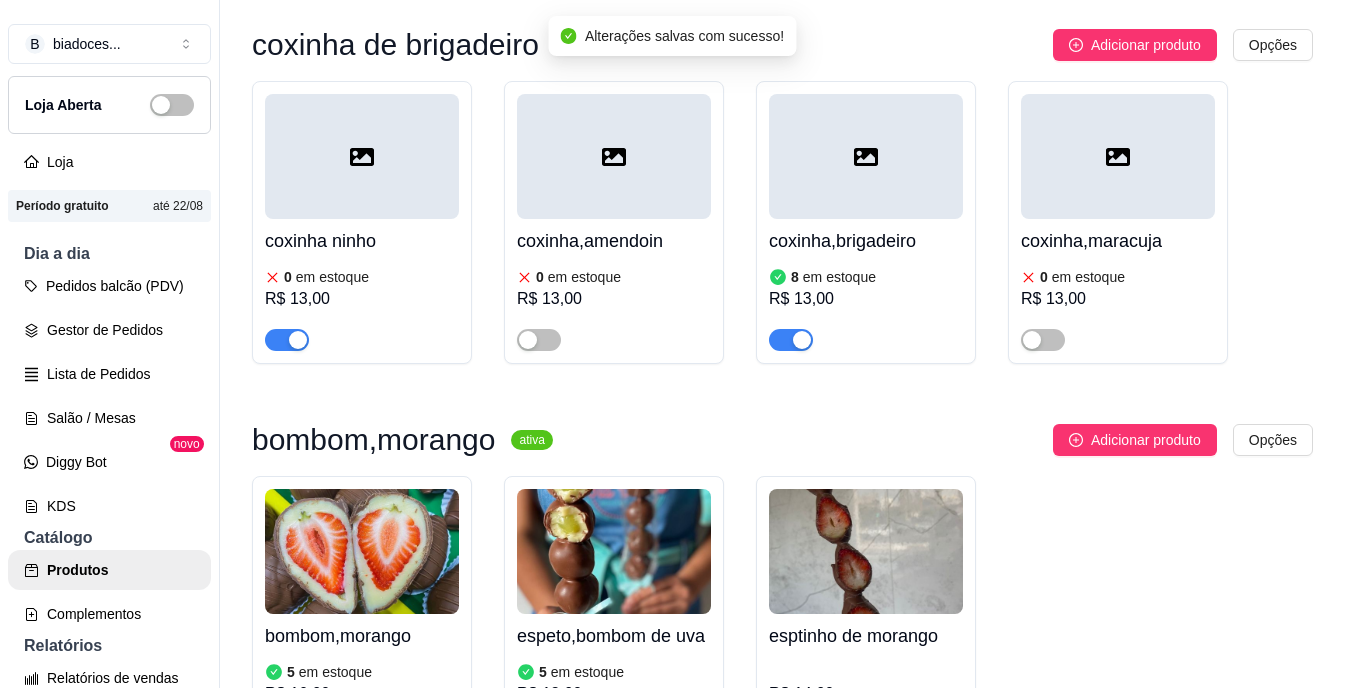 click at bounding box center [287, 340] 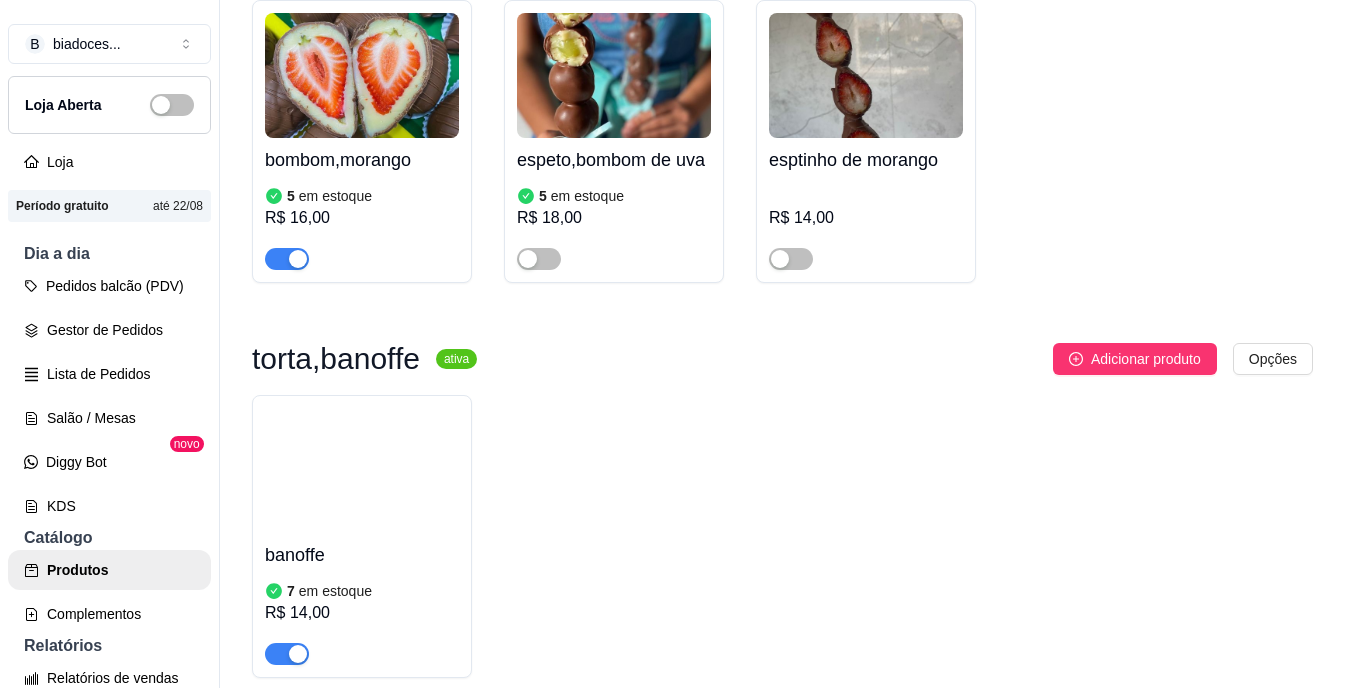 scroll, scrollTop: 1840, scrollLeft: 0, axis: vertical 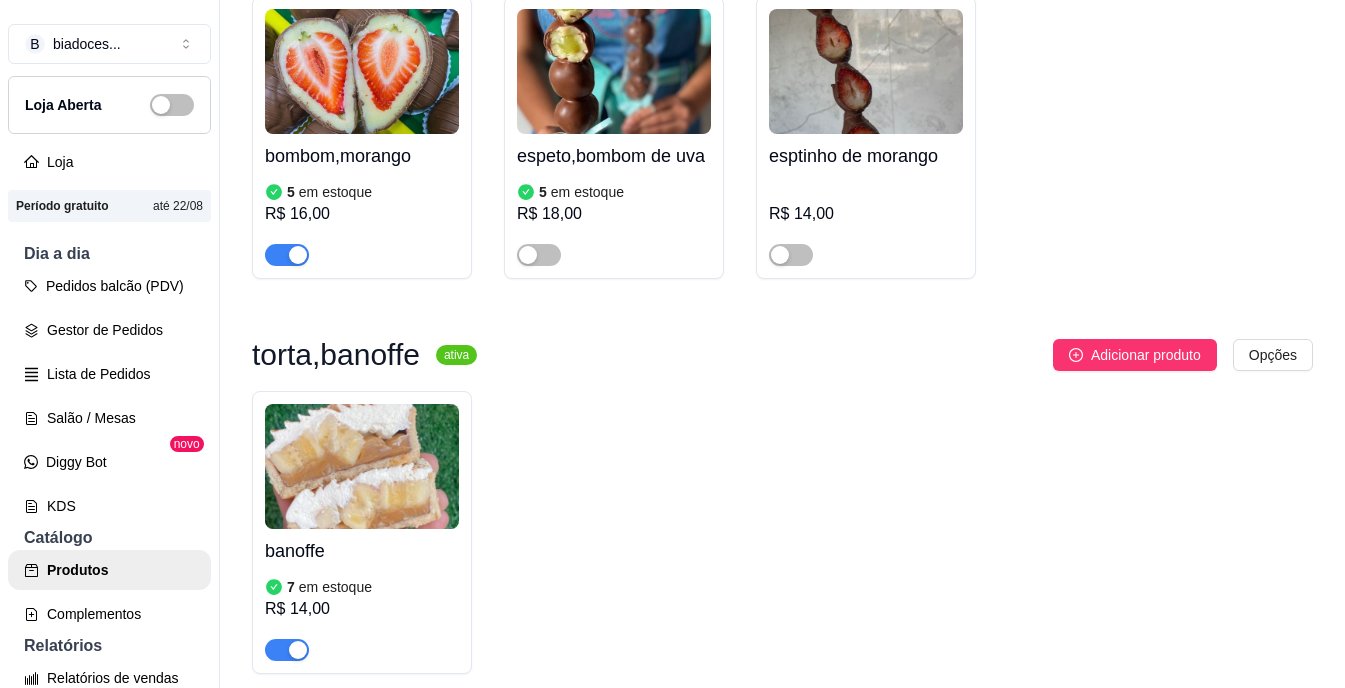 click on "espeto,bombom de uva" at bounding box center [614, 156] 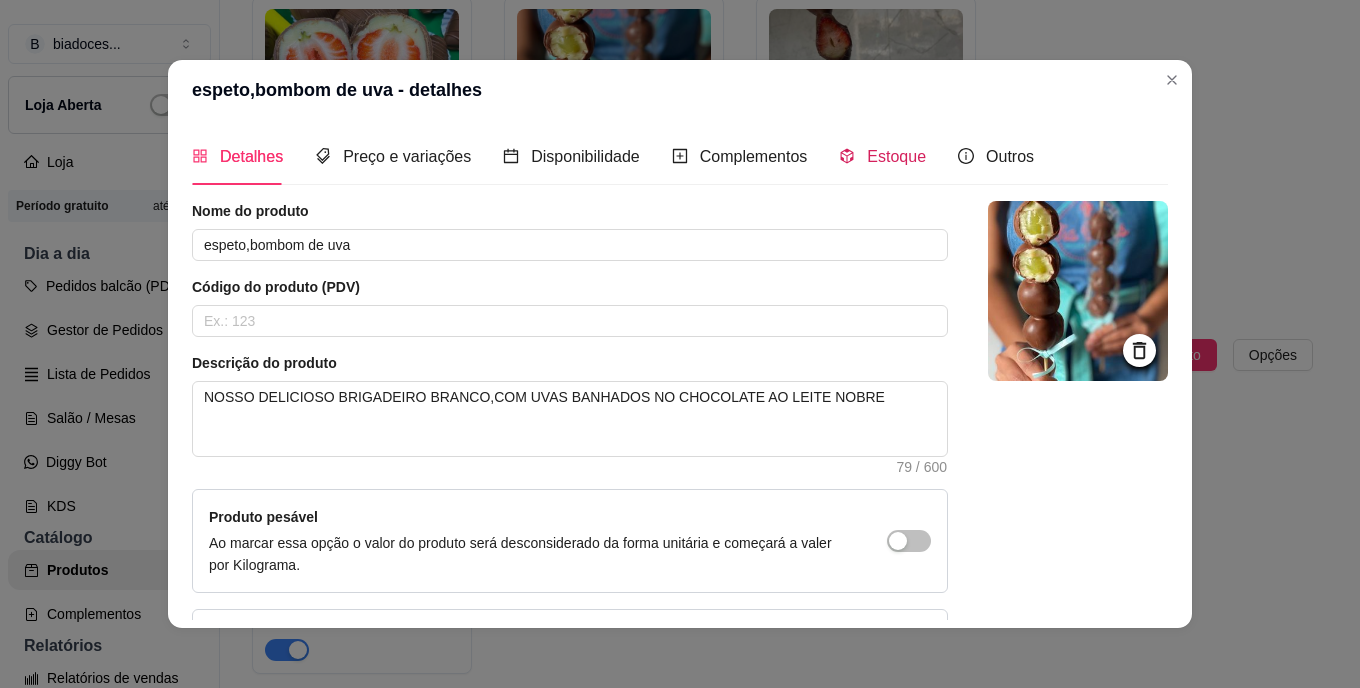click on "Estoque" at bounding box center (896, 156) 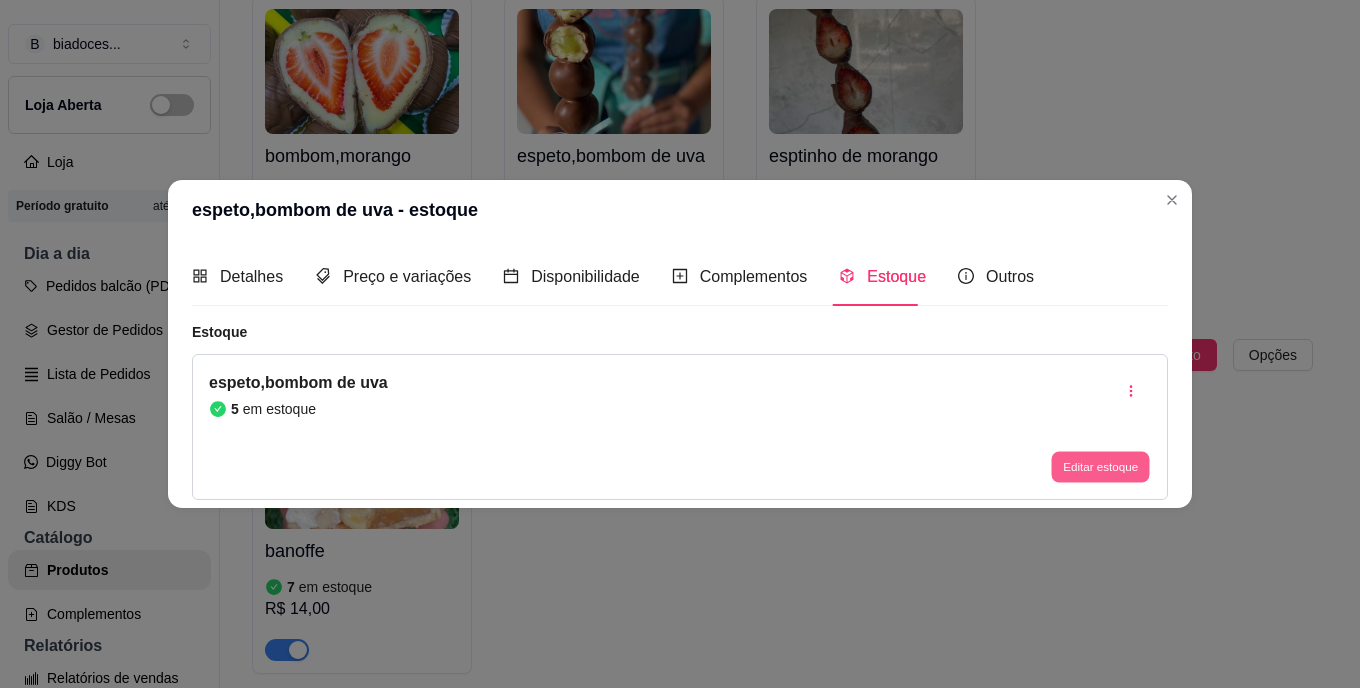 click on "Editar estoque" at bounding box center [1100, 466] 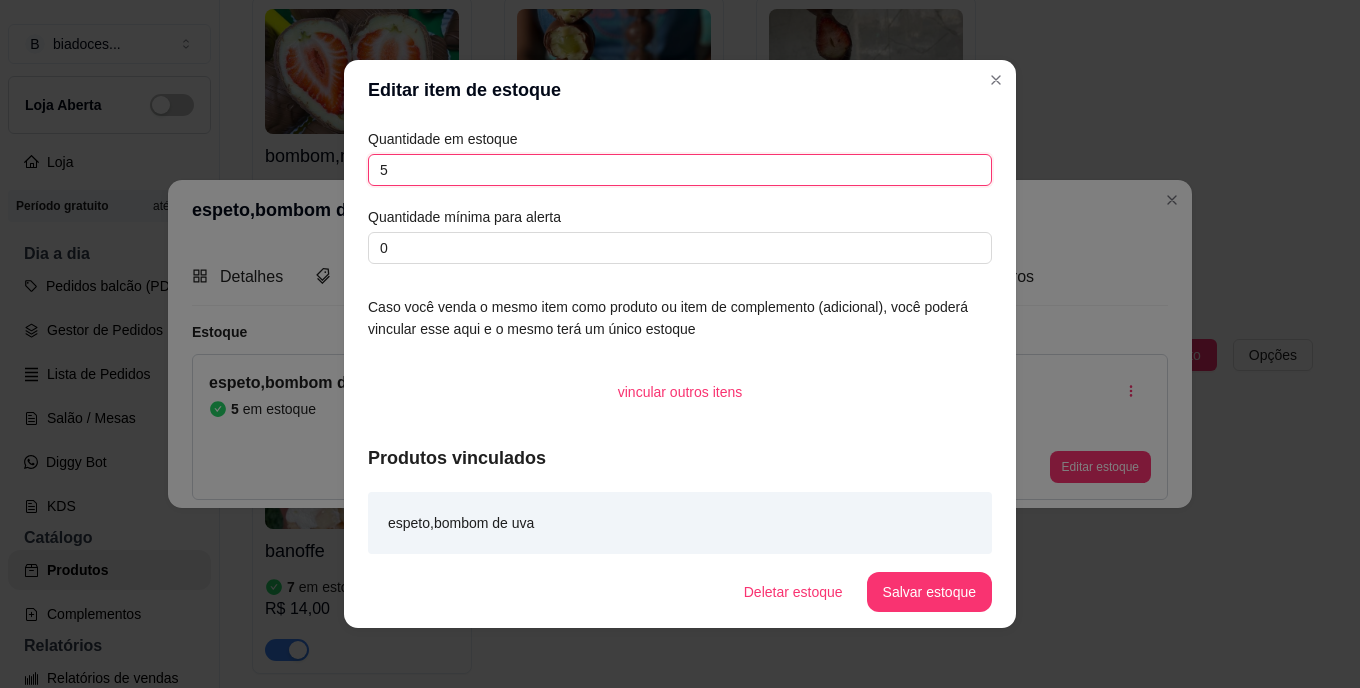 click on "5" at bounding box center (680, 170) 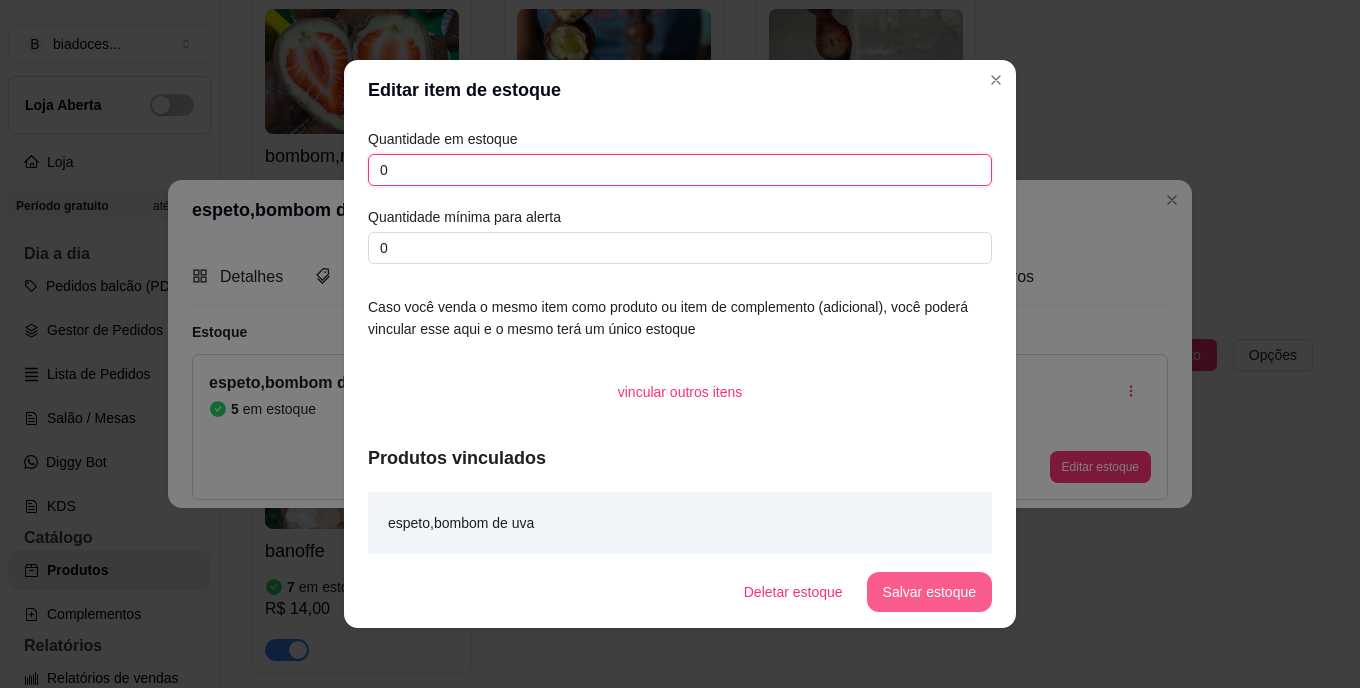 type on "0" 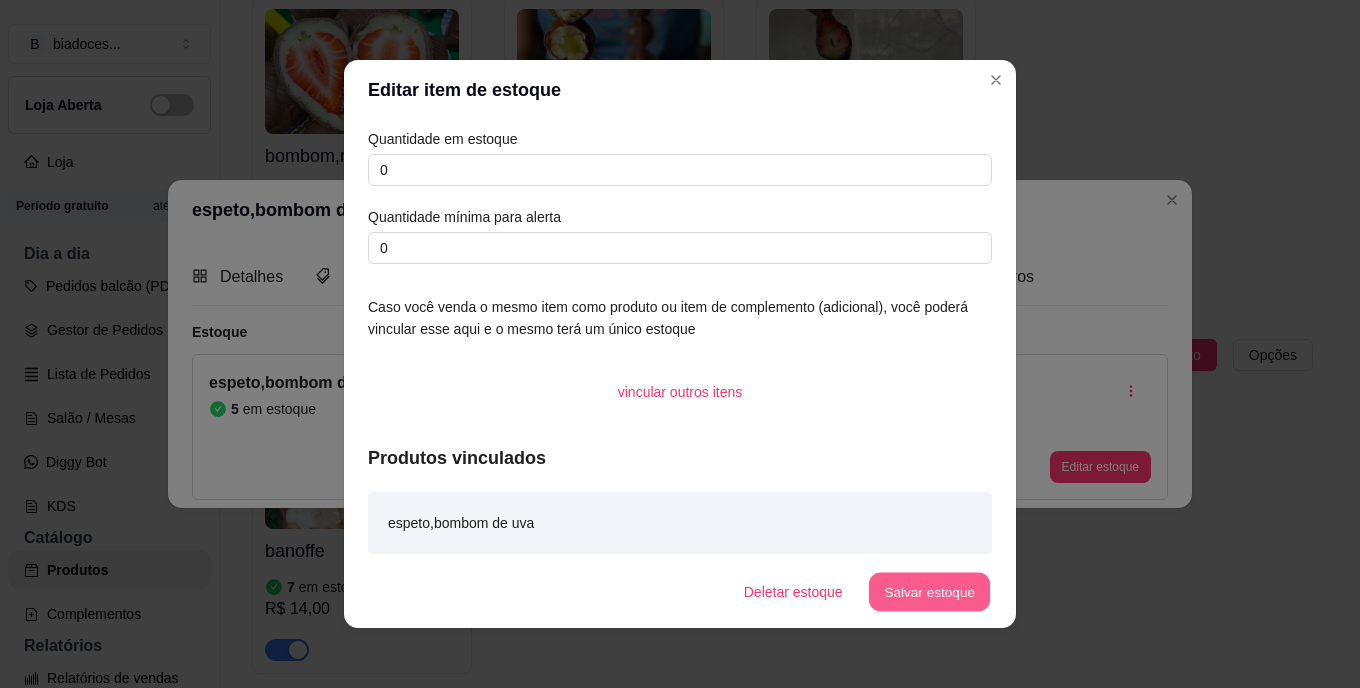 click on "Salvar estoque" at bounding box center (929, 592) 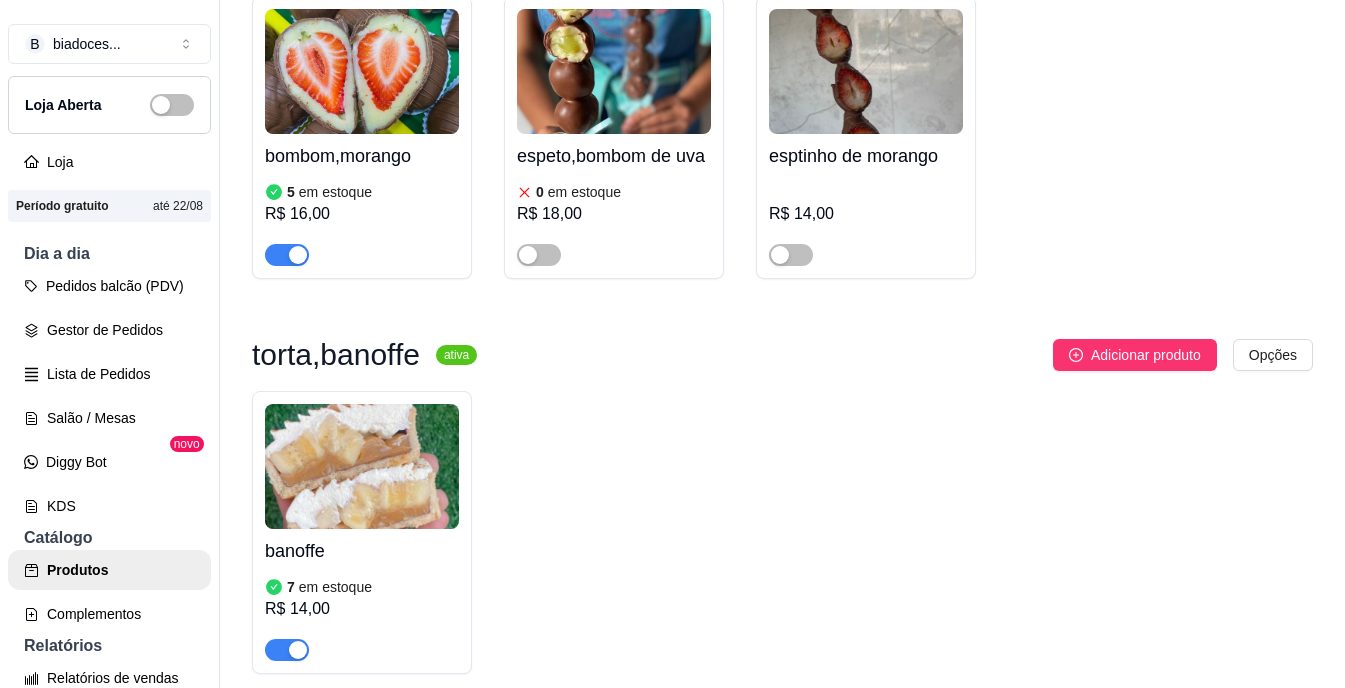 click on "espeto,bombom de uva" at bounding box center (614, 156) 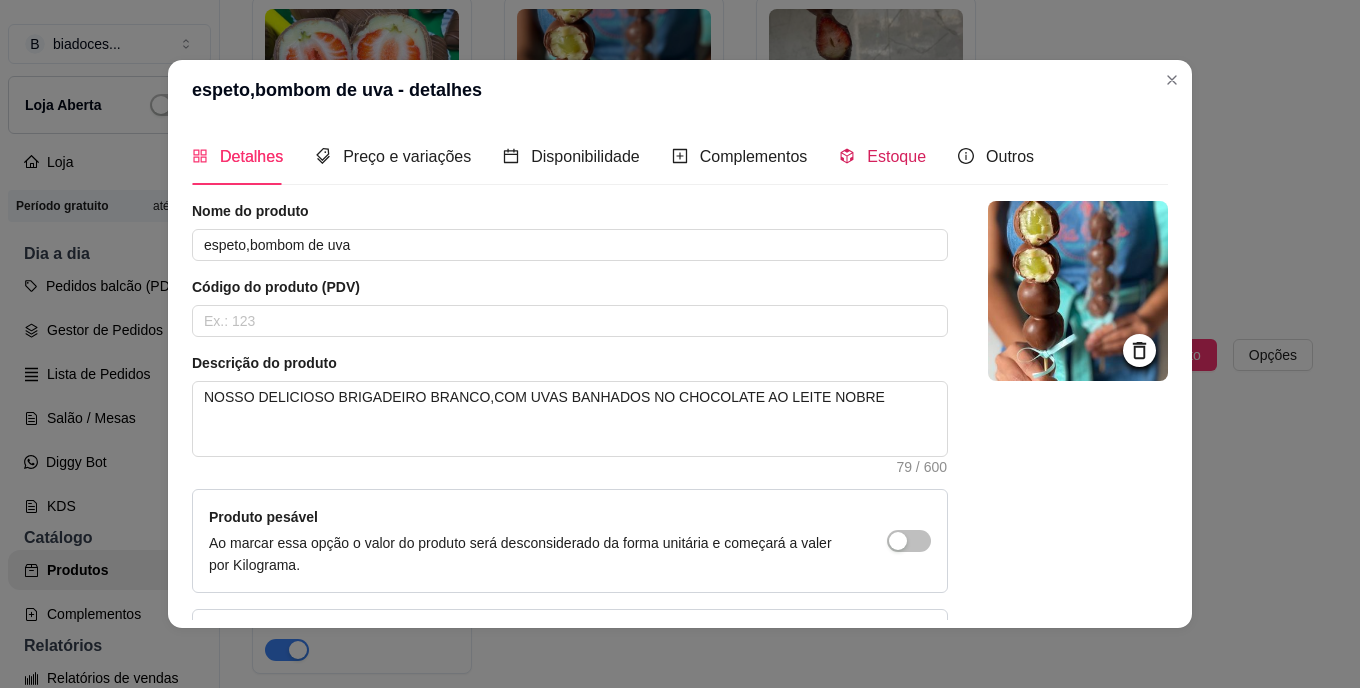 click on "Estoque" at bounding box center (896, 156) 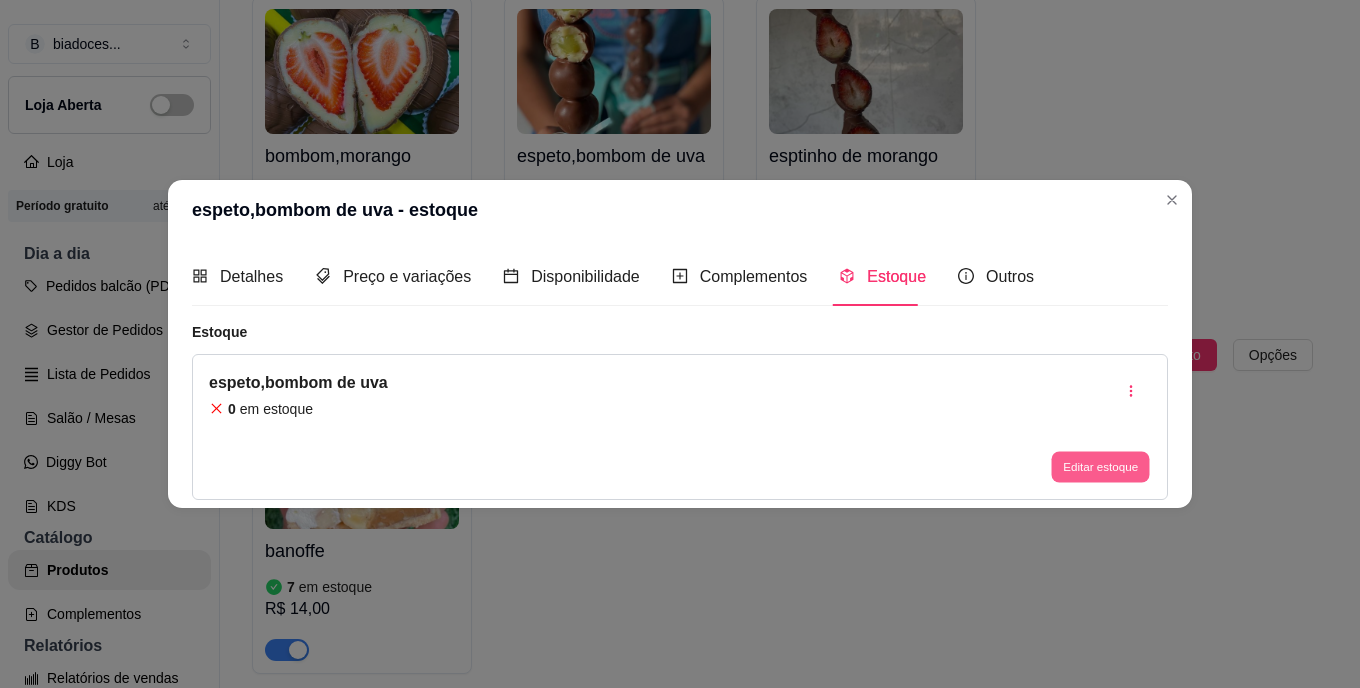 click on "Editar estoque" at bounding box center (1100, 466) 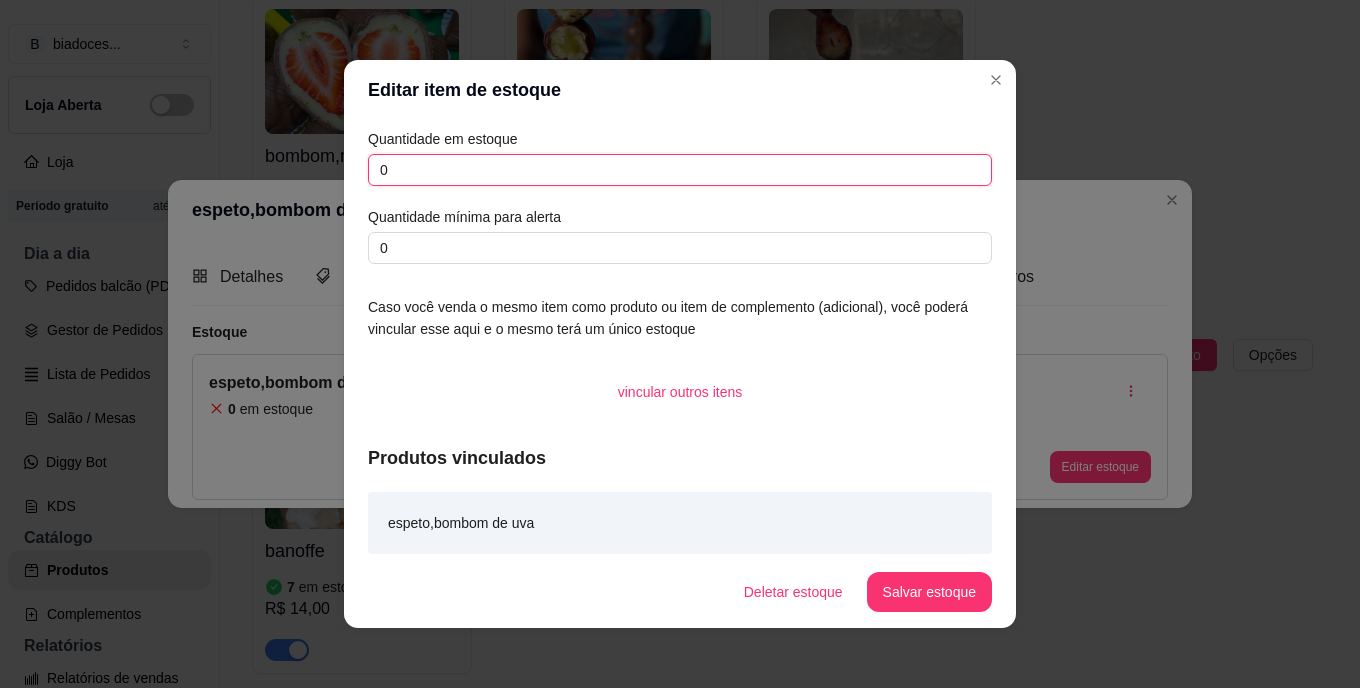 click on "0" at bounding box center [680, 170] 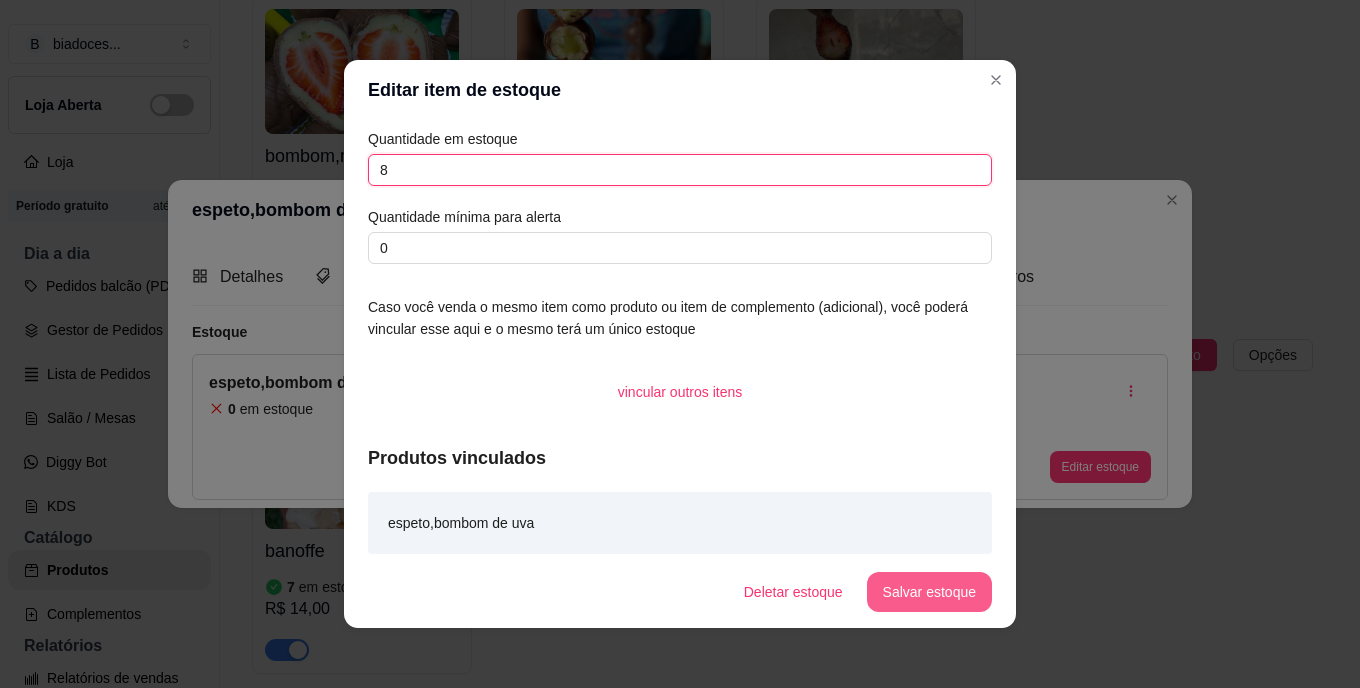 type on "8" 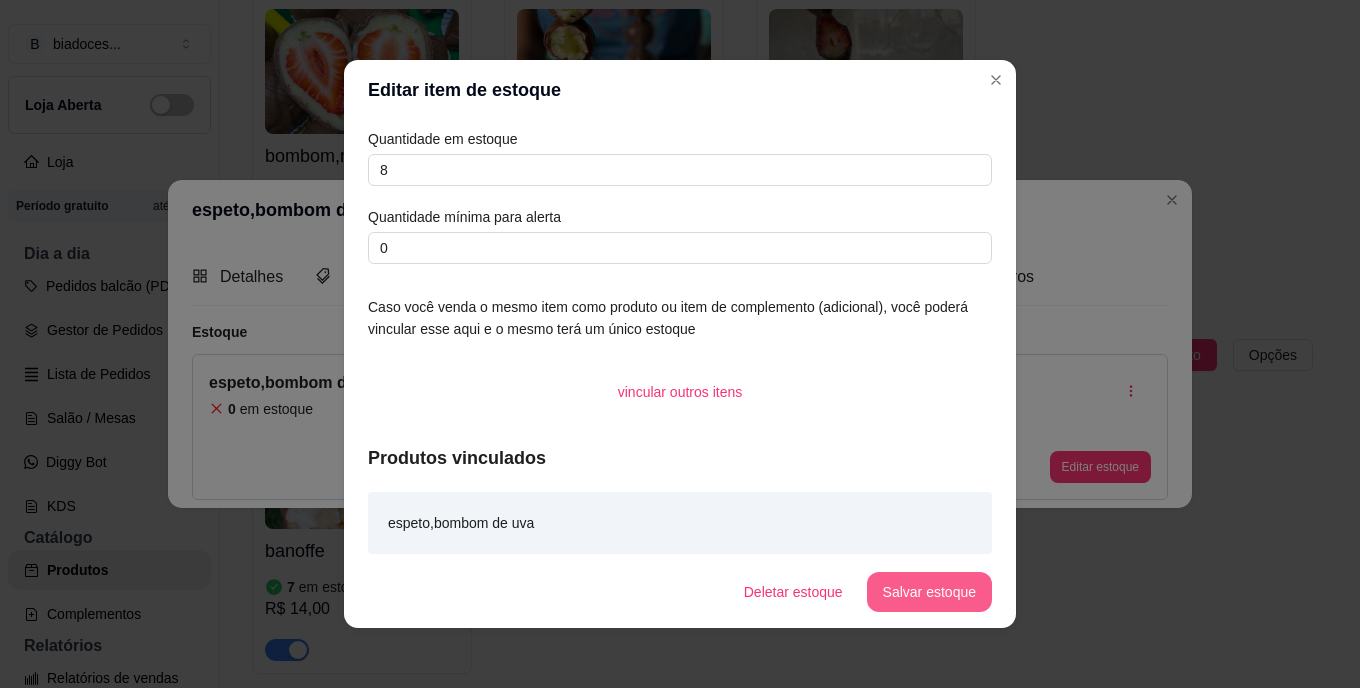 click on "Salvar estoque" at bounding box center [929, 592] 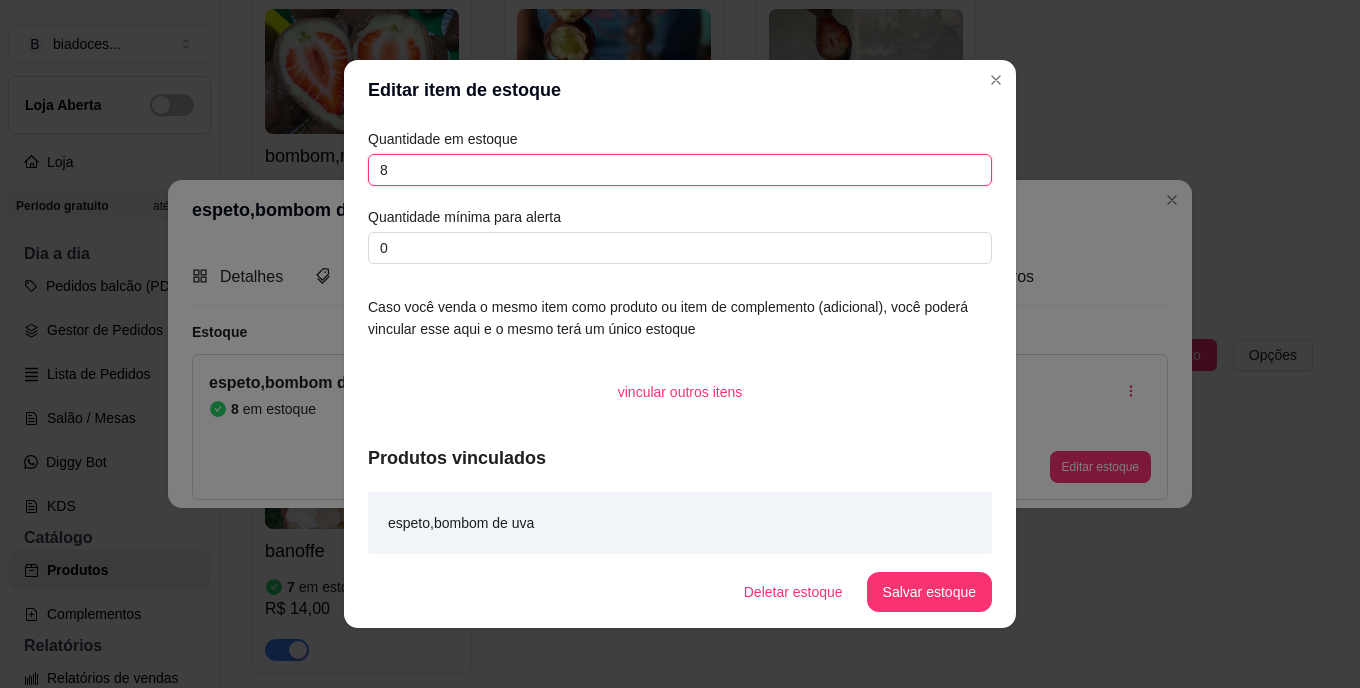 click on "8" at bounding box center [680, 170] 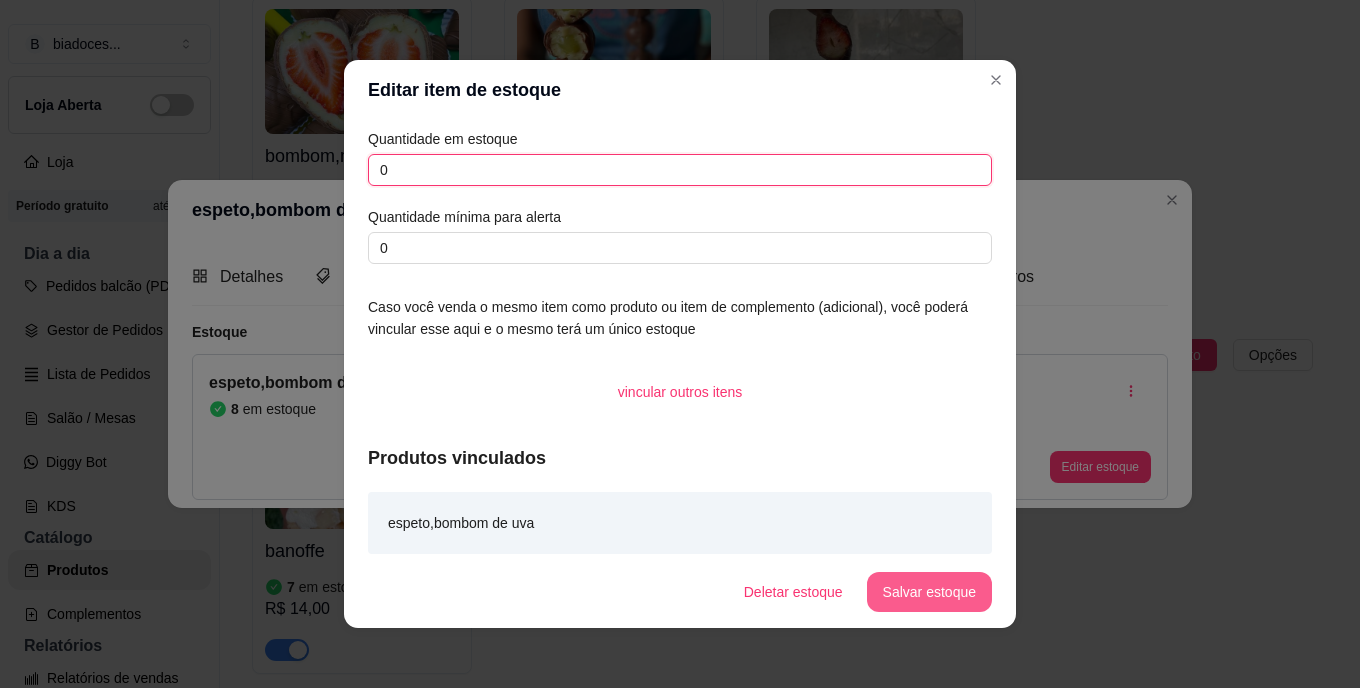 type on "0" 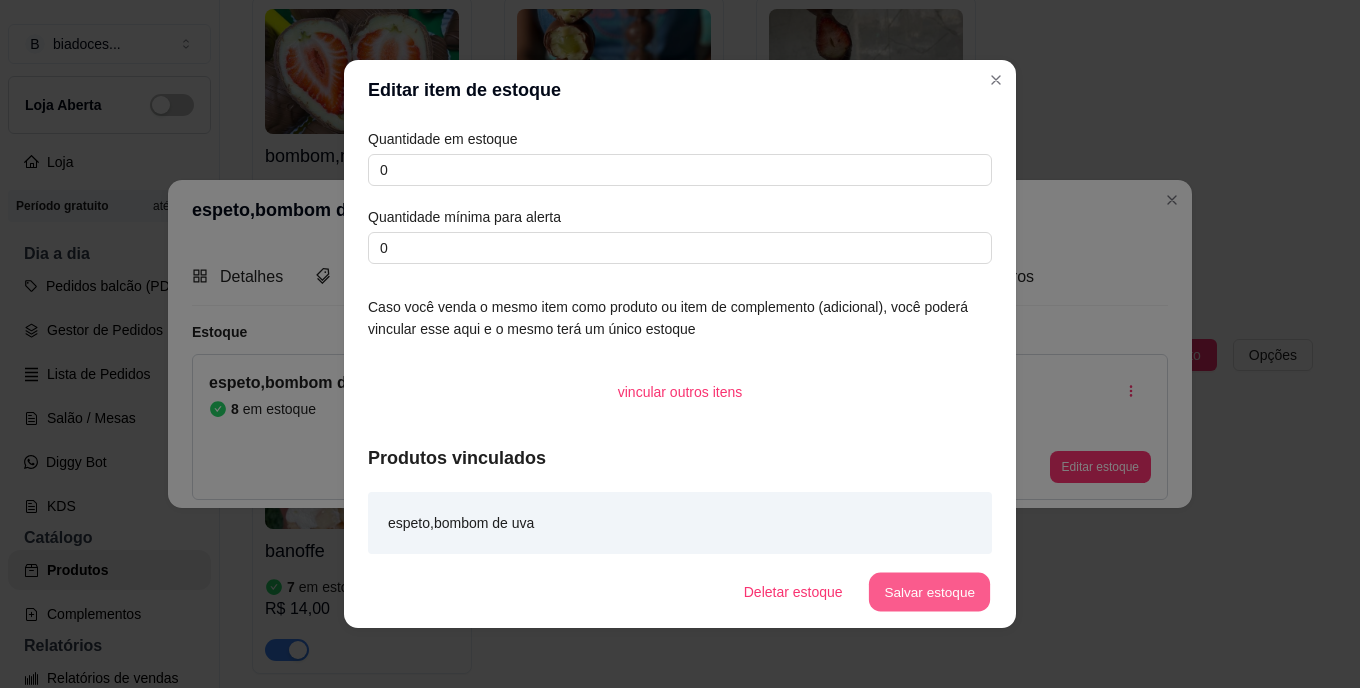 click on "Salvar estoque" at bounding box center (929, 592) 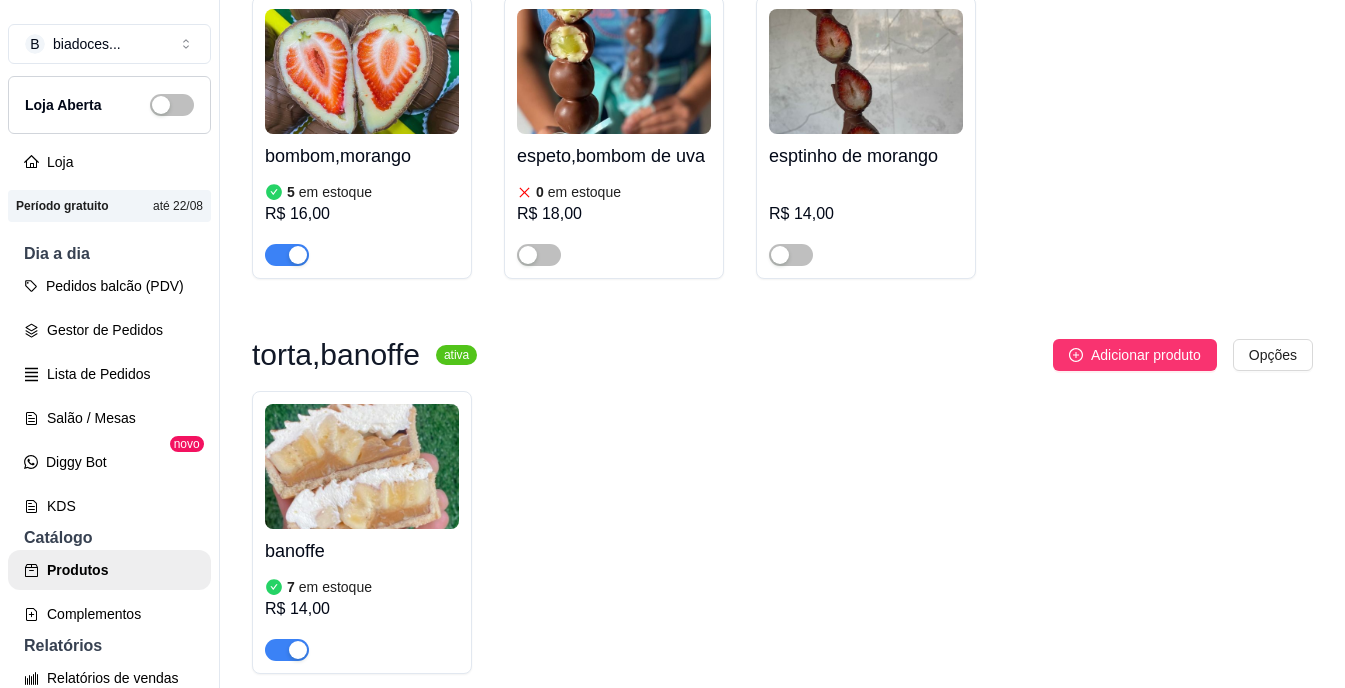 click at bounding box center [362, 466] 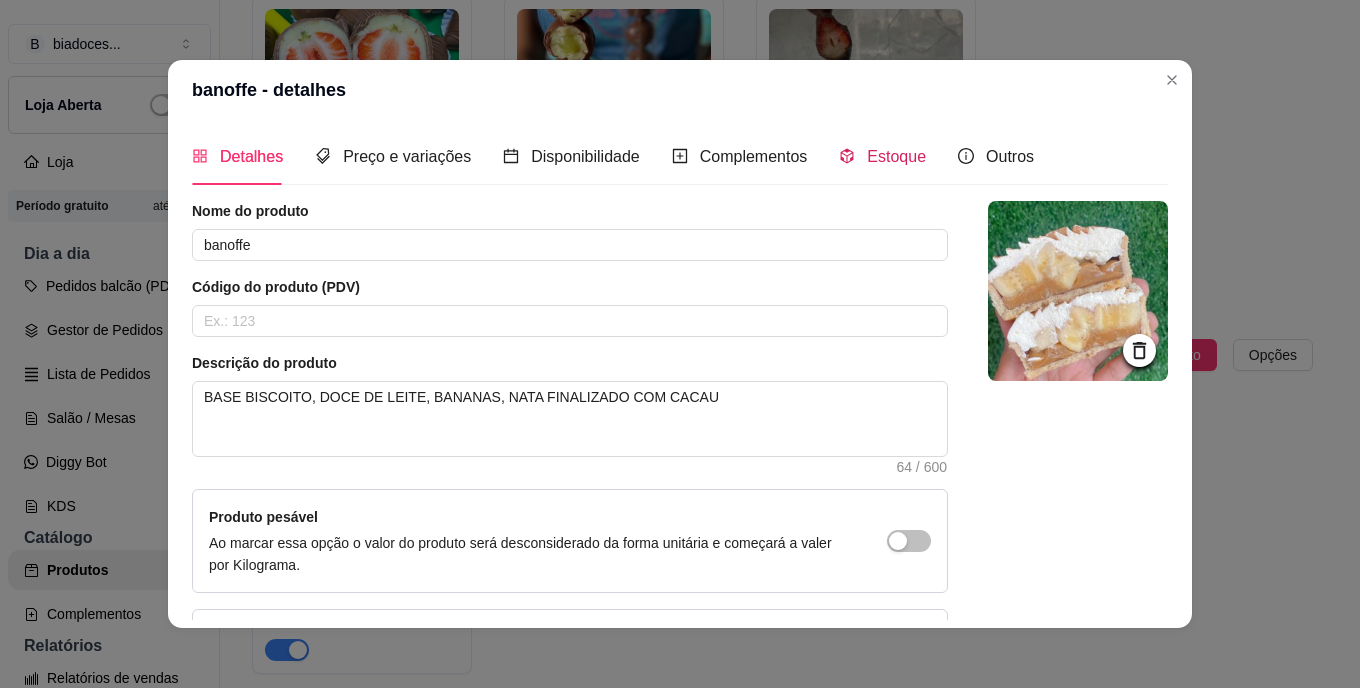 click on "Estoque" at bounding box center (896, 156) 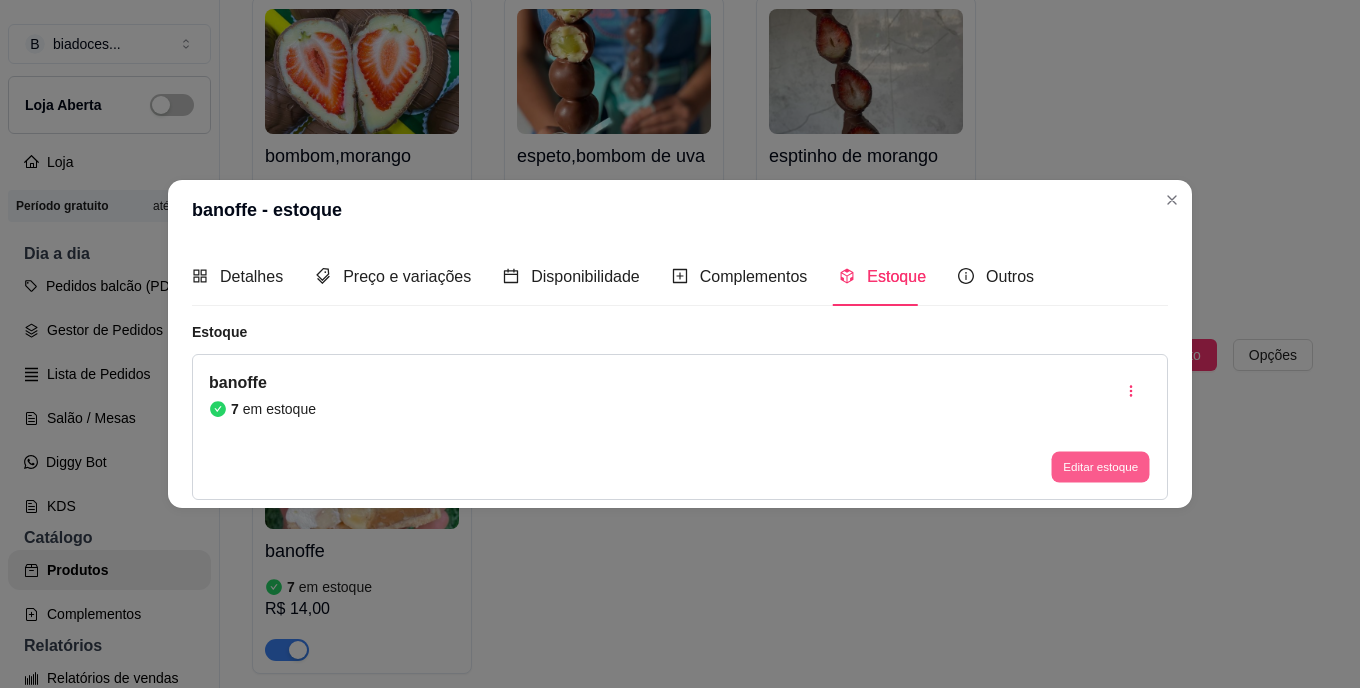 click on "Editar estoque" at bounding box center (1100, 466) 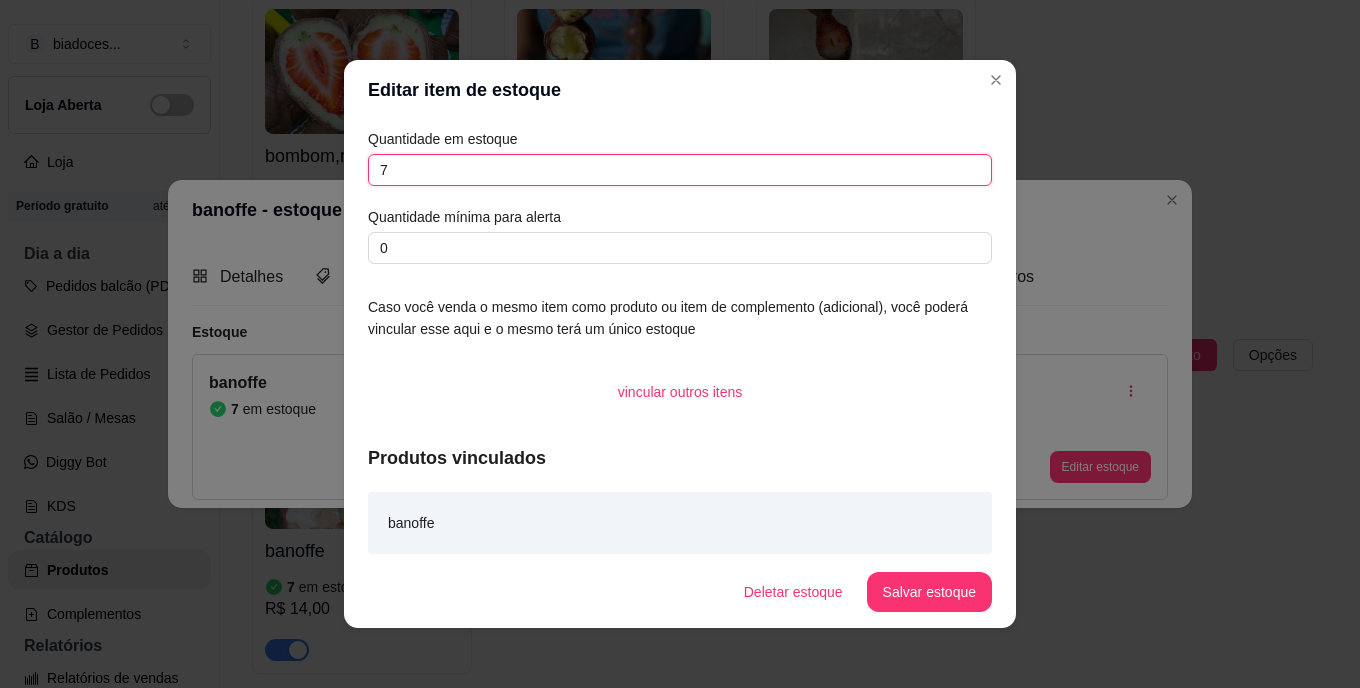 click on "7" at bounding box center (680, 170) 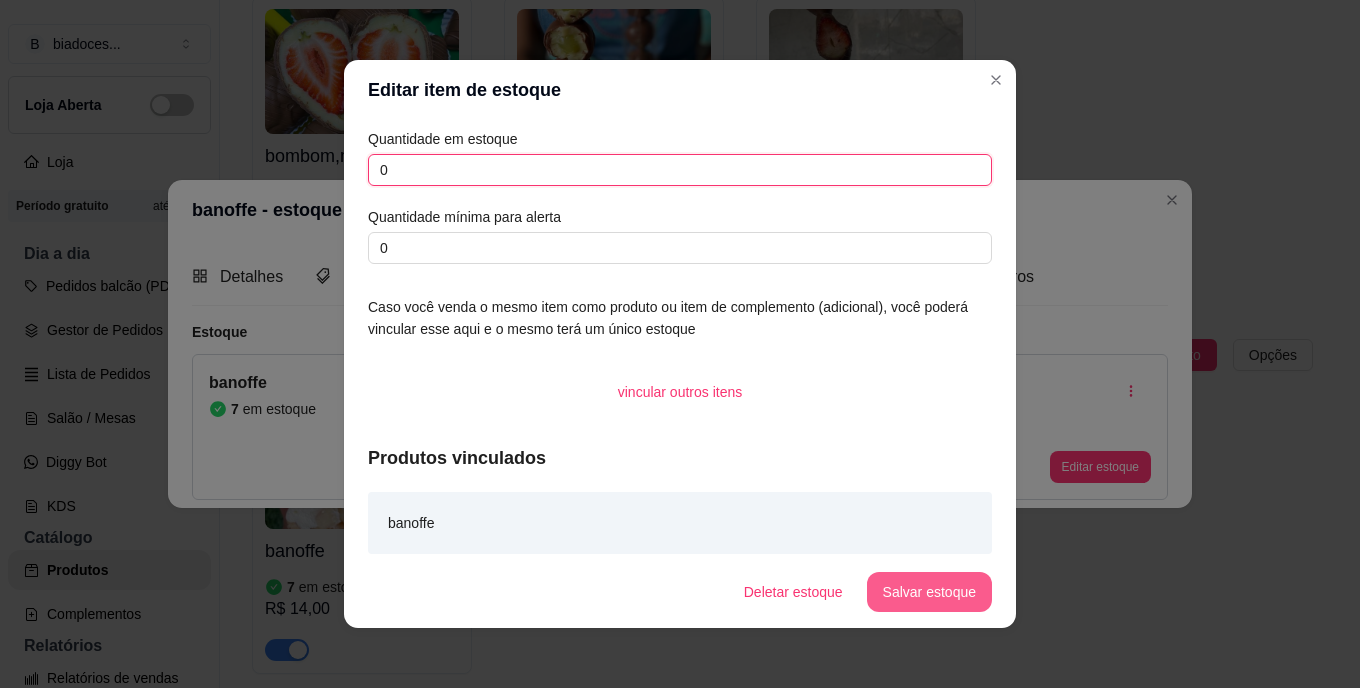 type on "0" 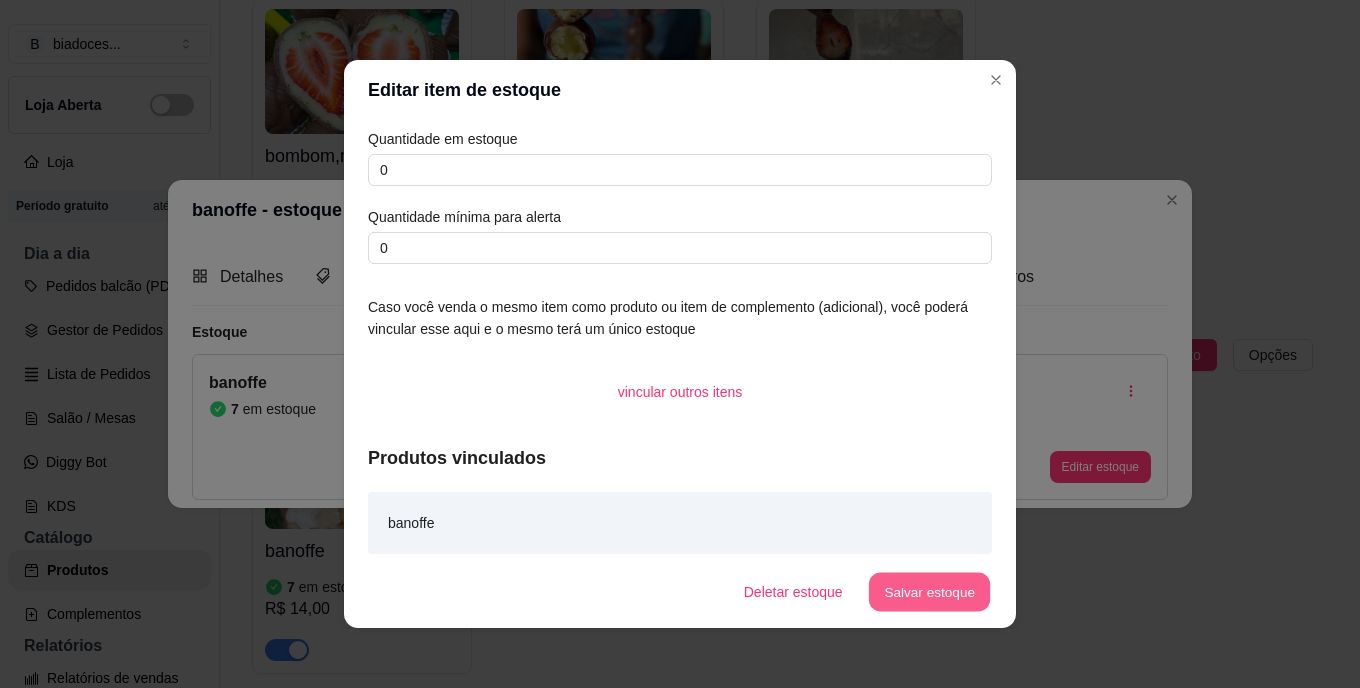 click on "Salvar estoque" at bounding box center (929, 592) 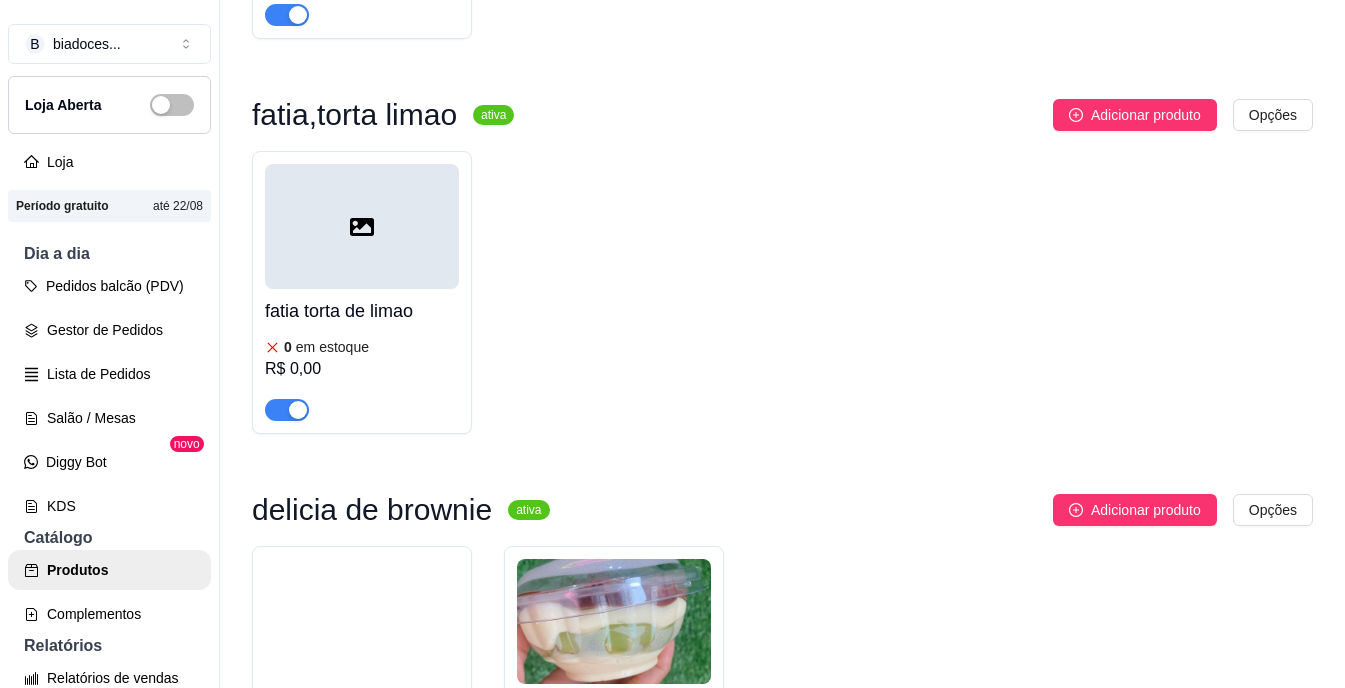 scroll, scrollTop: 2480, scrollLeft: 0, axis: vertical 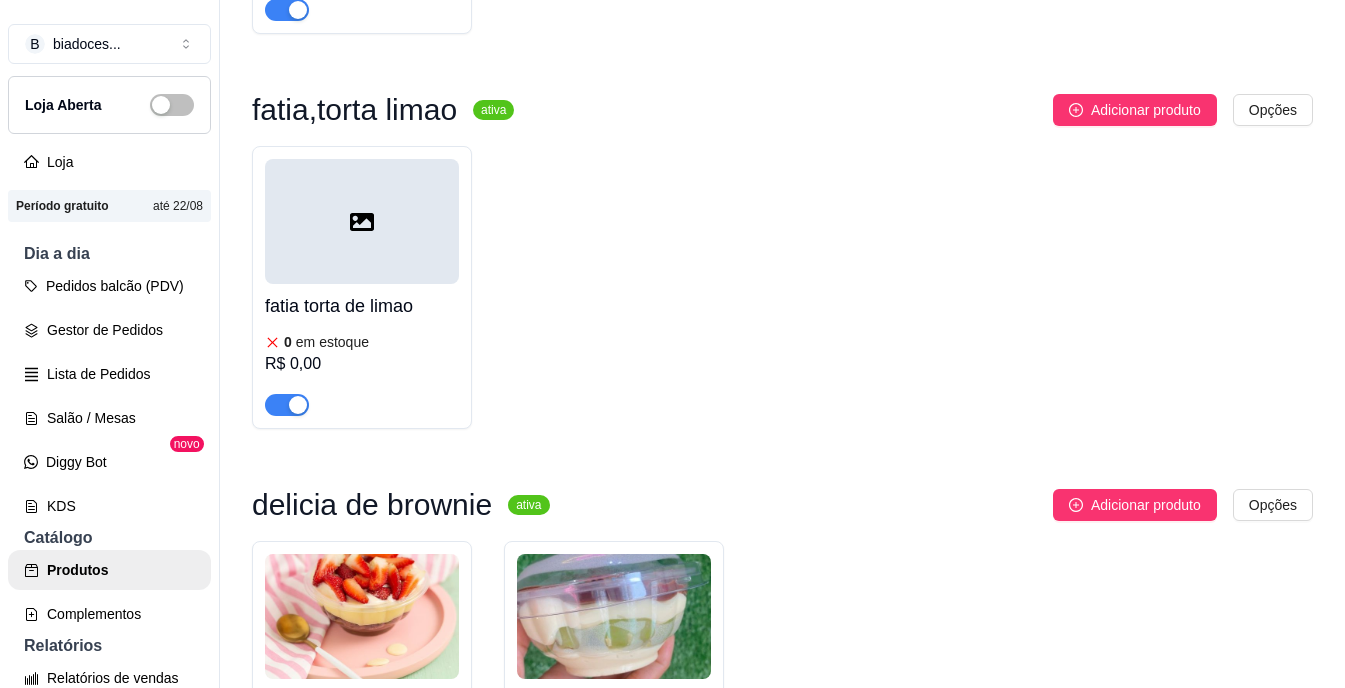 click at bounding box center [287, 10] 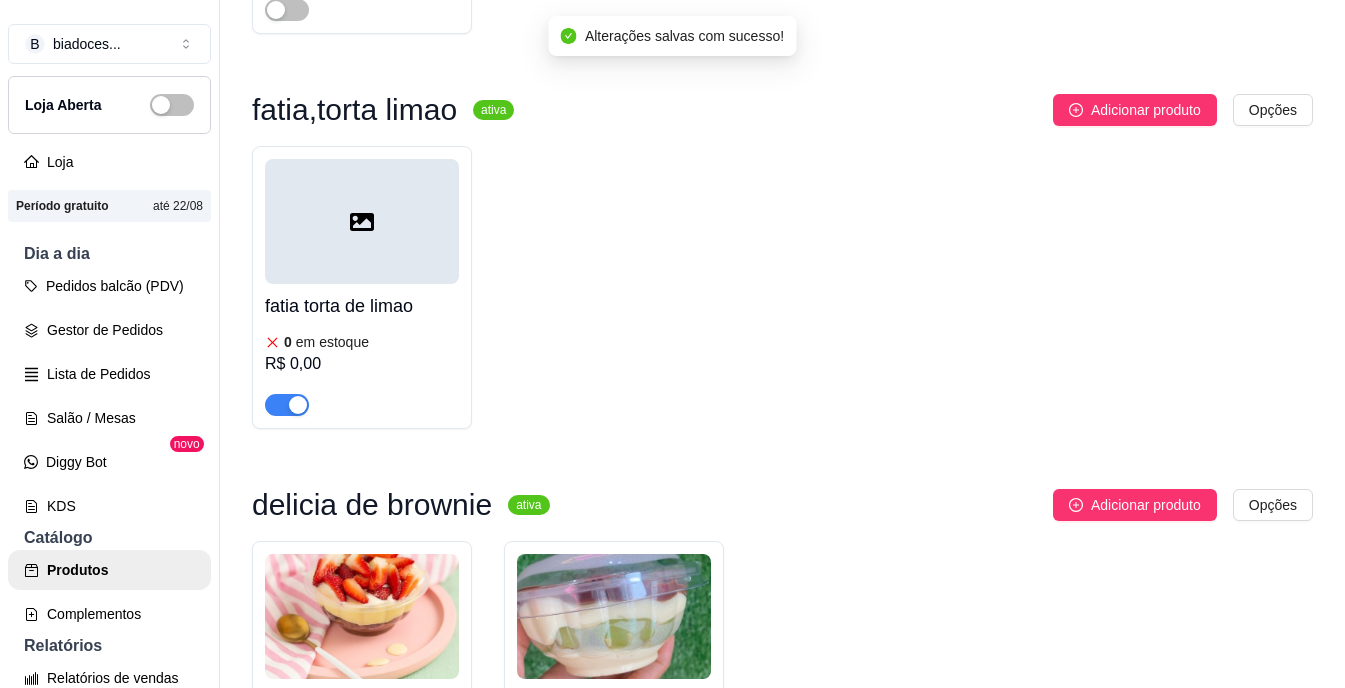 click at bounding box center (287, 405) 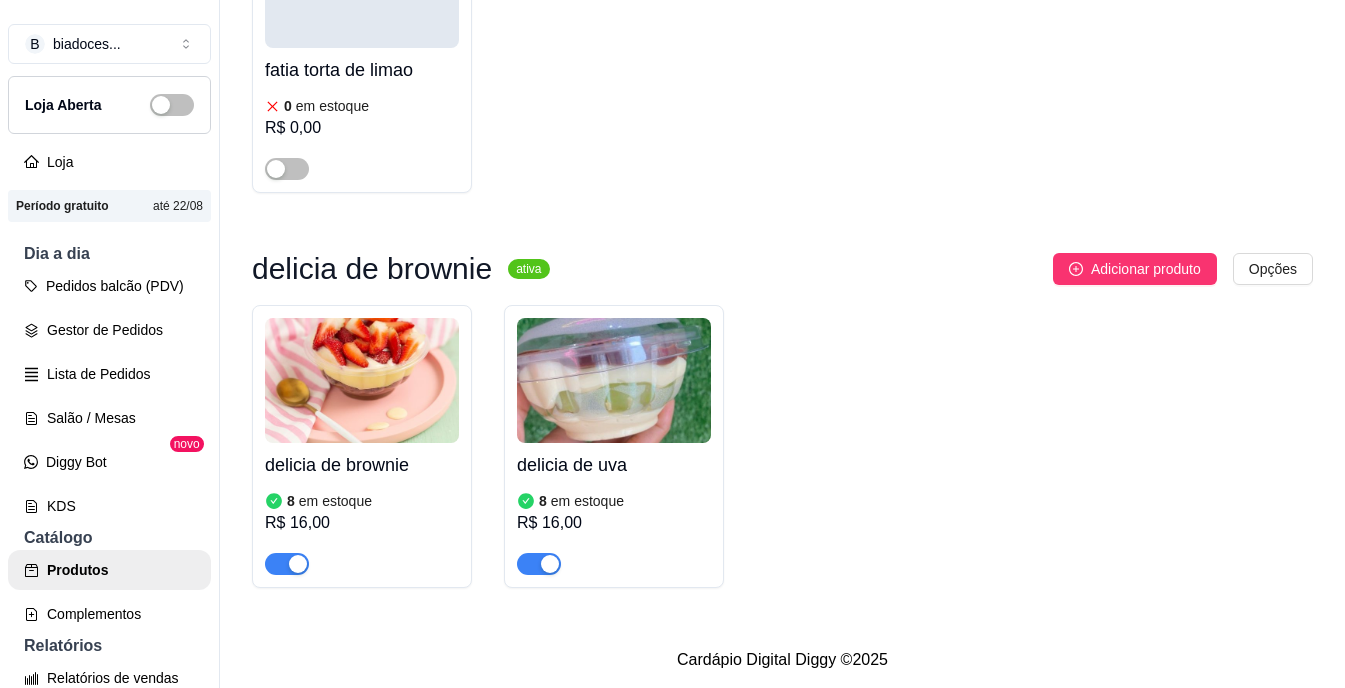 scroll, scrollTop: 2739, scrollLeft: 0, axis: vertical 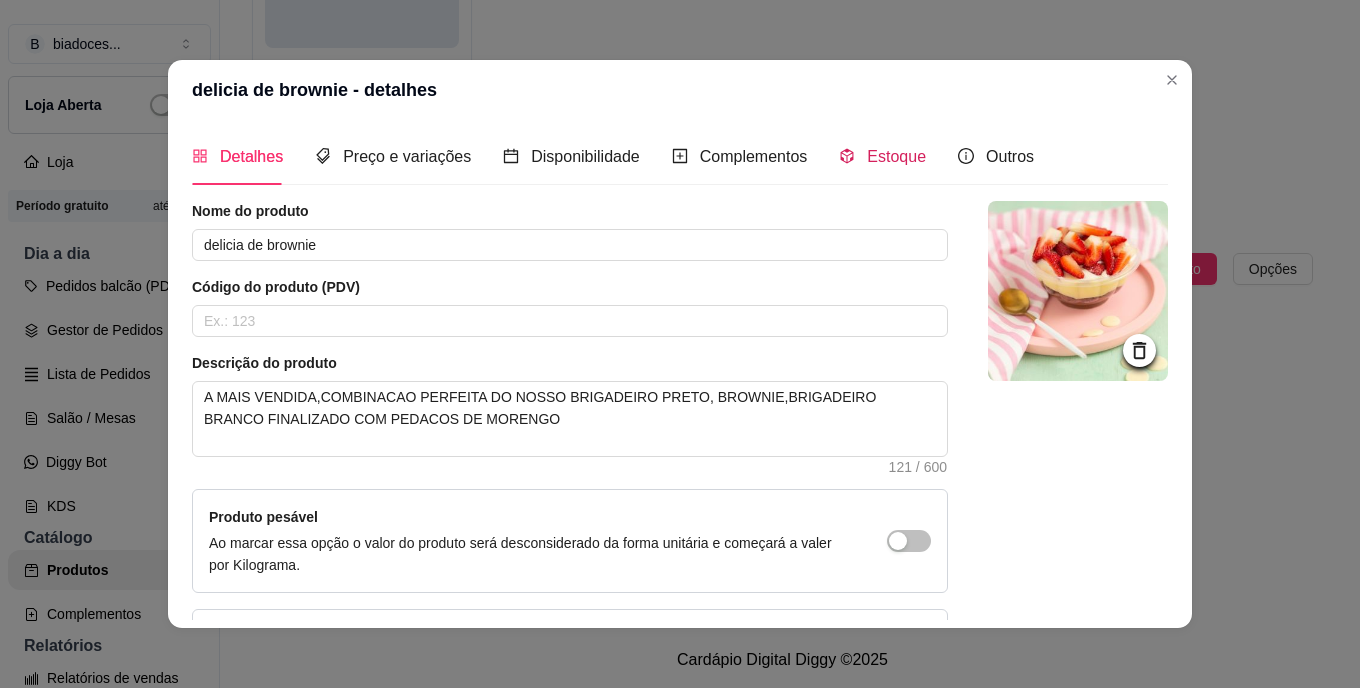 click 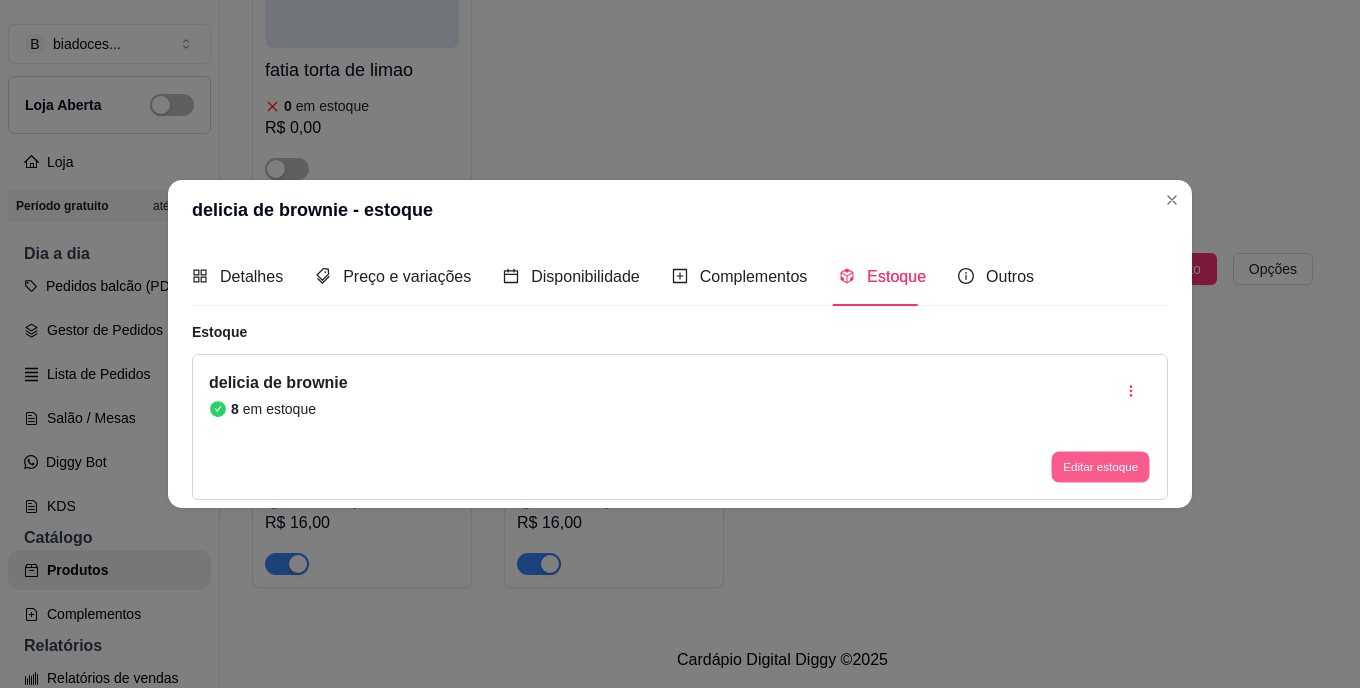 click on "Editar estoque" at bounding box center [1100, 466] 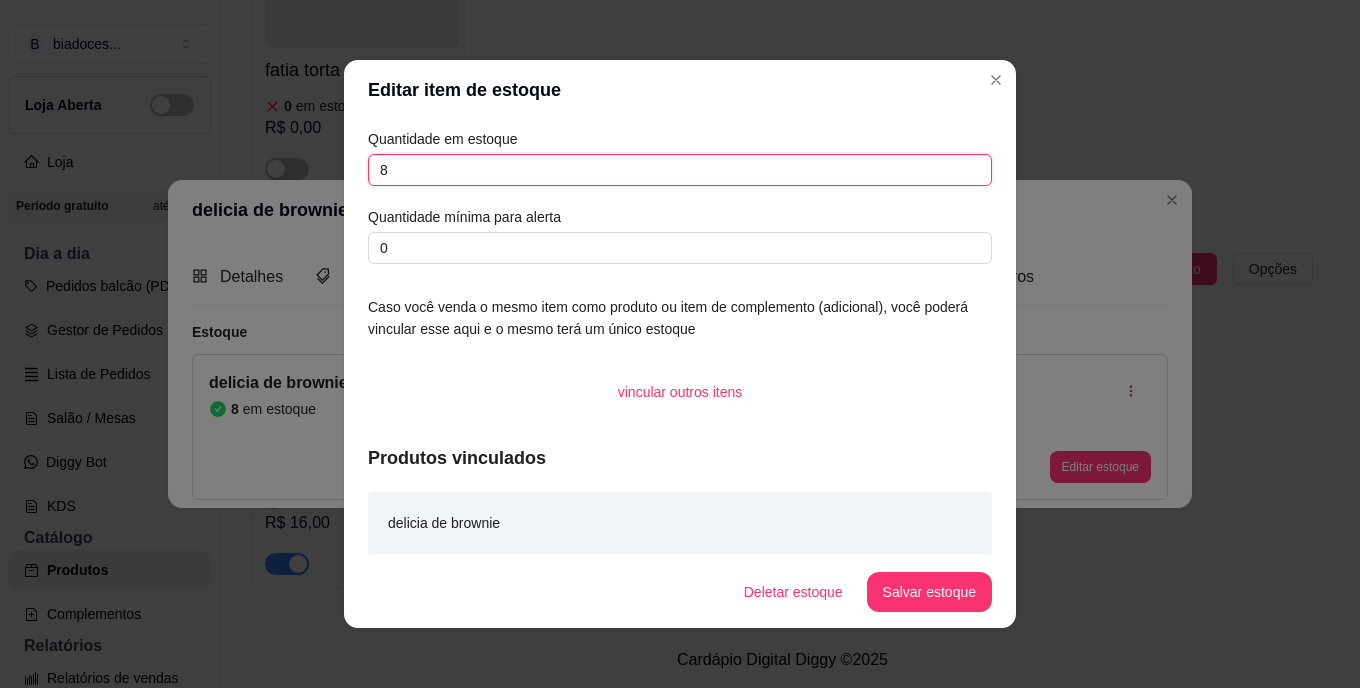click on "8" at bounding box center (680, 170) 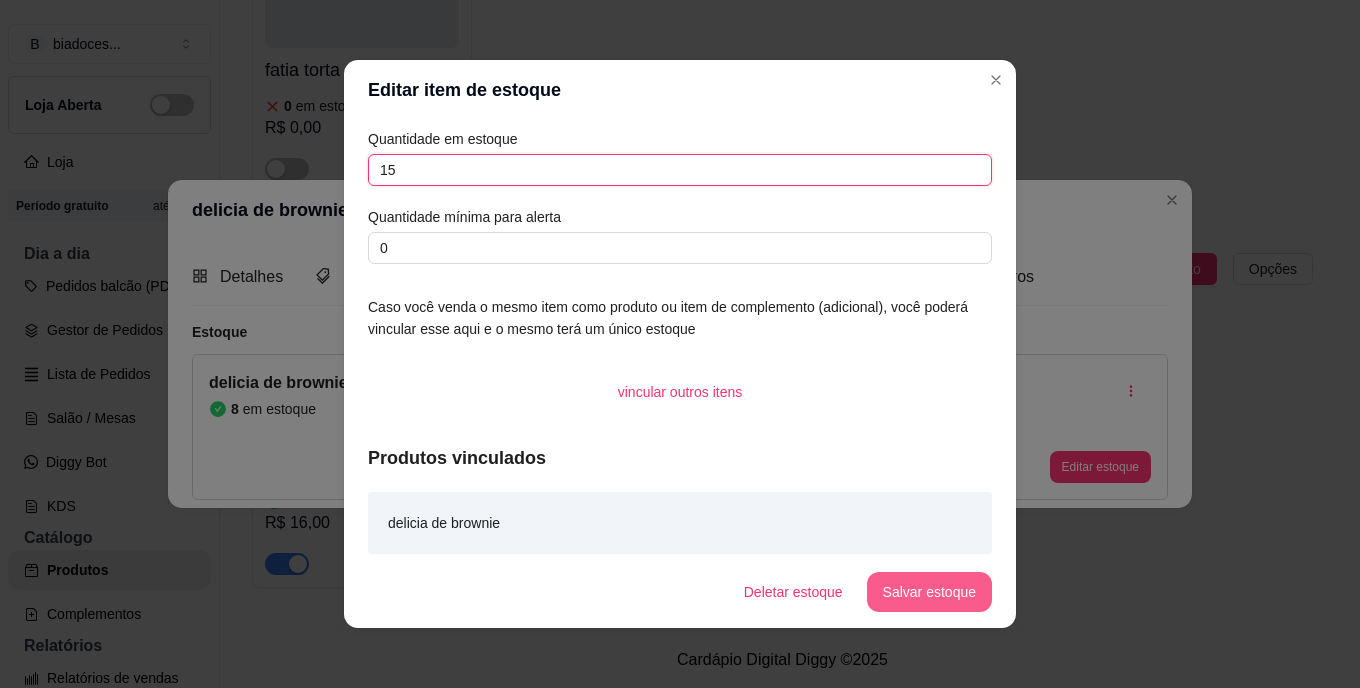 type on "15" 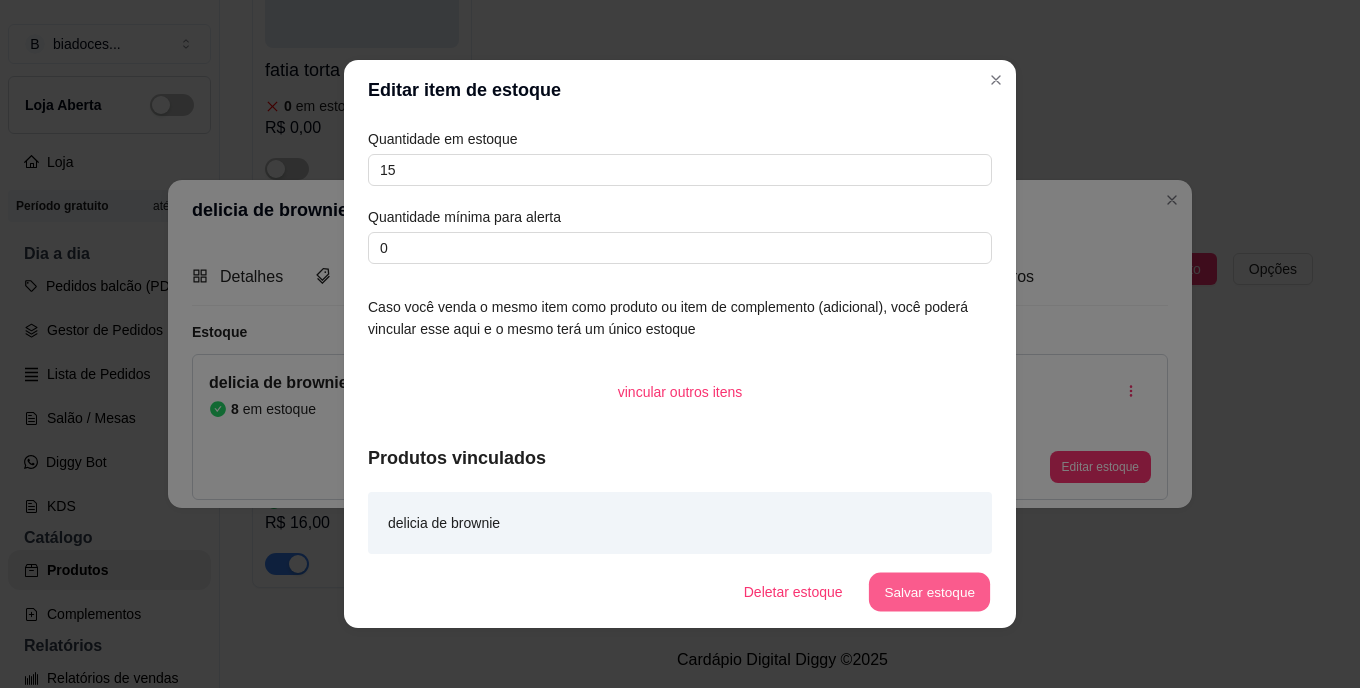 click on "Salvar estoque" at bounding box center (929, 592) 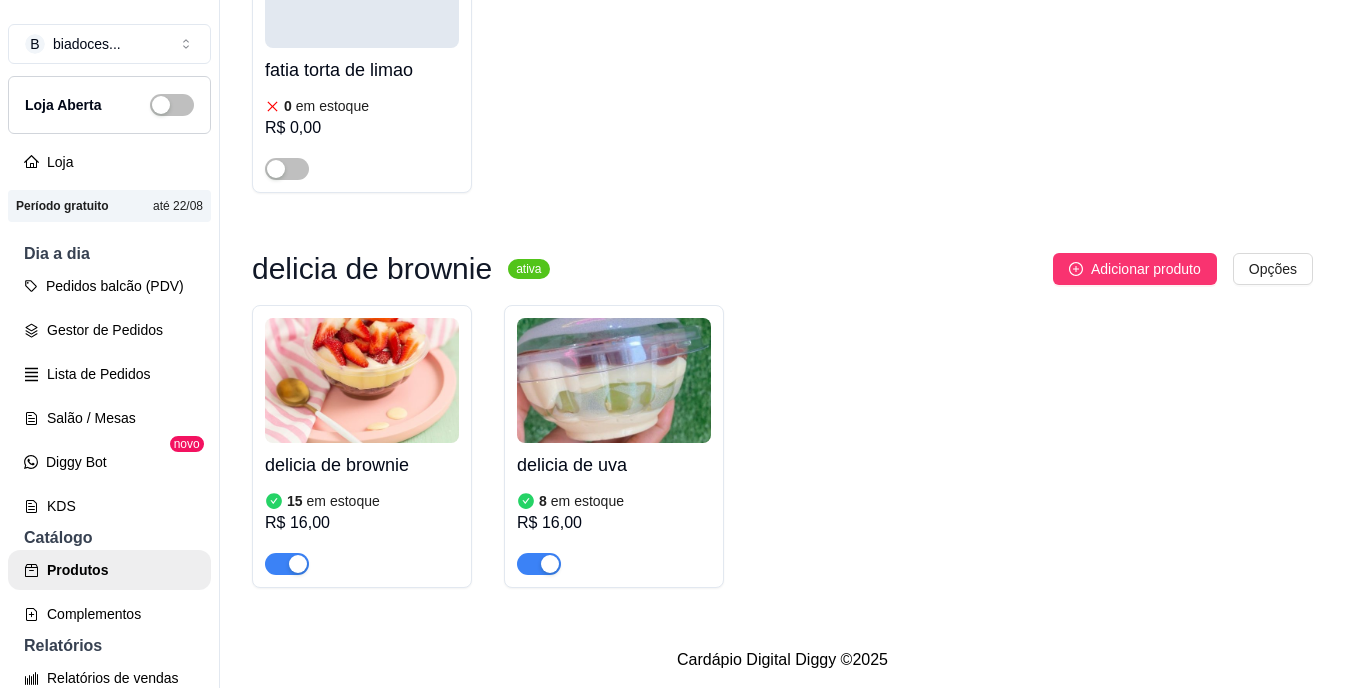 click on "delicia de uva" at bounding box center (614, 465) 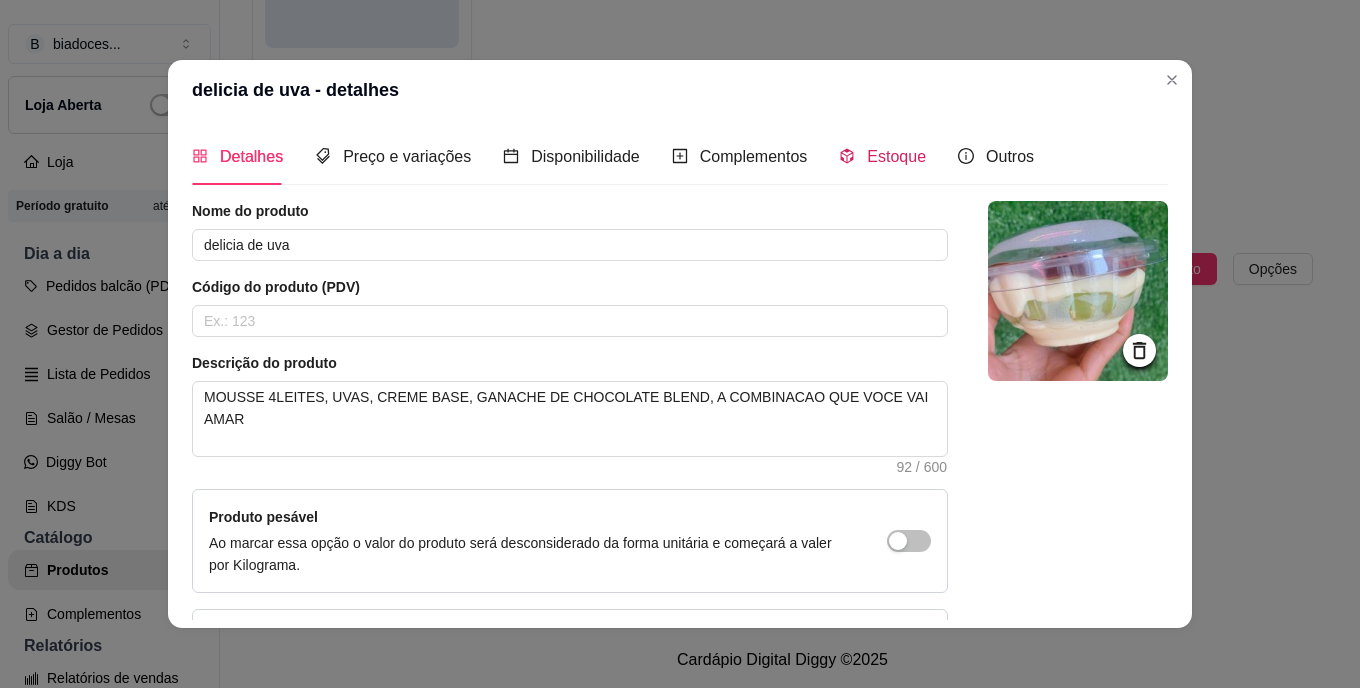 click on "Estoque" at bounding box center [896, 156] 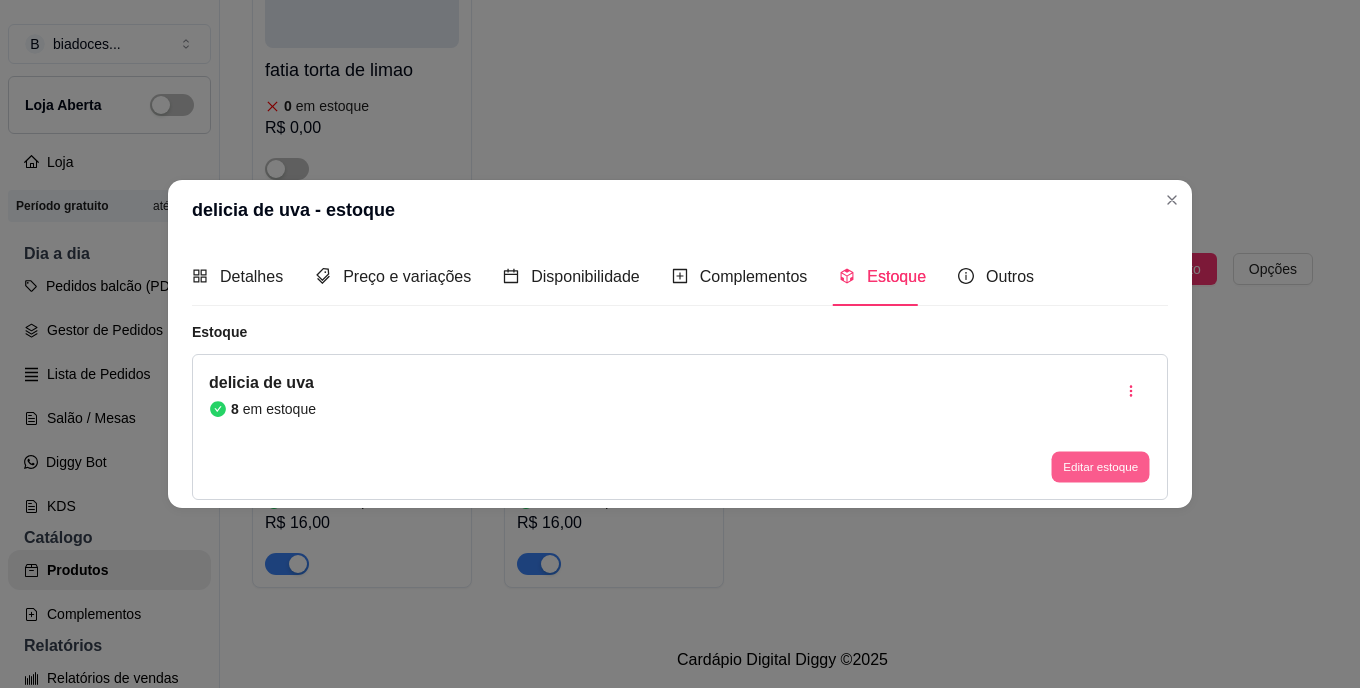 click on "Editar estoque" at bounding box center (1100, 466) 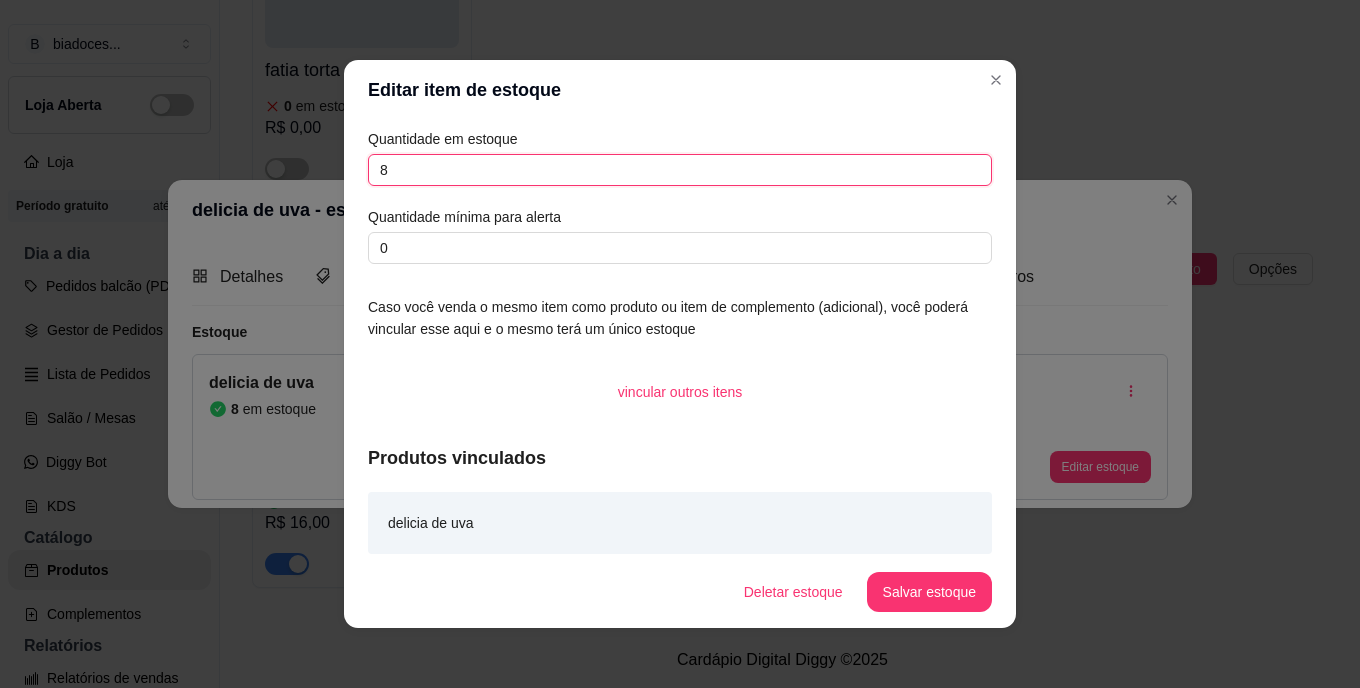 click on "8" at bounding box center [680, 170] 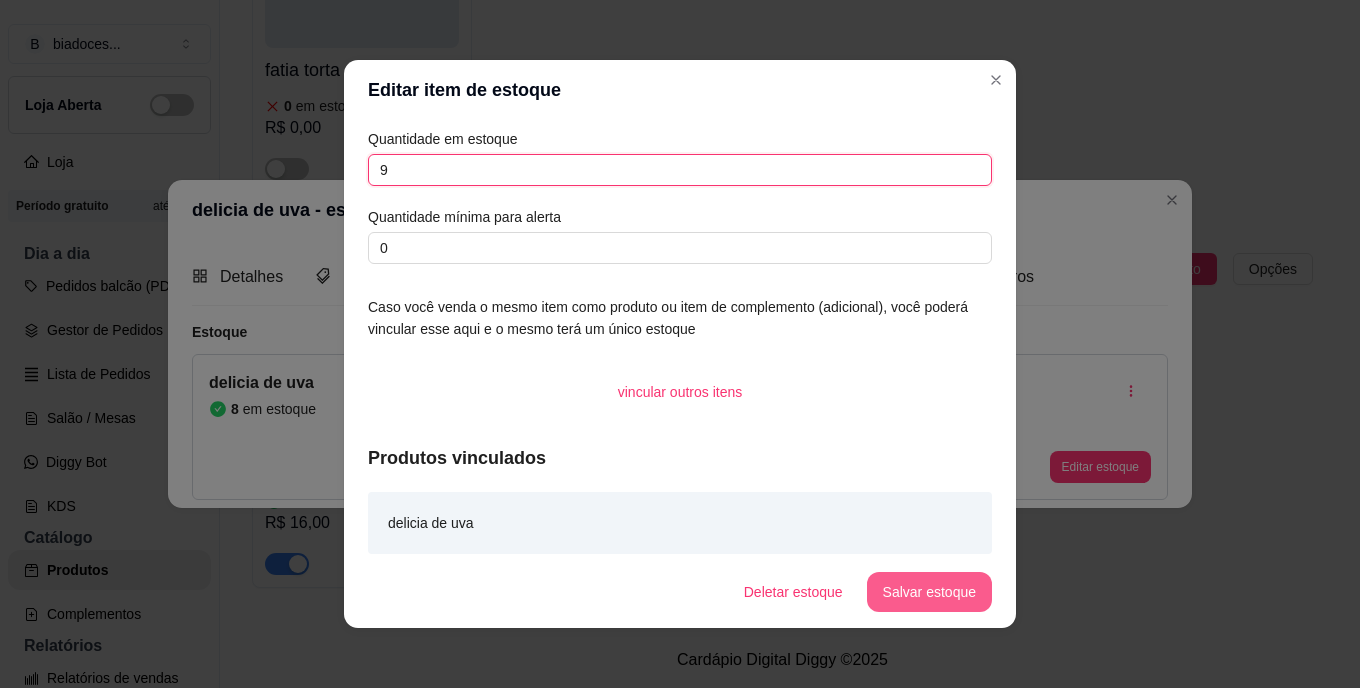 type on "9" 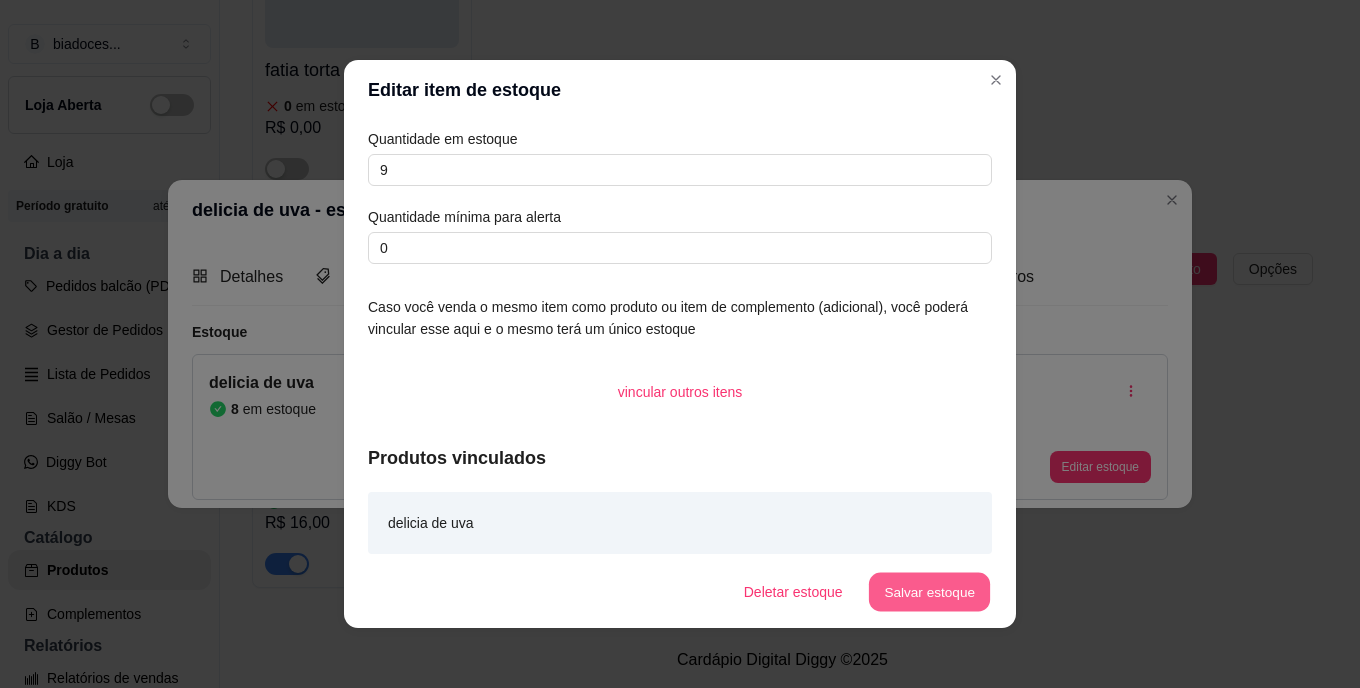 click on "Salvar estoque" at bounding box center (929, 592) 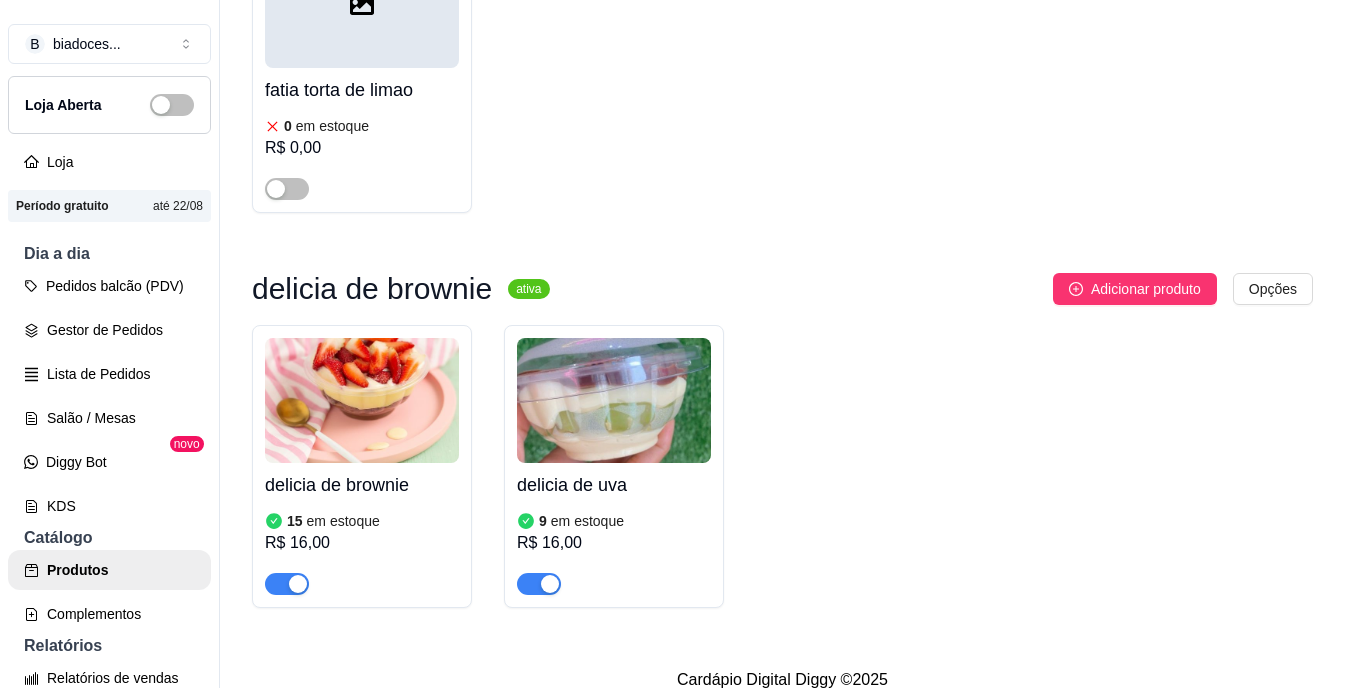 scroll, scrollTop: 2659, scrollLeft: 0, axis: vertical 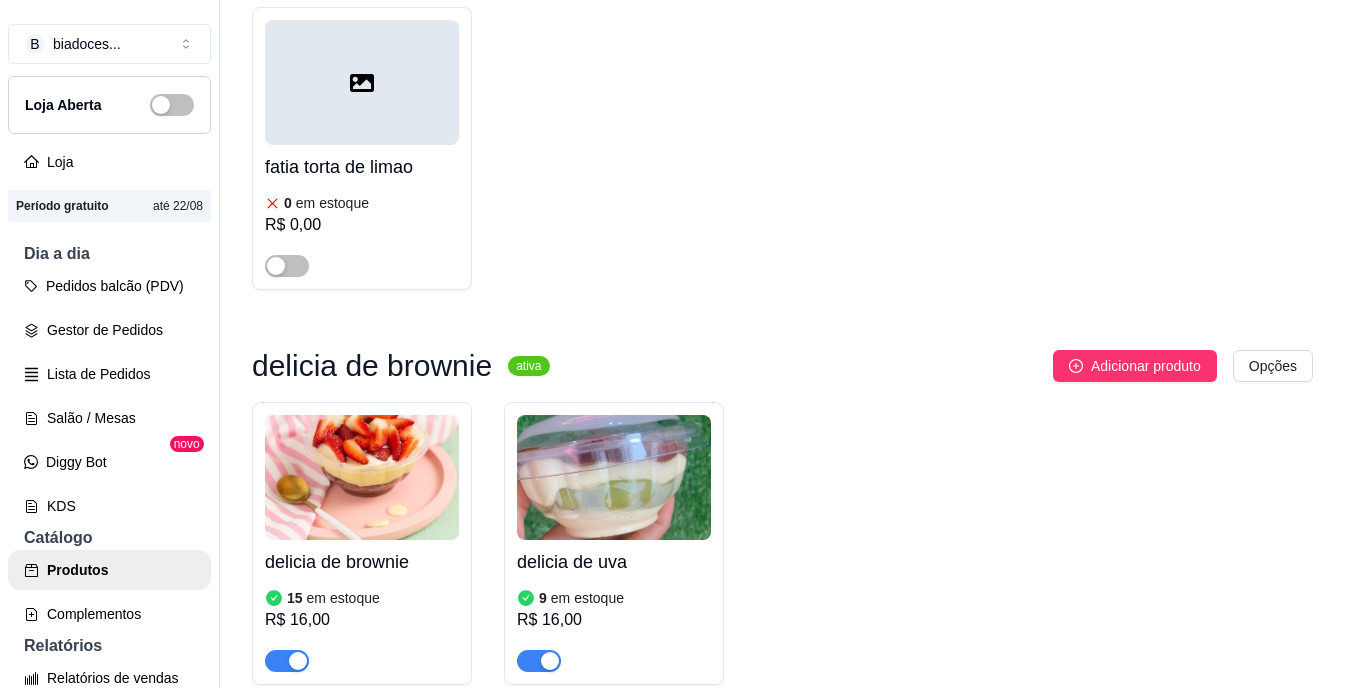 click on "bolo de pote ativa Adicionar produto Opções bolo de pote brigadeiro,200ml   0 em estoque R$ 15,00 bolo de pote,4leites,com morango   9 em estoque R$ 15,00 4leites,com abacaxi   10 em estoque R$ 15,00 duo   10 em estoque R$ 15,00 chocomara   0 em estoque R$ 15,00 red   0 em estoque R$ 15,00 doce de leite com amaeixa    0 em estoque R$ 15,00 bolo de stikadinho   10 em estoque R$ 15,00 bolo gelado ativa Adicionar produto Opções bolo gelado coco (gostinho de infancia)   23 em estoque R$ 12,00 bolo gelado chocolate   0 em estoque R$ 14,00 coxinha de brigadeiro ativa Adicionar produto Opções coxinha ninho   0 em estoque R$ 13,00 coxinha,amendoin   0 em estoque R$ 13,00 coxinha,brigadeiro   8 em estoque R$ 13,00 coxinha,maracuja   0 em estoque R$ 13,00 bombom,morango ativa Adicionar produto Opções bombom,morango   5 em estoque R$ 16,00 espeto,bombom de uva   0 em estoque R$ 18,00 esptinho de morango   R$ 14,00 torta,banoffe ativa Adicionar produto Opções banoffe   0 em estoque R$ 14,00" at bounding box center [782, -867] 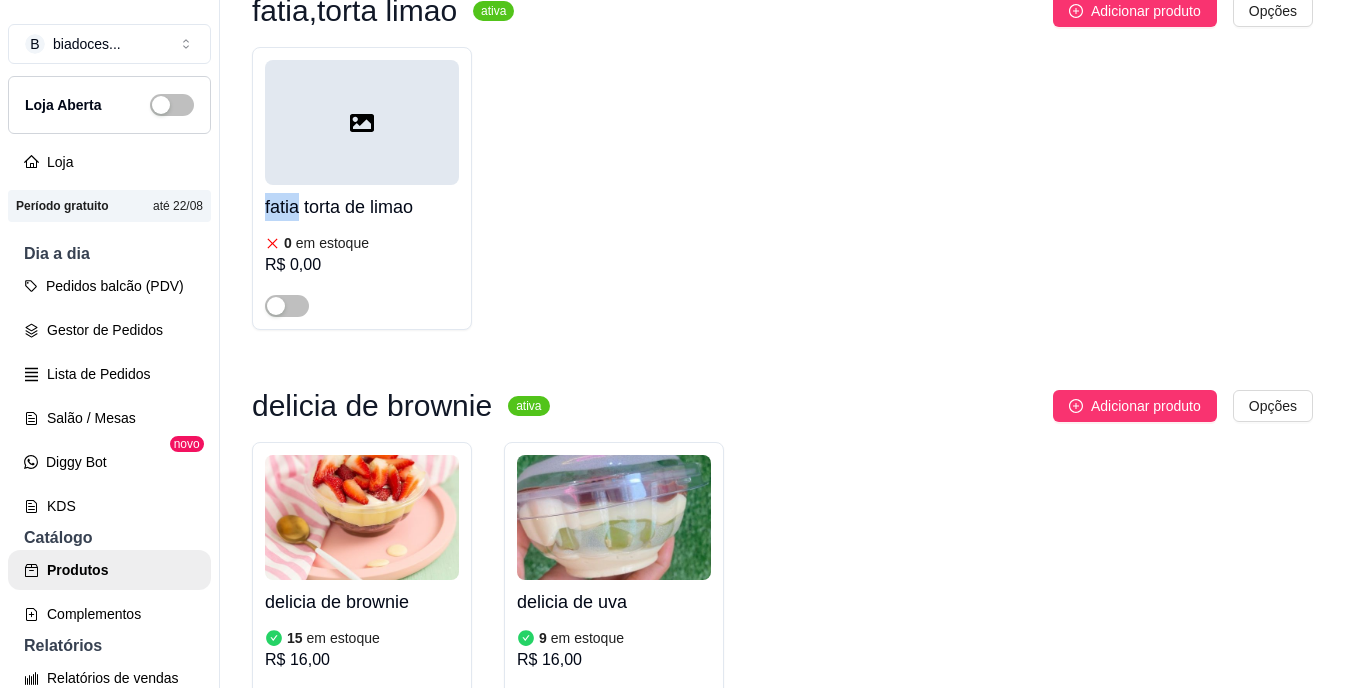 click on "bolo de pote ativa Adicionar produto Opções bolo de pote brigadeiro,200ml   0 em estoque R$ 15,00 bolo de pote,4leites,com morango   9 em estoque R$ 15,00 4leites,com abacaxi   10 em estoque R$ 15,00 duo   10 em estoque R$ 15,00 chocomara   0 em estoque R$ 15,00 red   0 em estoque R$ 15,00 doce de leite com amaeixa    0 em estoque R$ 15,00 bolo de stikadinho   10 em estoque R$ 15,00 bolo gelado ativa Adicionar produto Opções bolo gelado coco (gostinho de infancia)   23 em estoque R$ 12,00 bolo gelado chocolate   0 em estoque R$ 14,00 coxinha de brigadeiro ativa Adicionar produto Opções coxinha ninho   0 em estoque R$ 13,00 coxinha,amendoin   0 em estoque R$ 13,00 coxinha,brigadeiro   8 em estoque R$ 13,00 coxinha,maracuja   0 em estoque R$ 13,00 bombom,morango ativa Adicionar produto Opções bombom,morango   5 em estoque R$ 16,00 espeto,bombom de uva   0 em estoque R$ 18,00 esptinho de morango   R$ 14,00 torta,banoffe ativa Adicionar produto Opções banoffe   0 em estoque R$ 14,00" at bounding box center [782, -827] 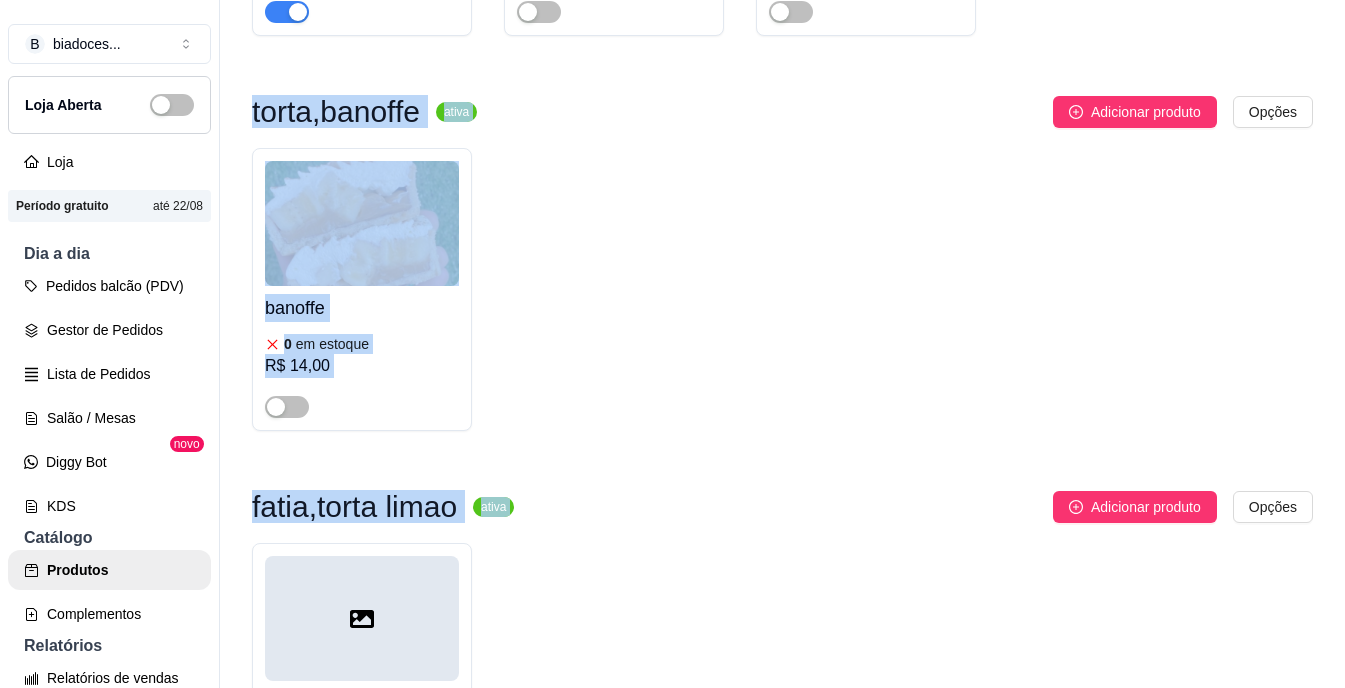 scroll, scrollTop: 2067, scrollLeft: 0, axis: vertical 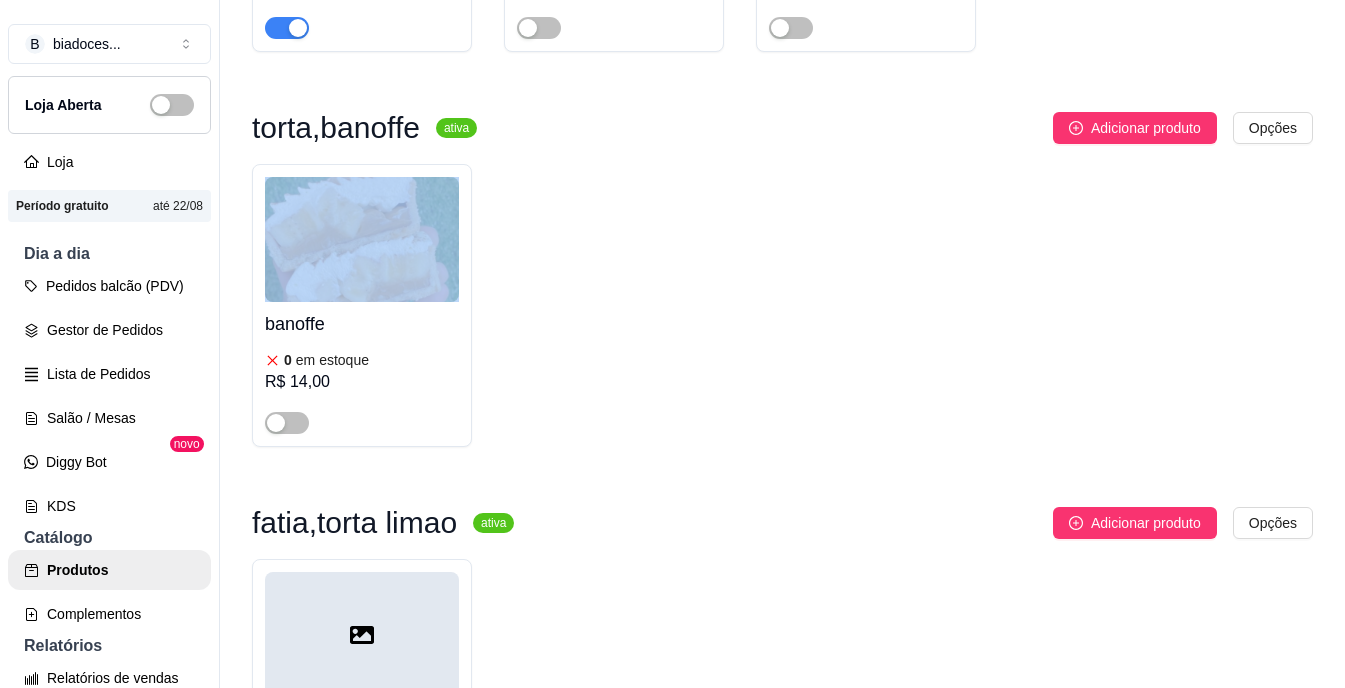drag, startPoint x: 1325, startPoint y: 12, endPoint x: 1080, endPoint y: 269, distance: 355.069 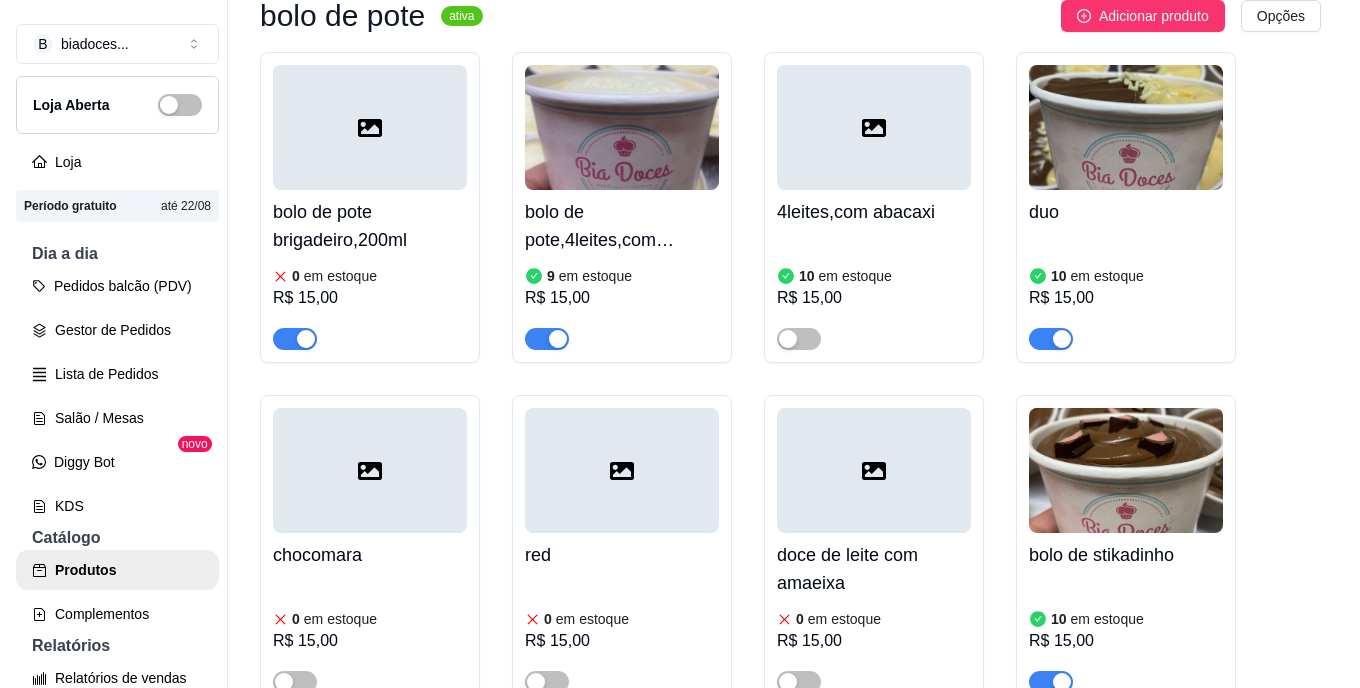 scroll, scrollTop: 160, scrollLeft: 0, axis: vertical 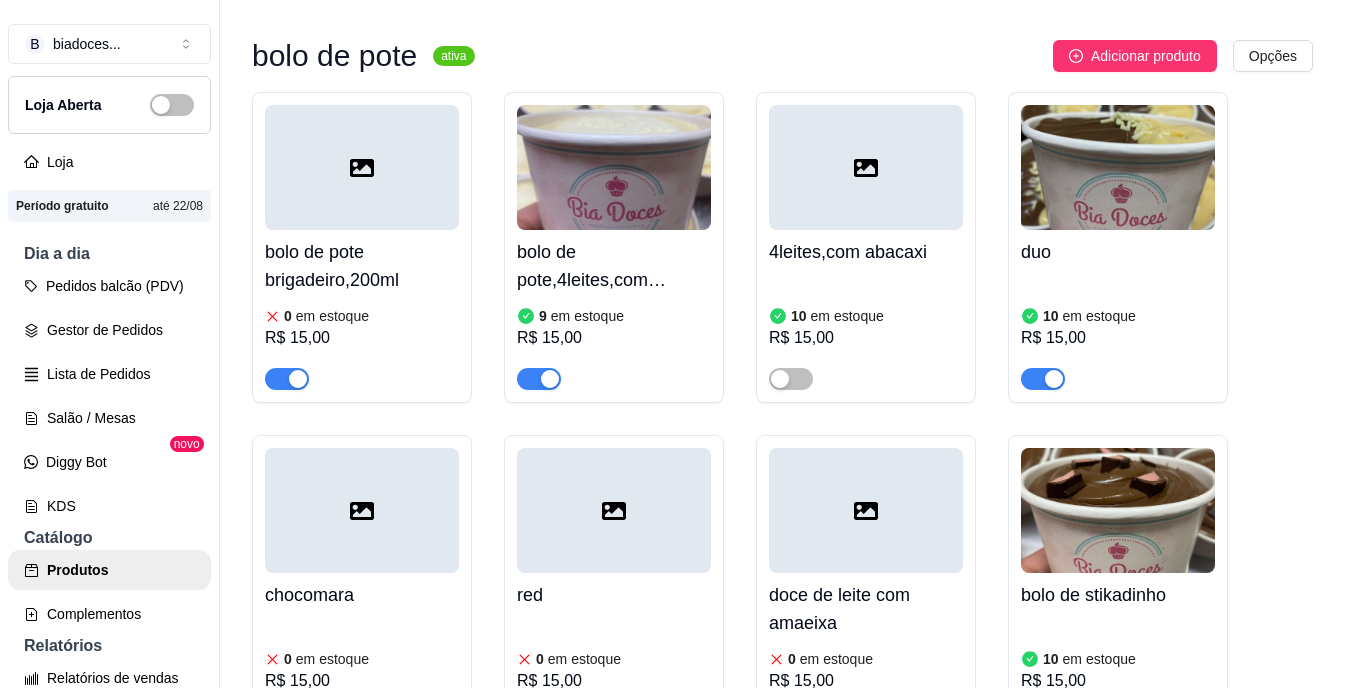 click at bounding box center (287, 379) 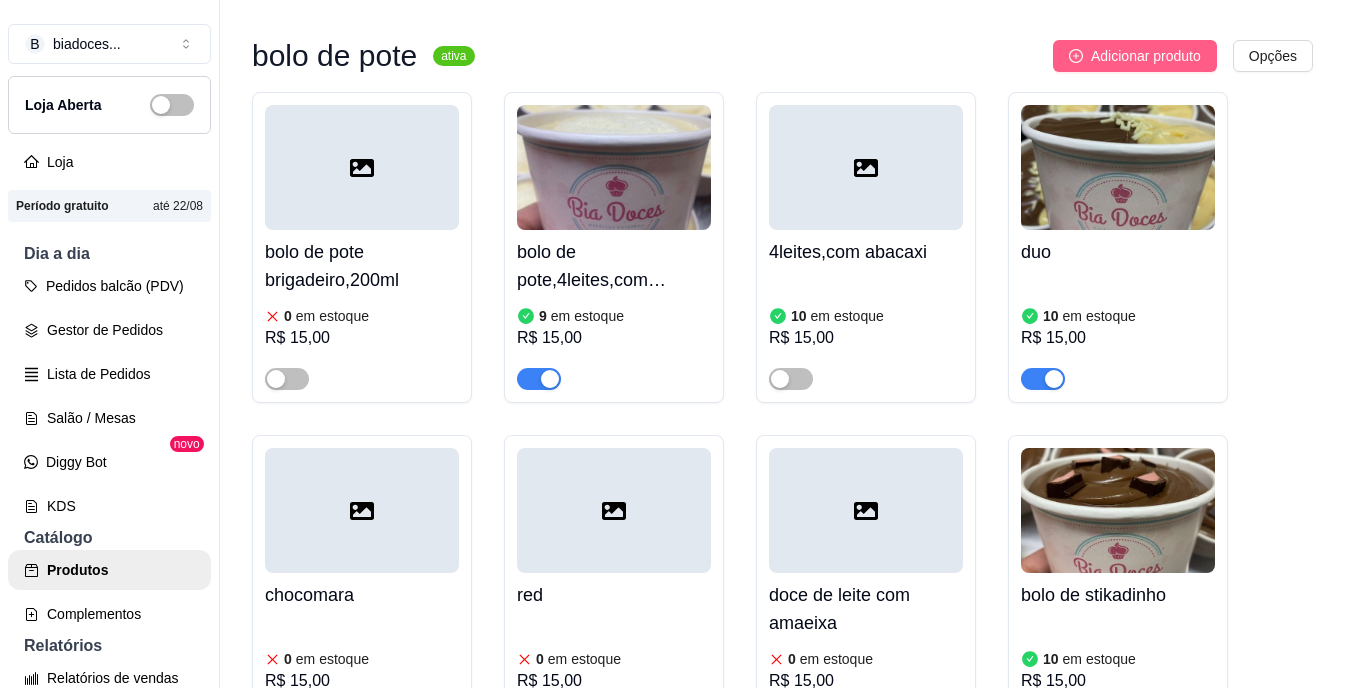 click on "Adicionar produto" at bounding box center [1135, 56] 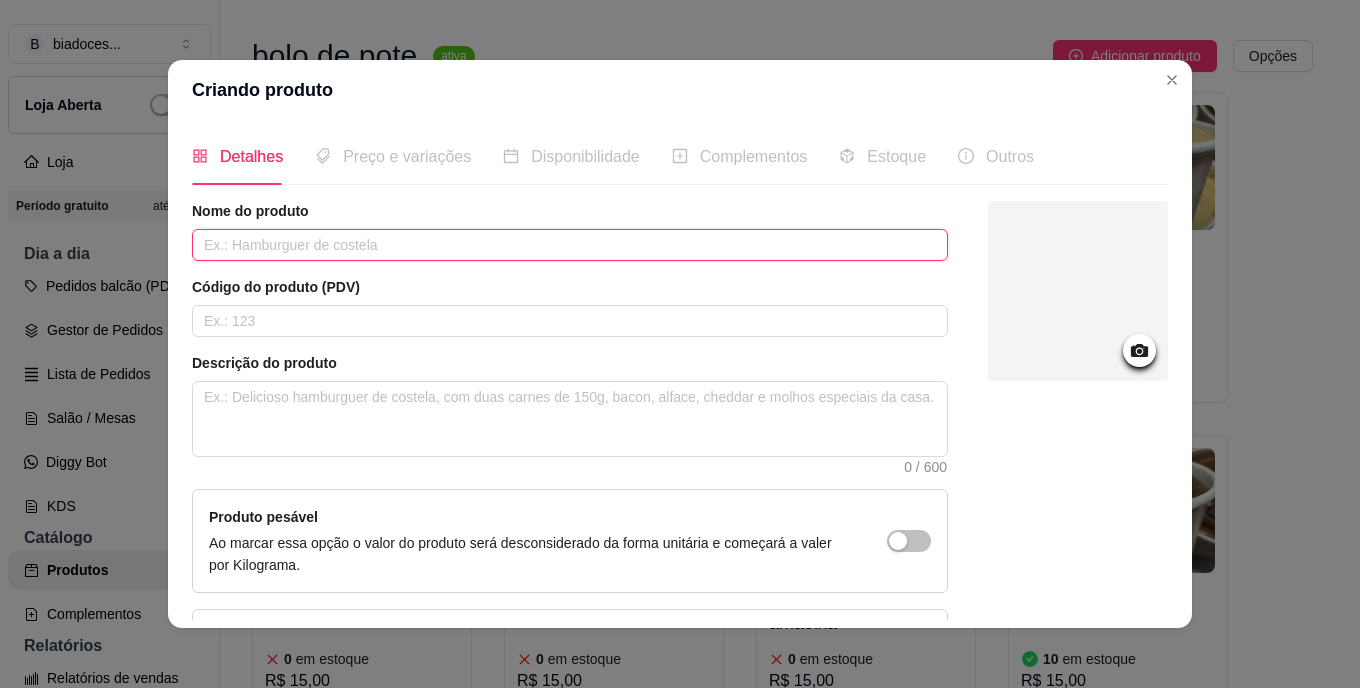 click at bounding box center (570, 245) 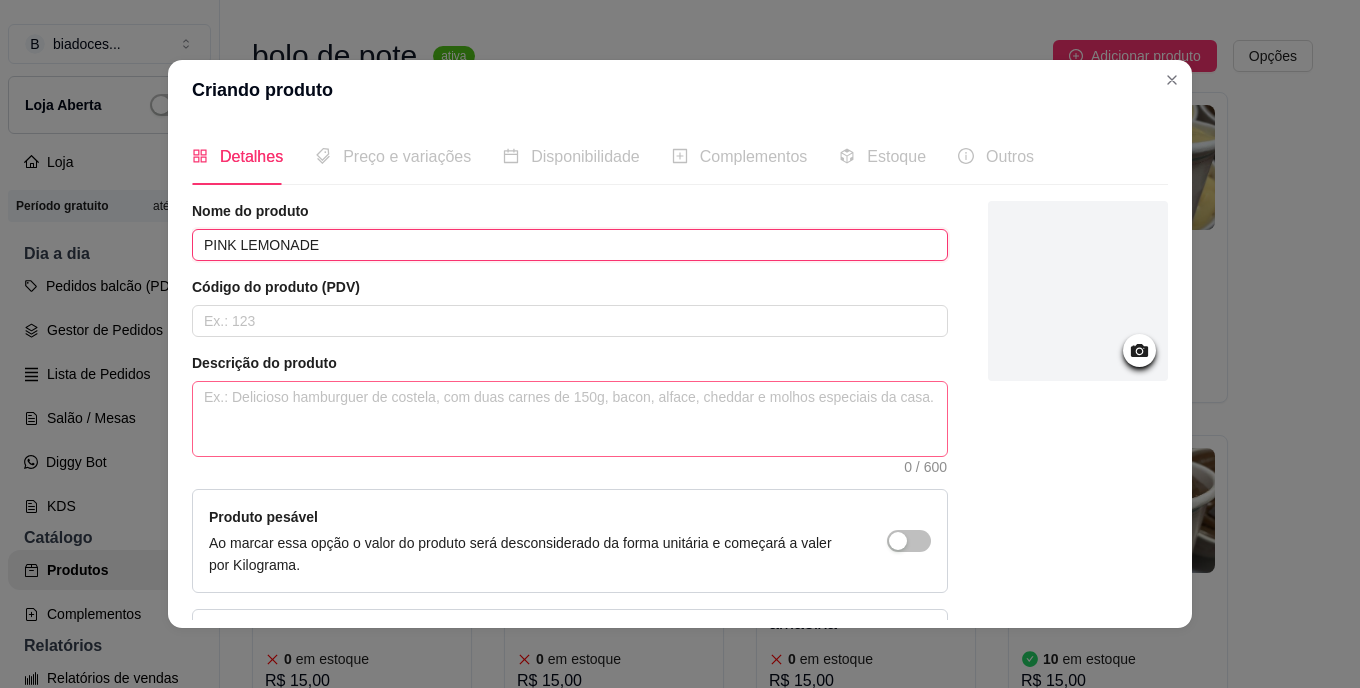 type on "PINK LEMONADE" 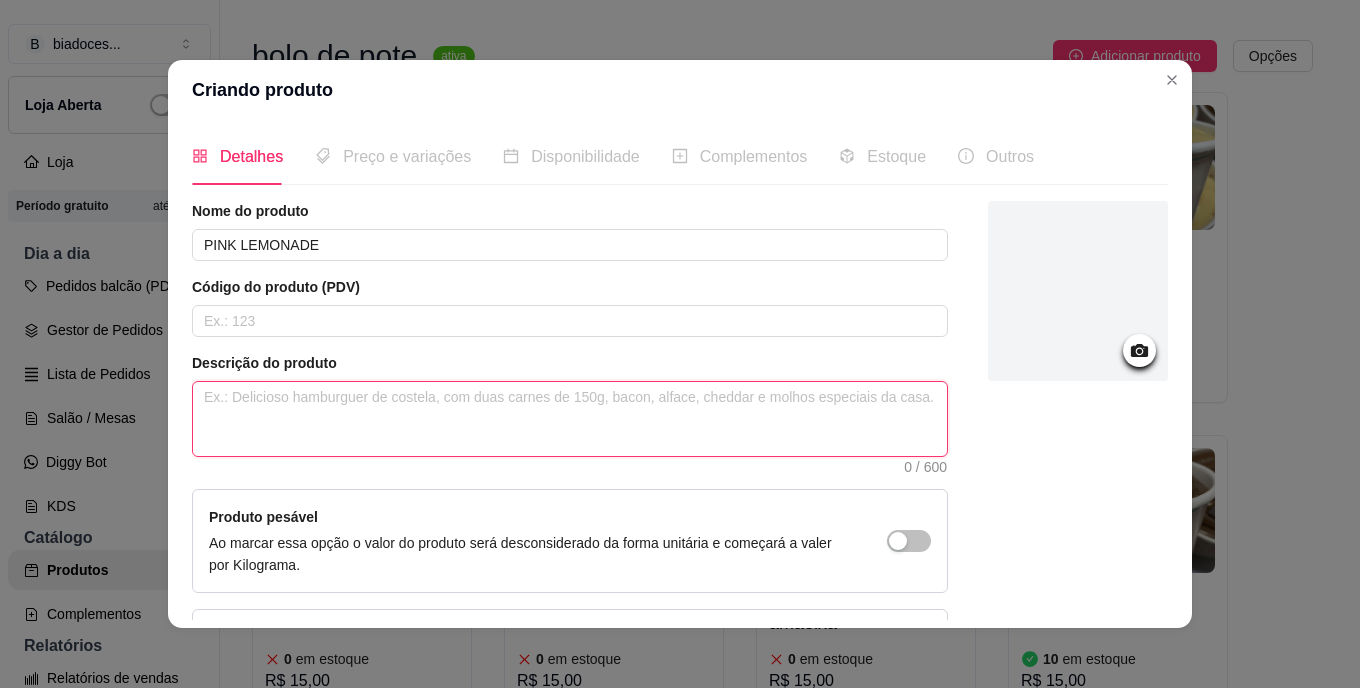 click at bounding box center (570, 419) 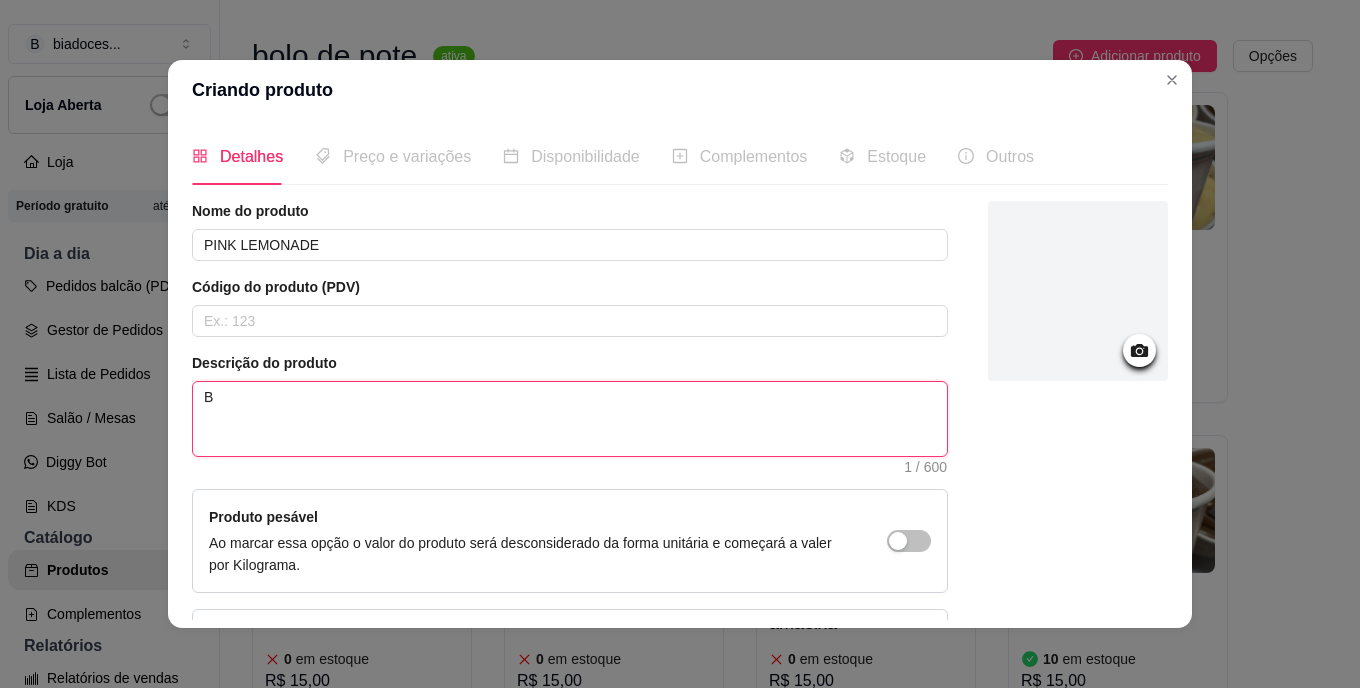 type 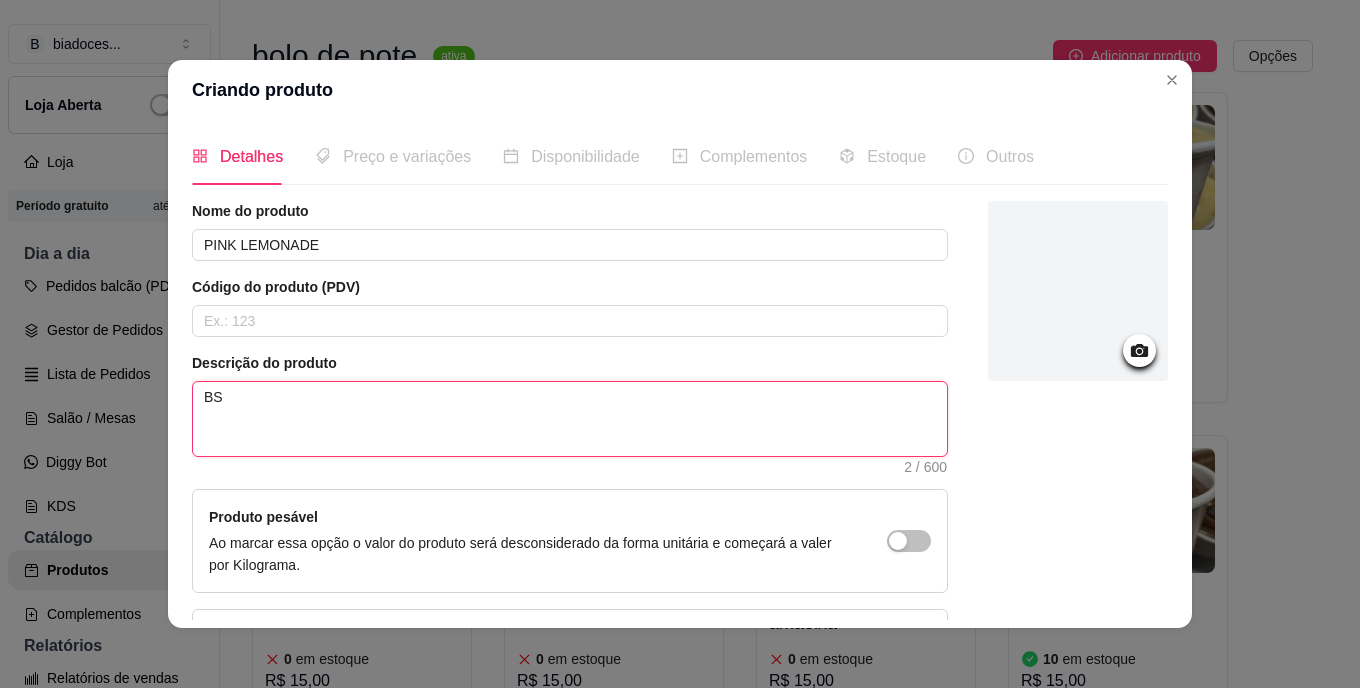 type 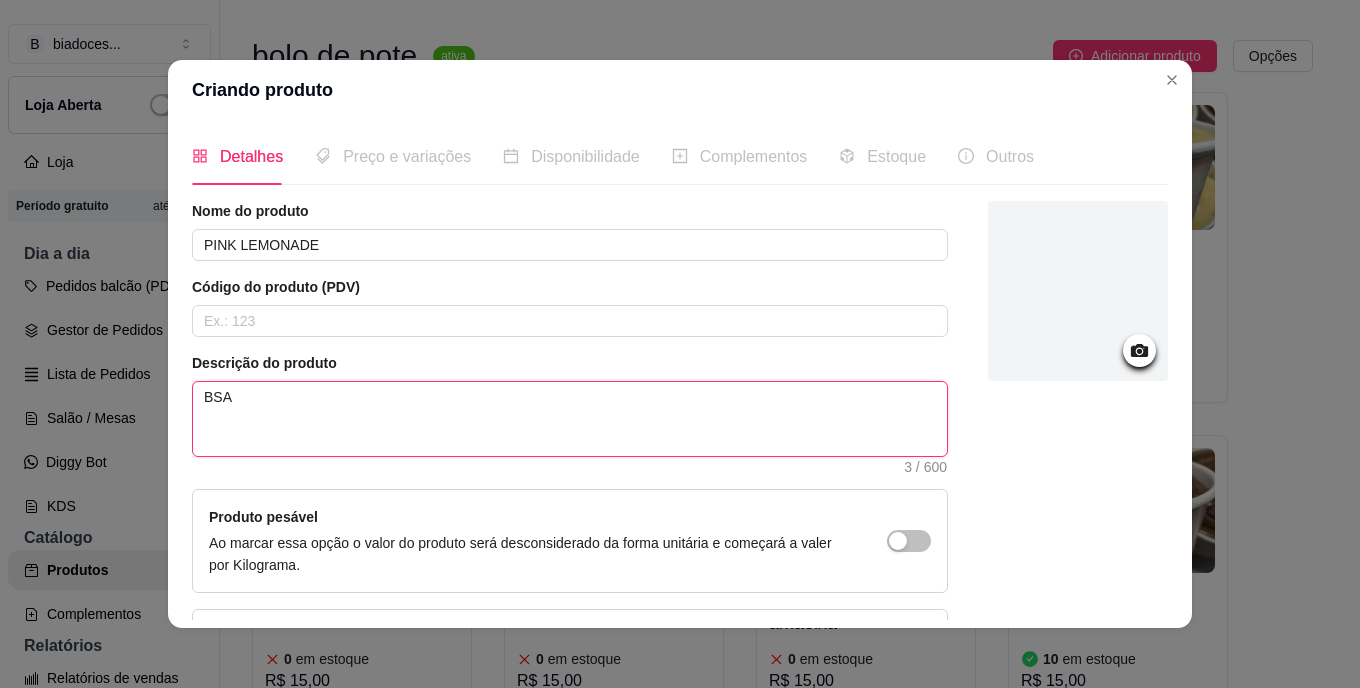 type 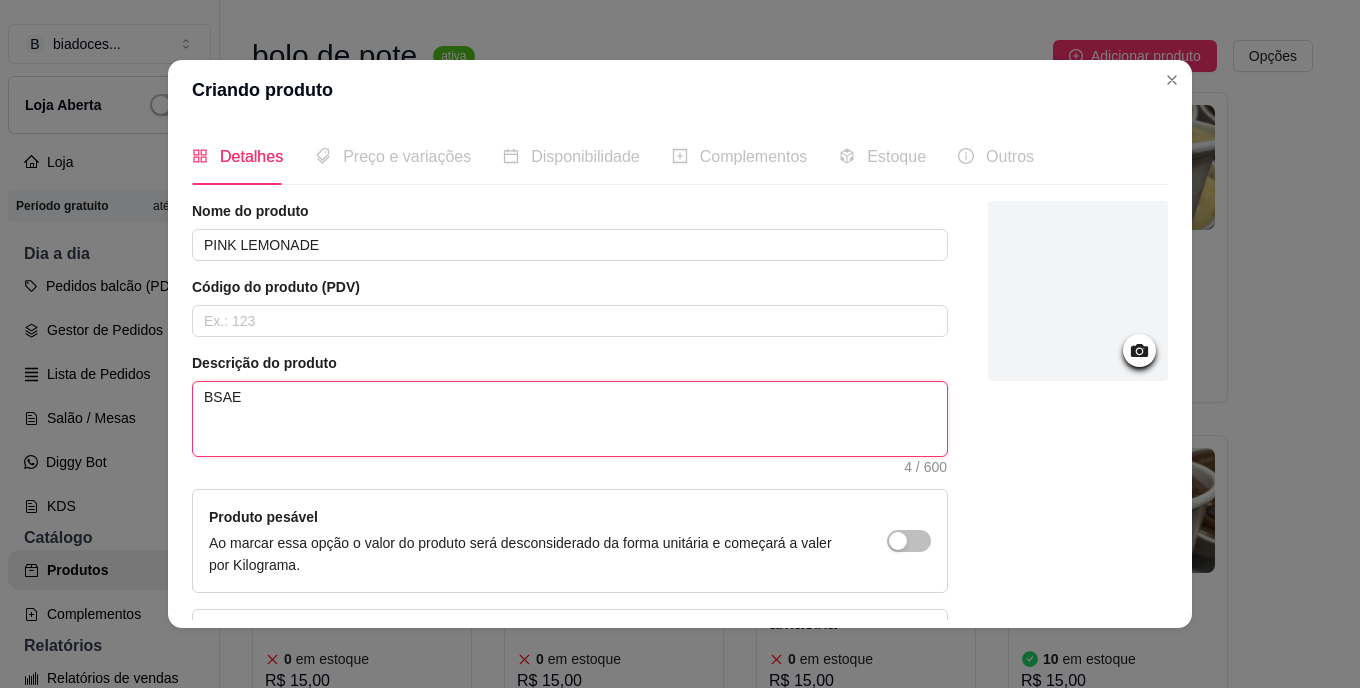 type 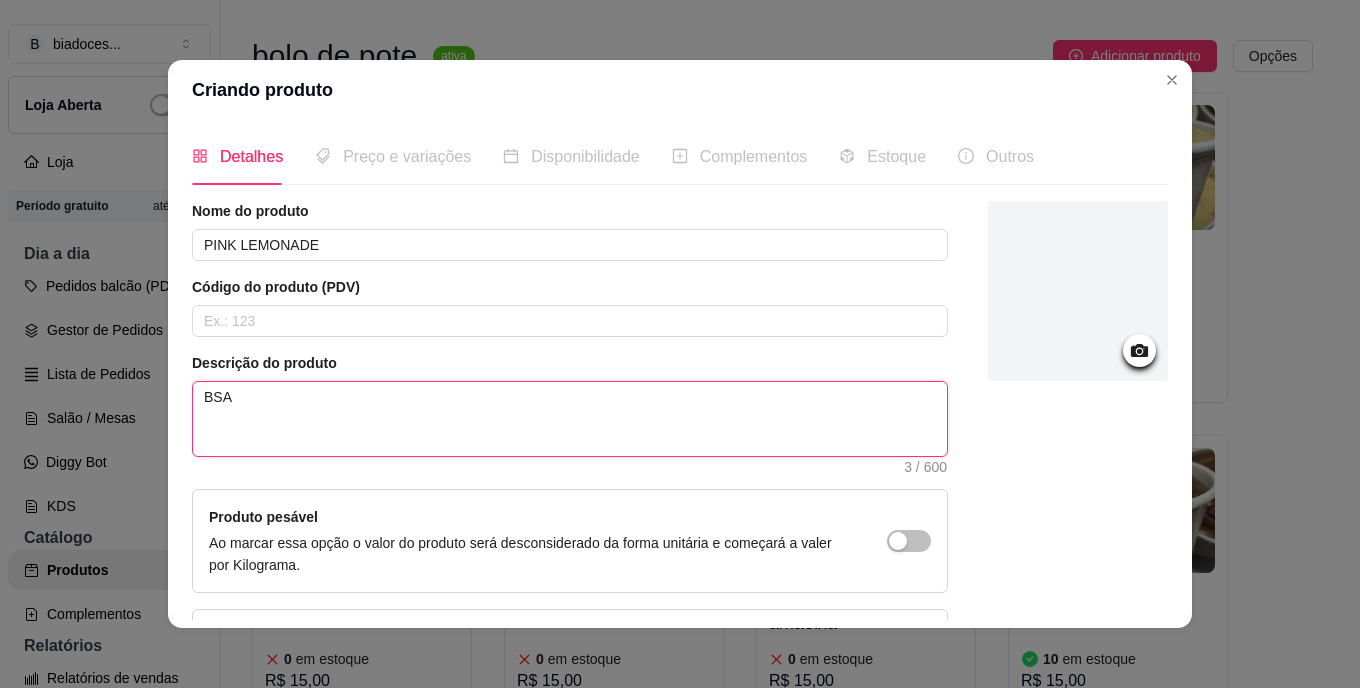 type 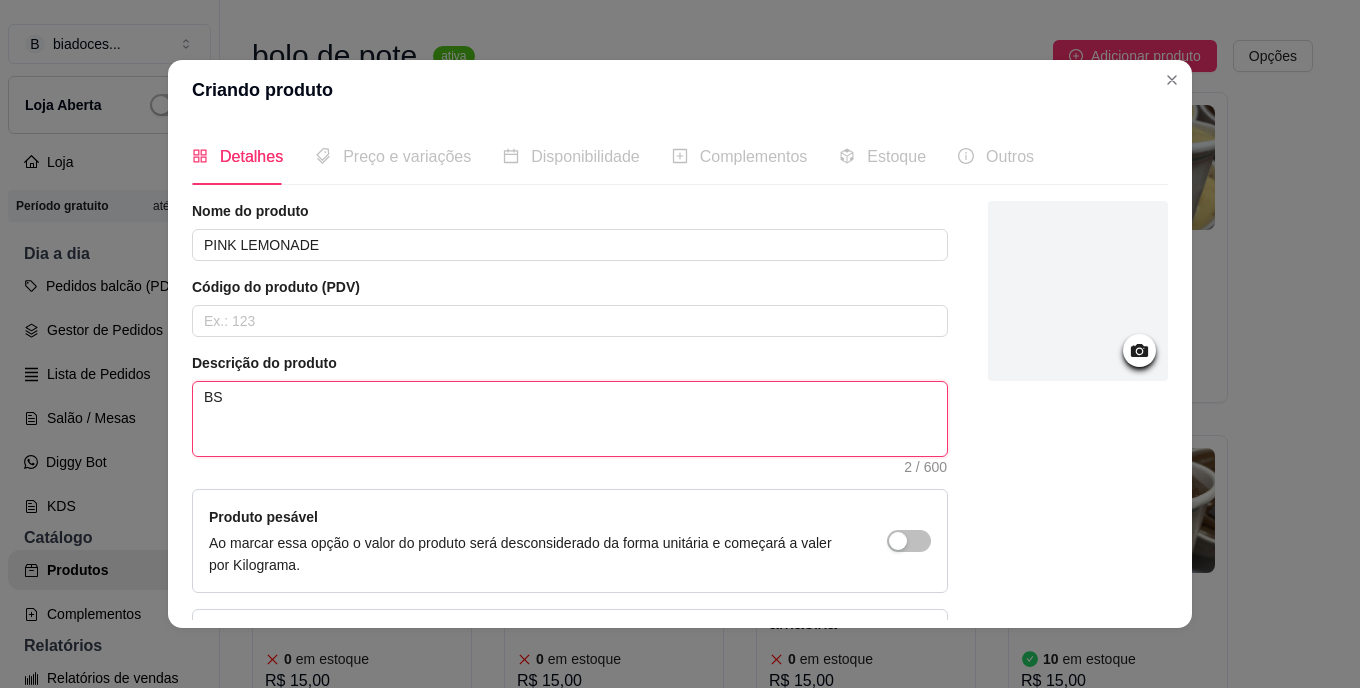 type 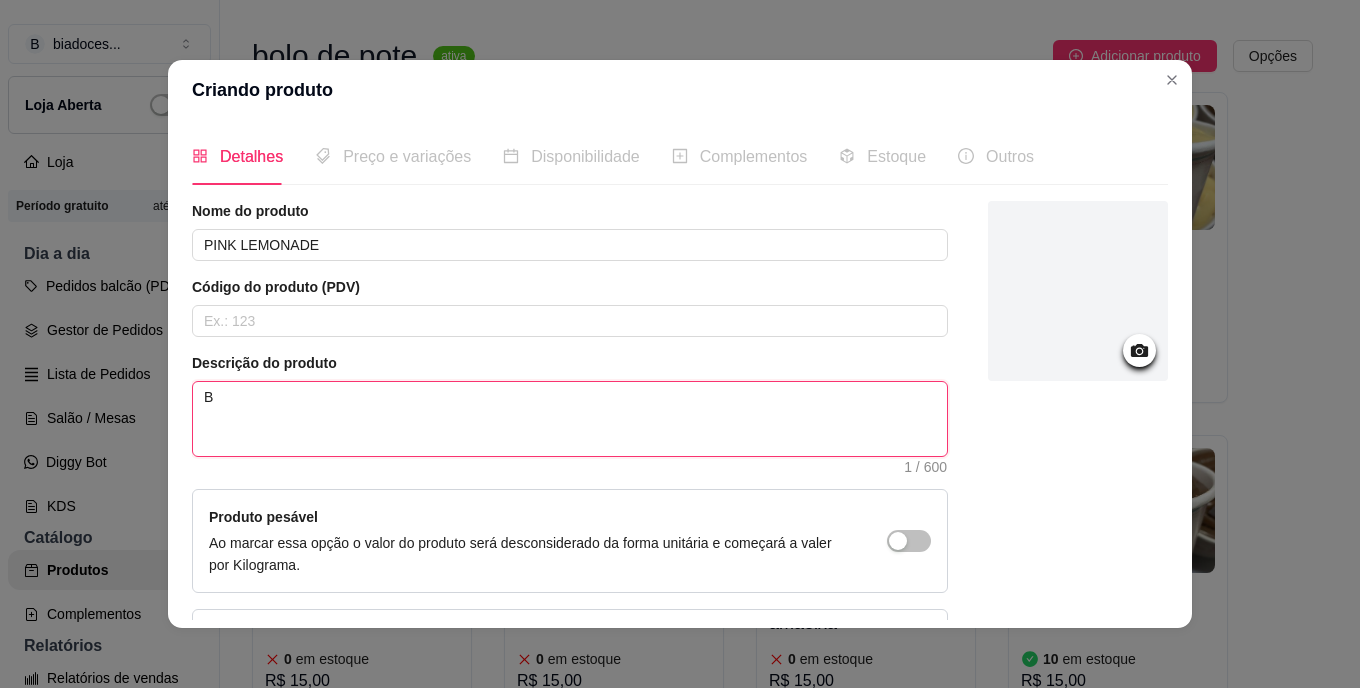 type 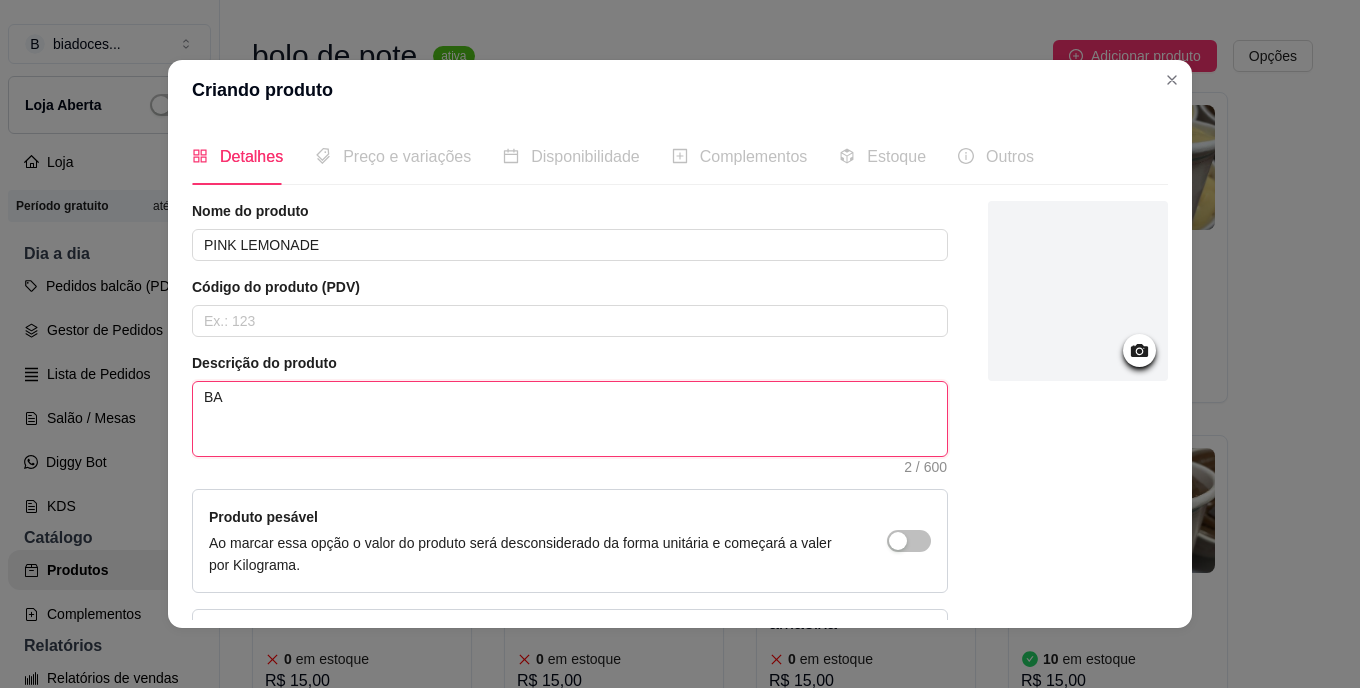 type 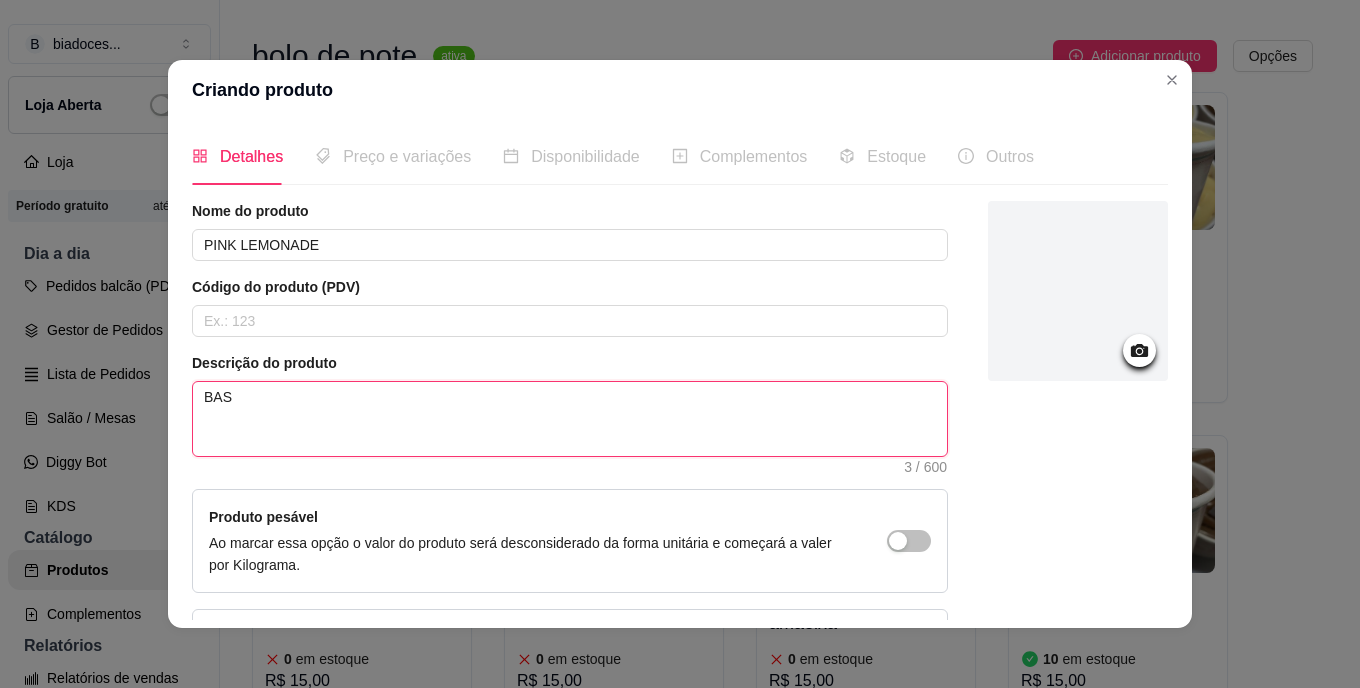 type 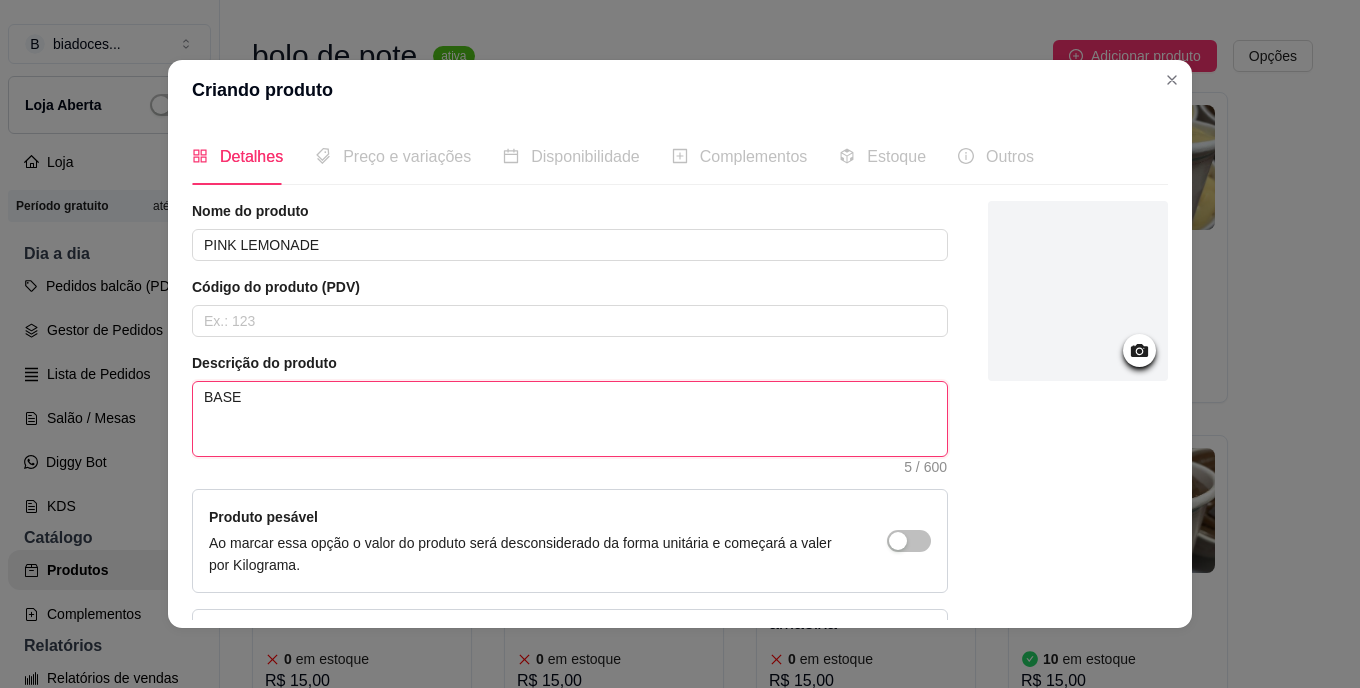 type 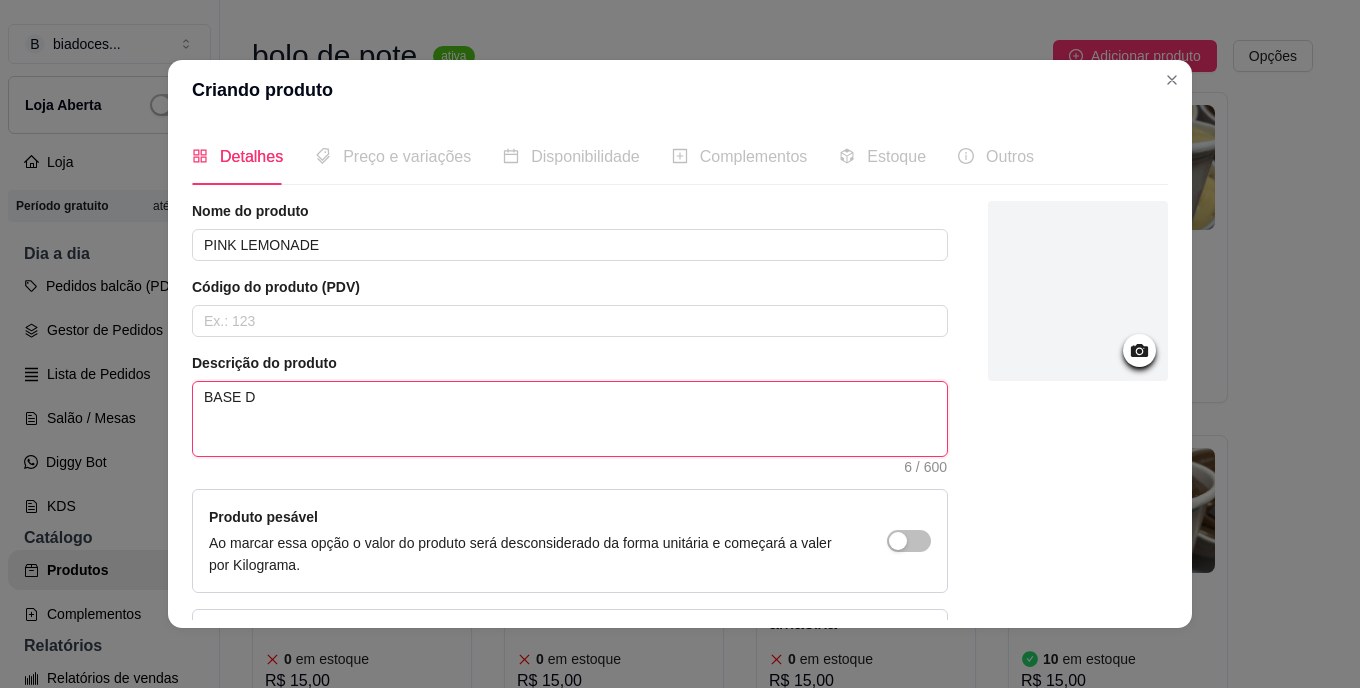 type 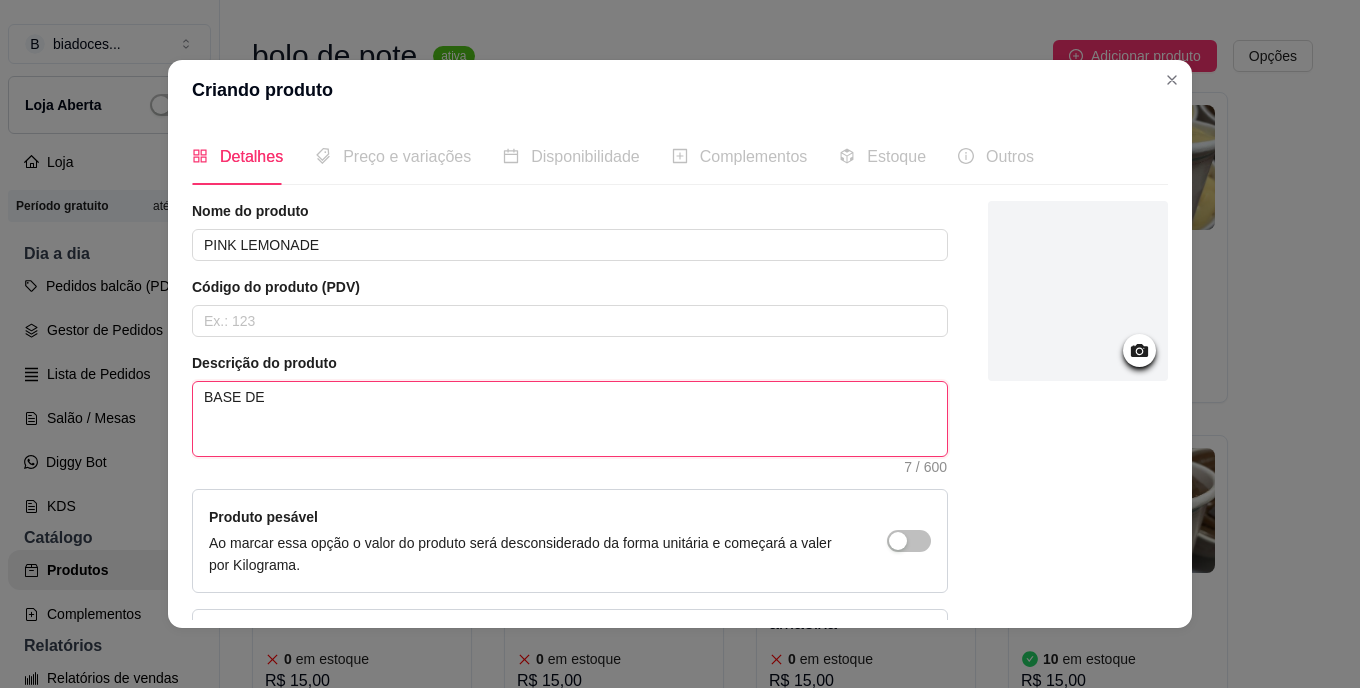 type 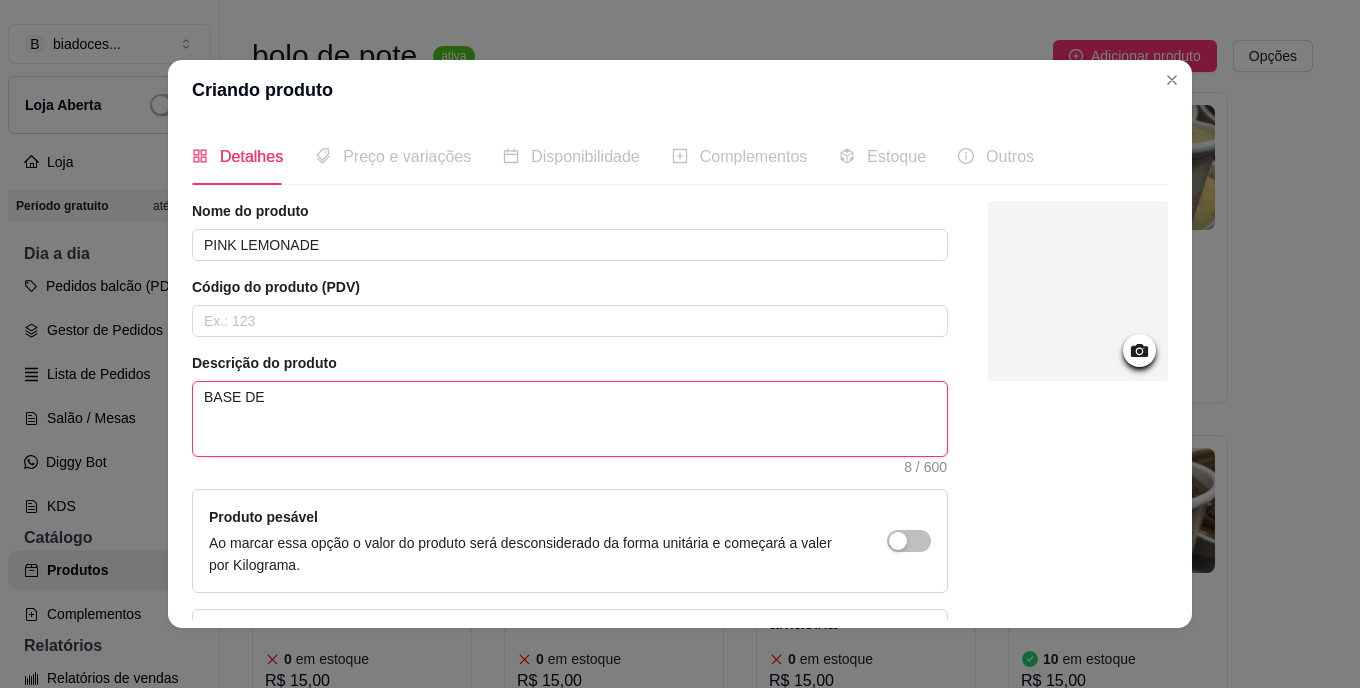 type 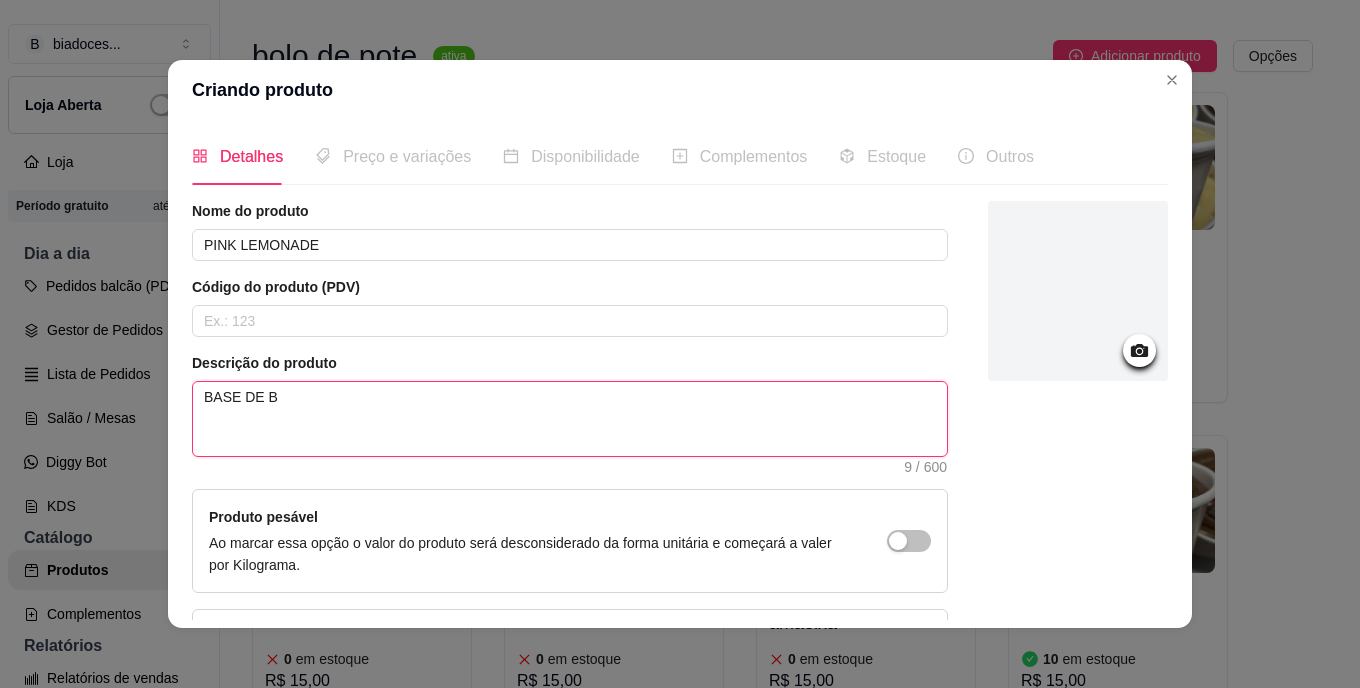 type 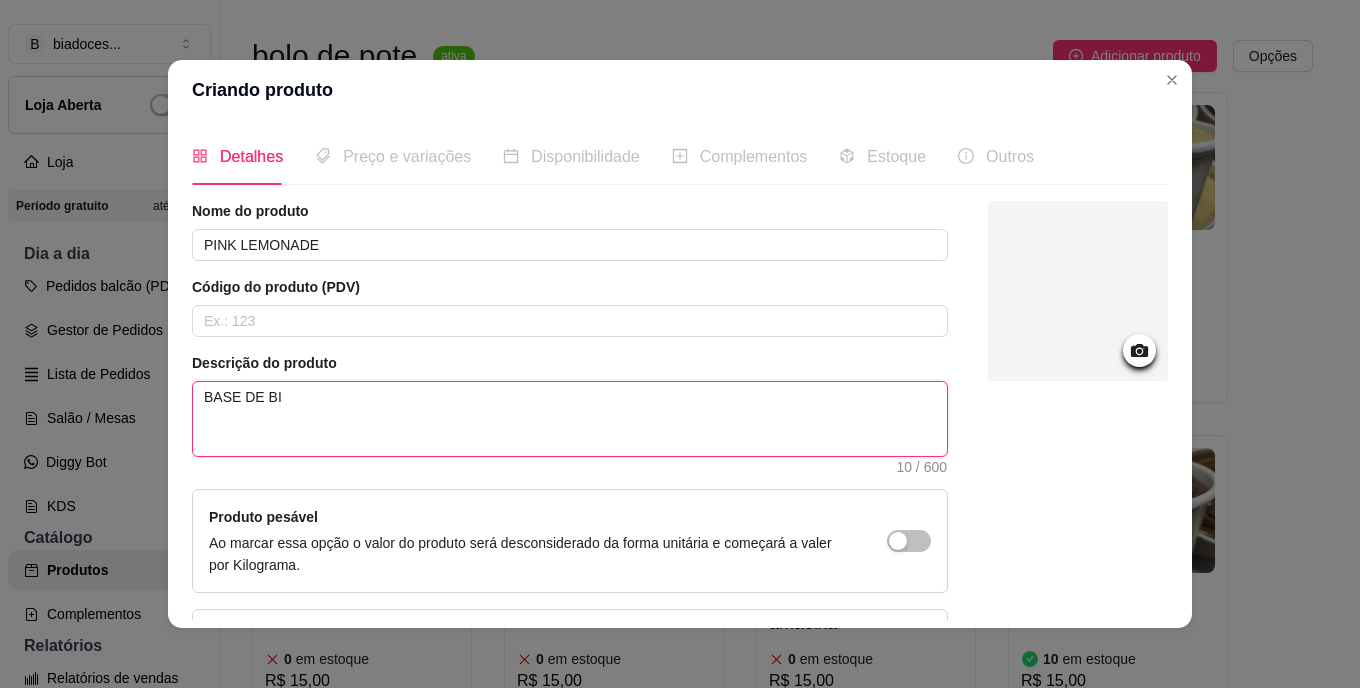 type 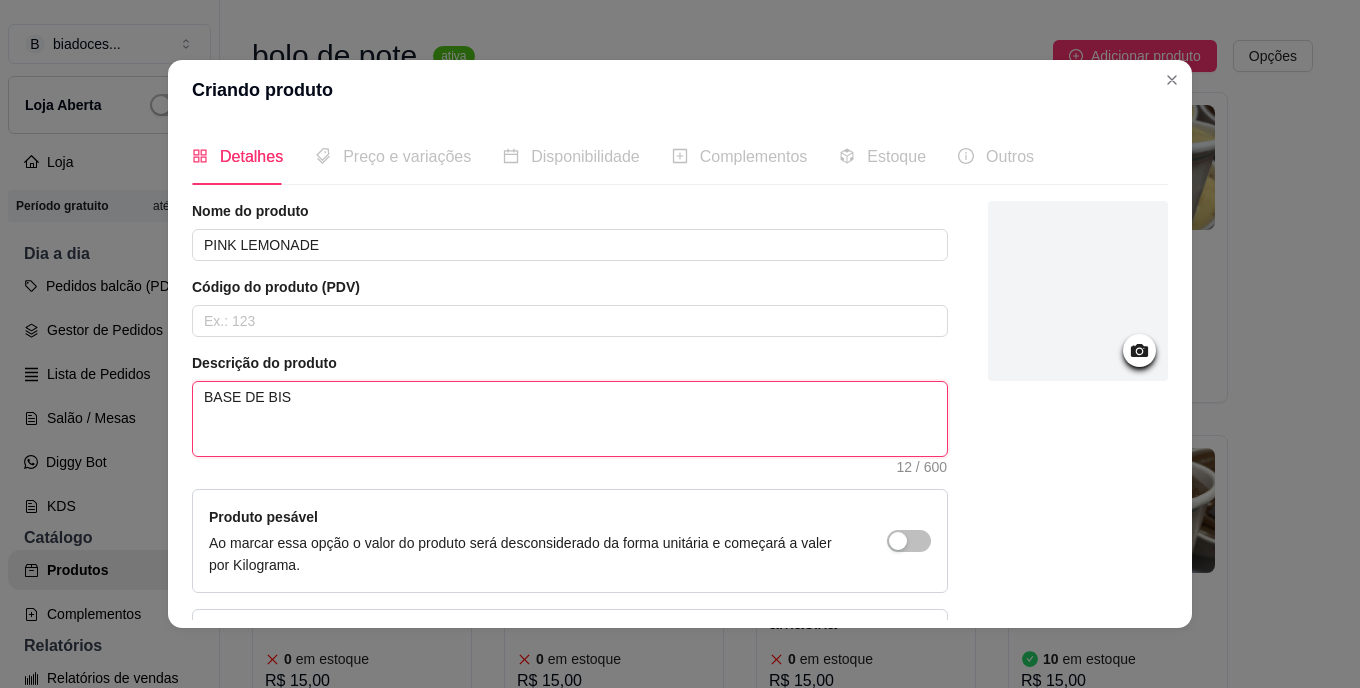 type 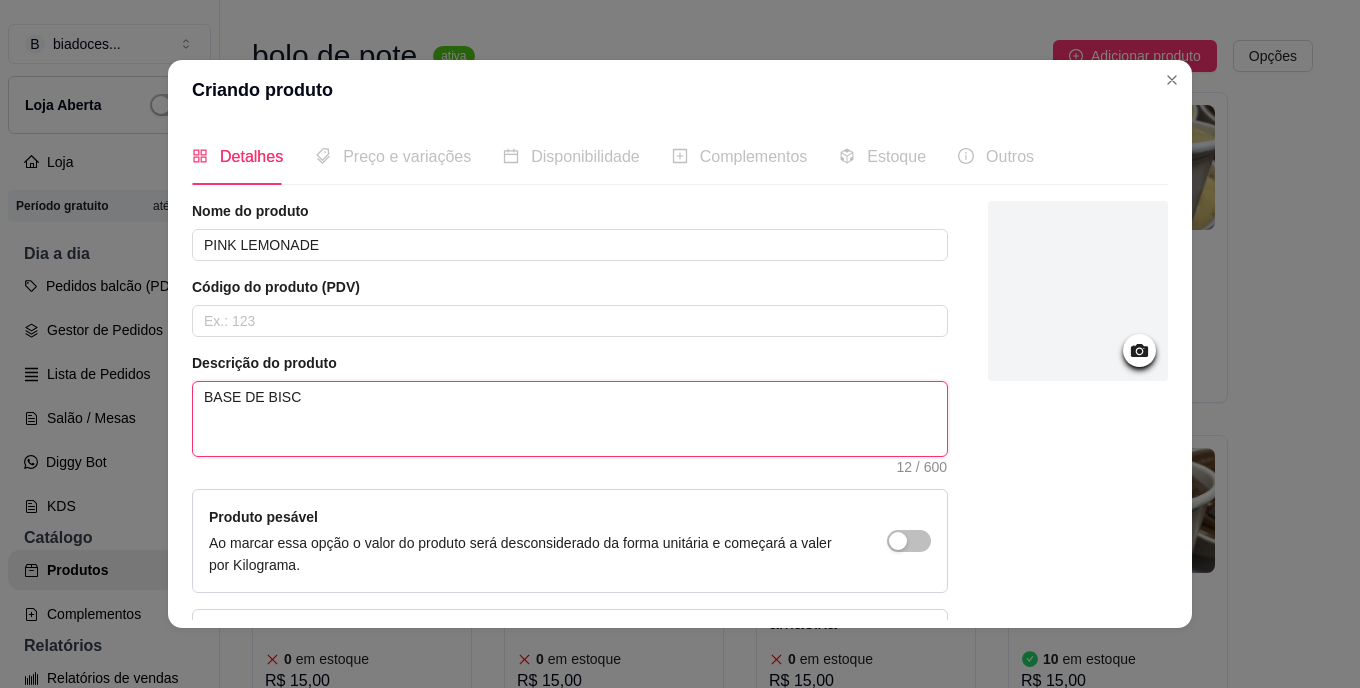 type 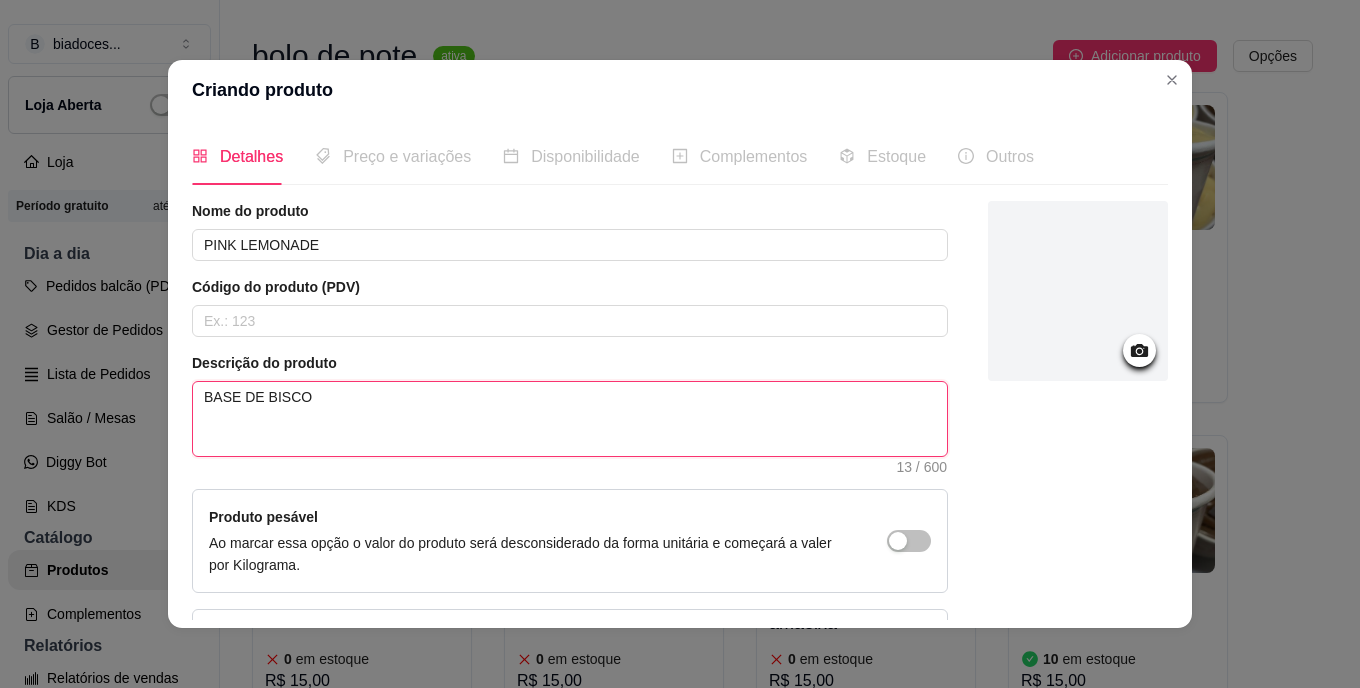 type 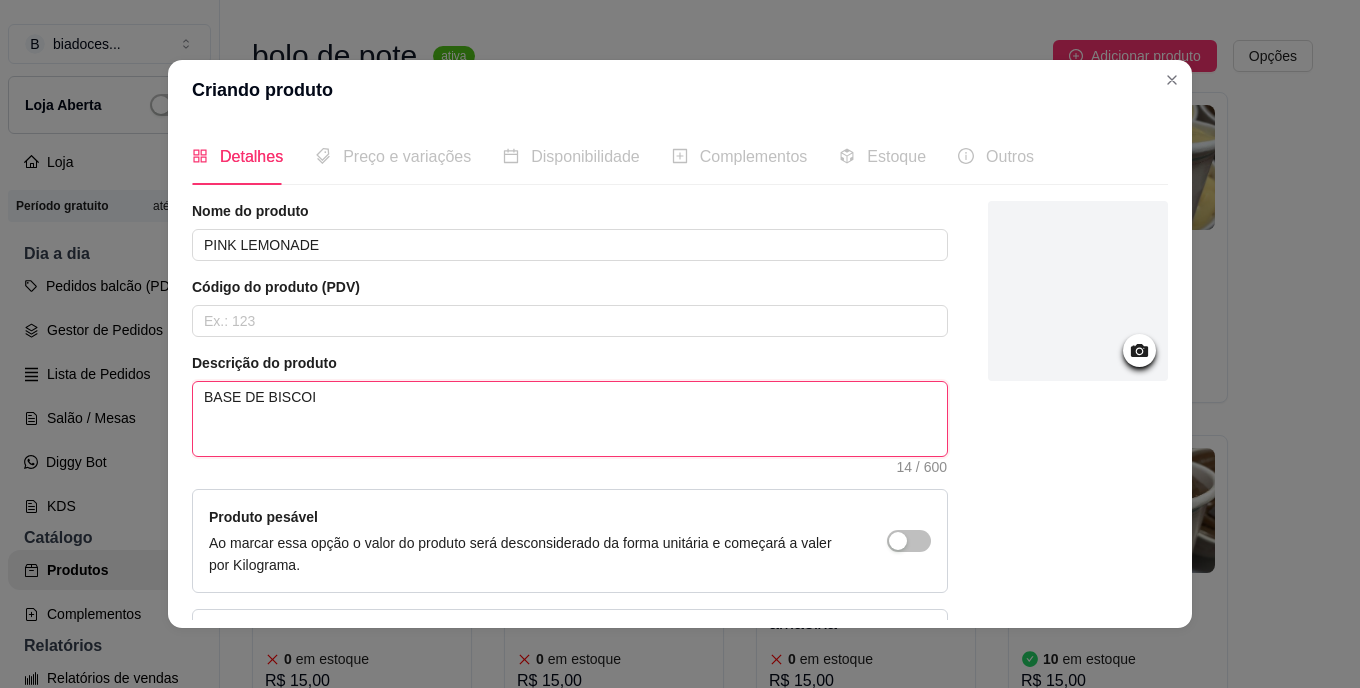 type 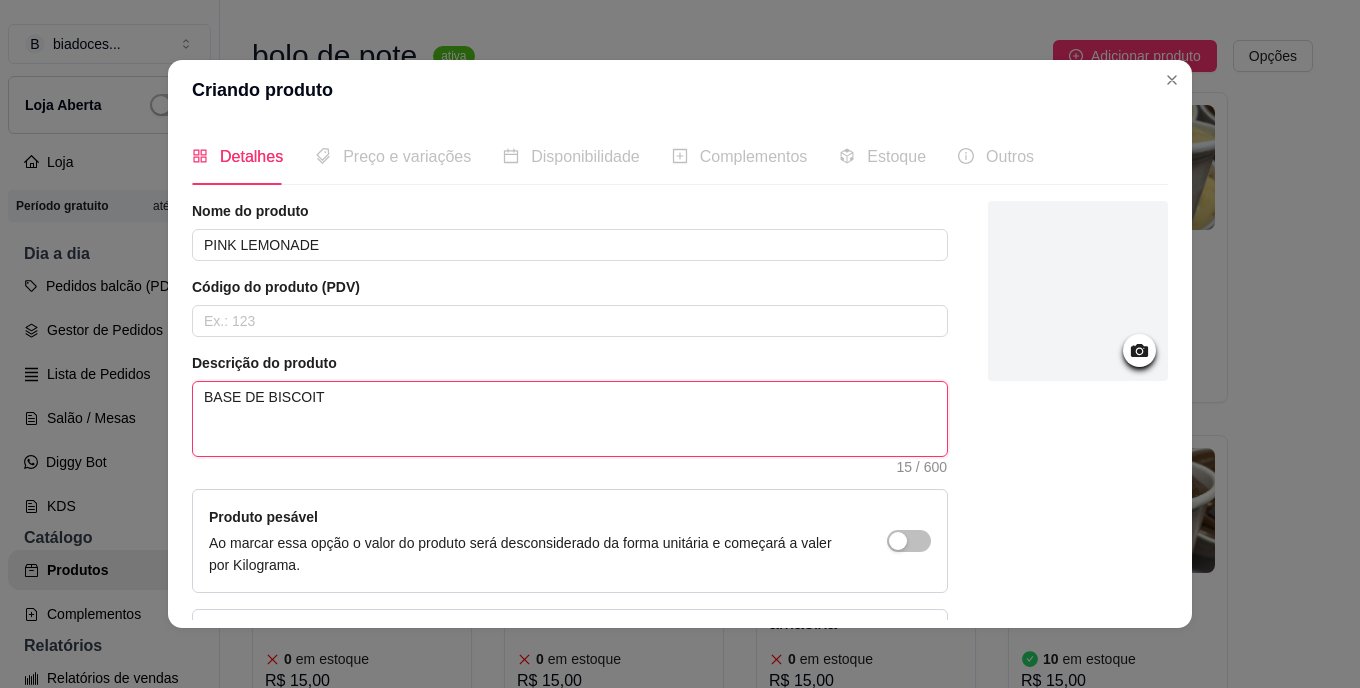 type 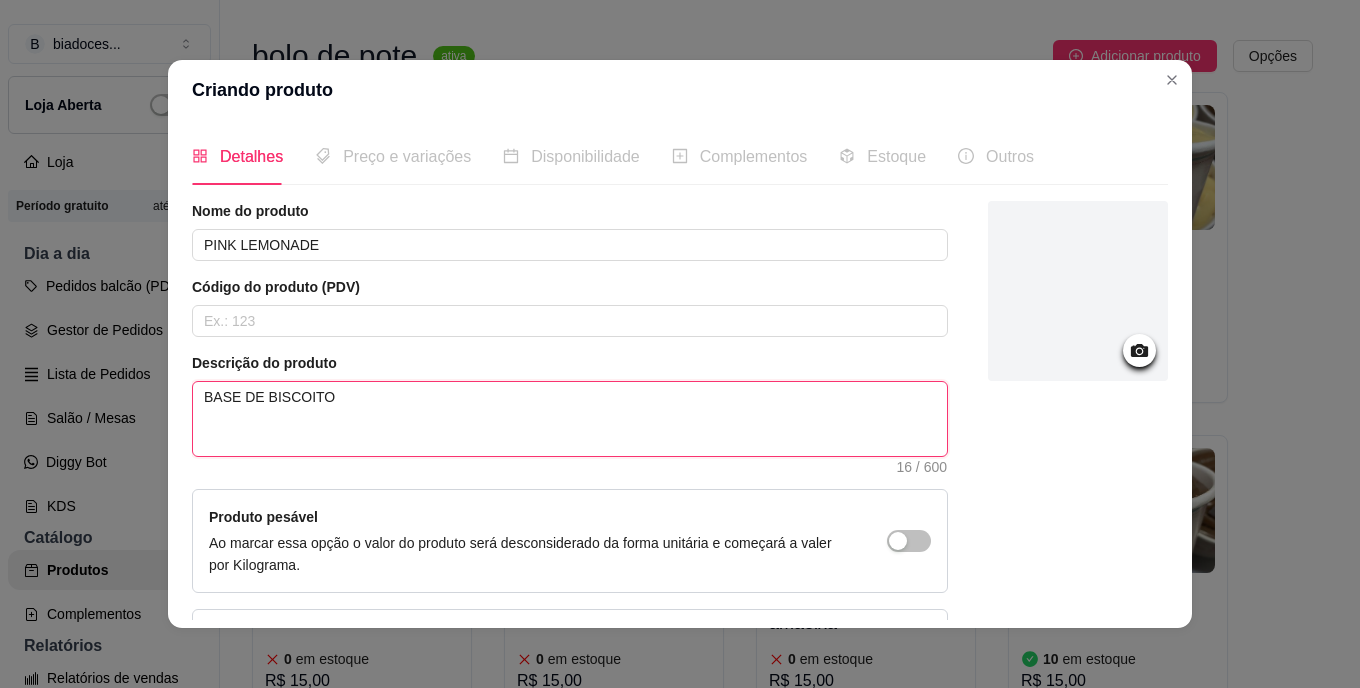 type 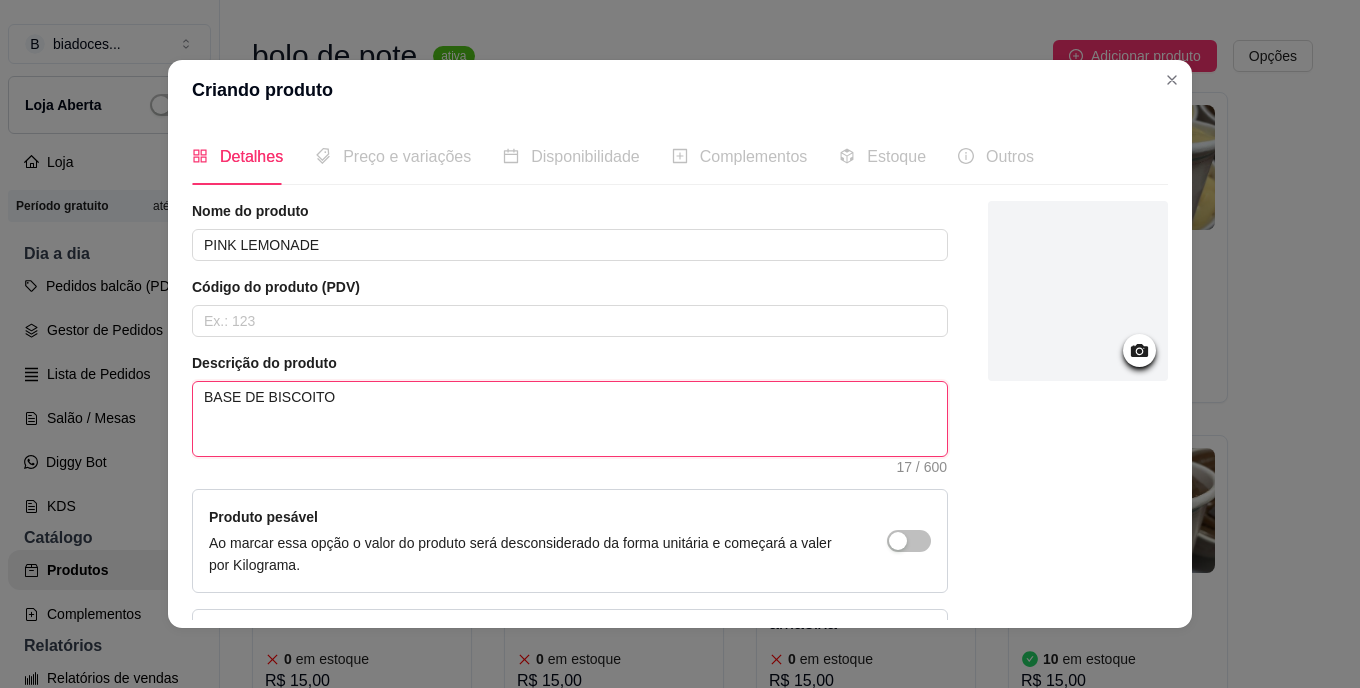 type 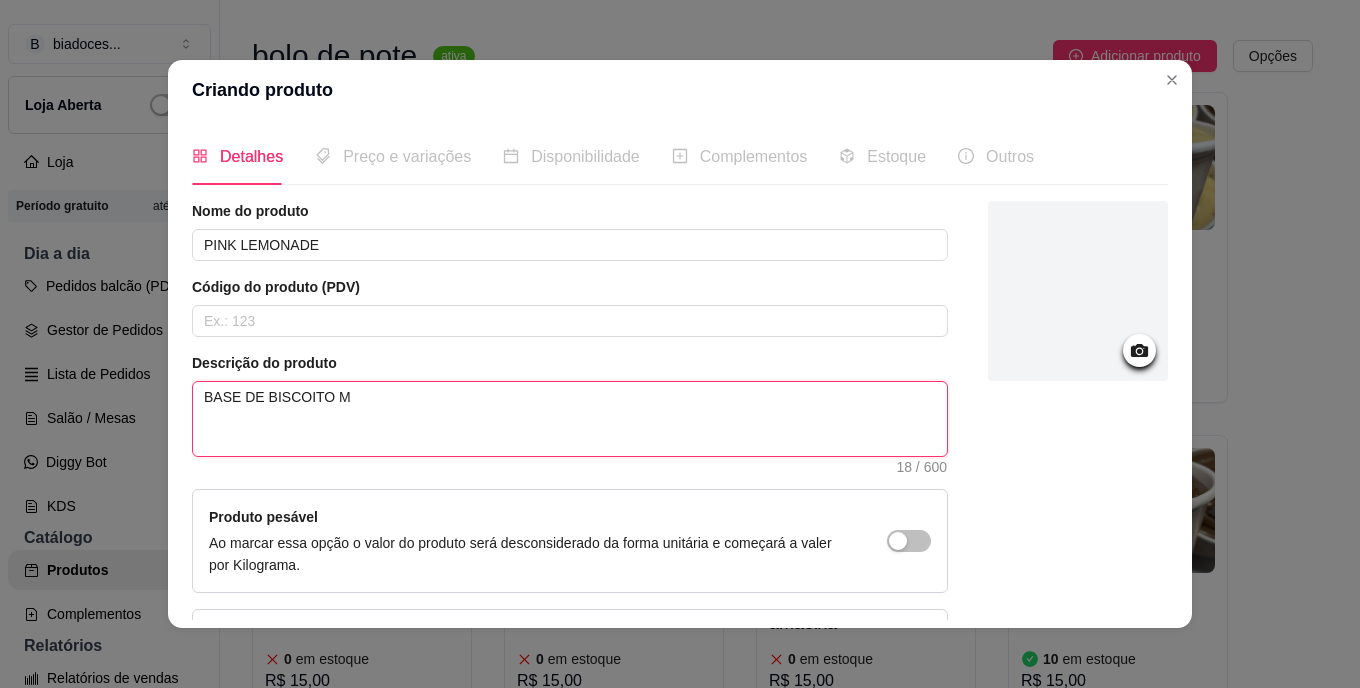 type 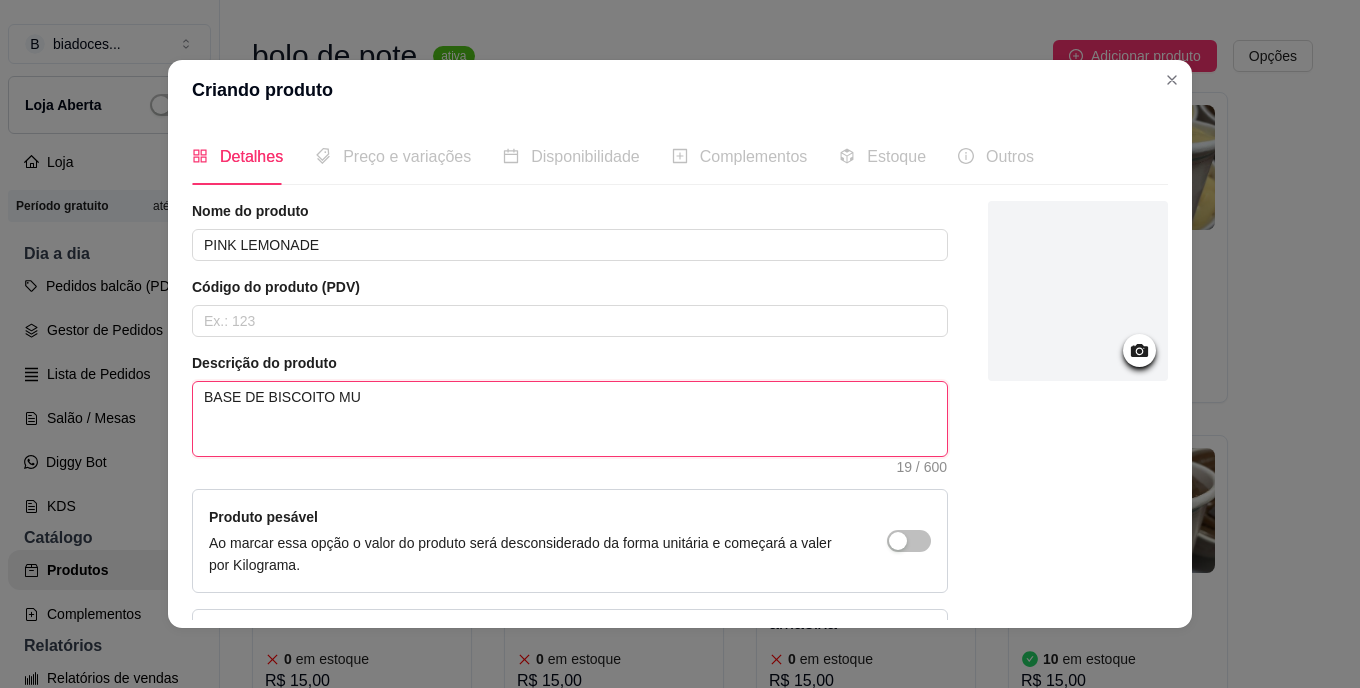 type 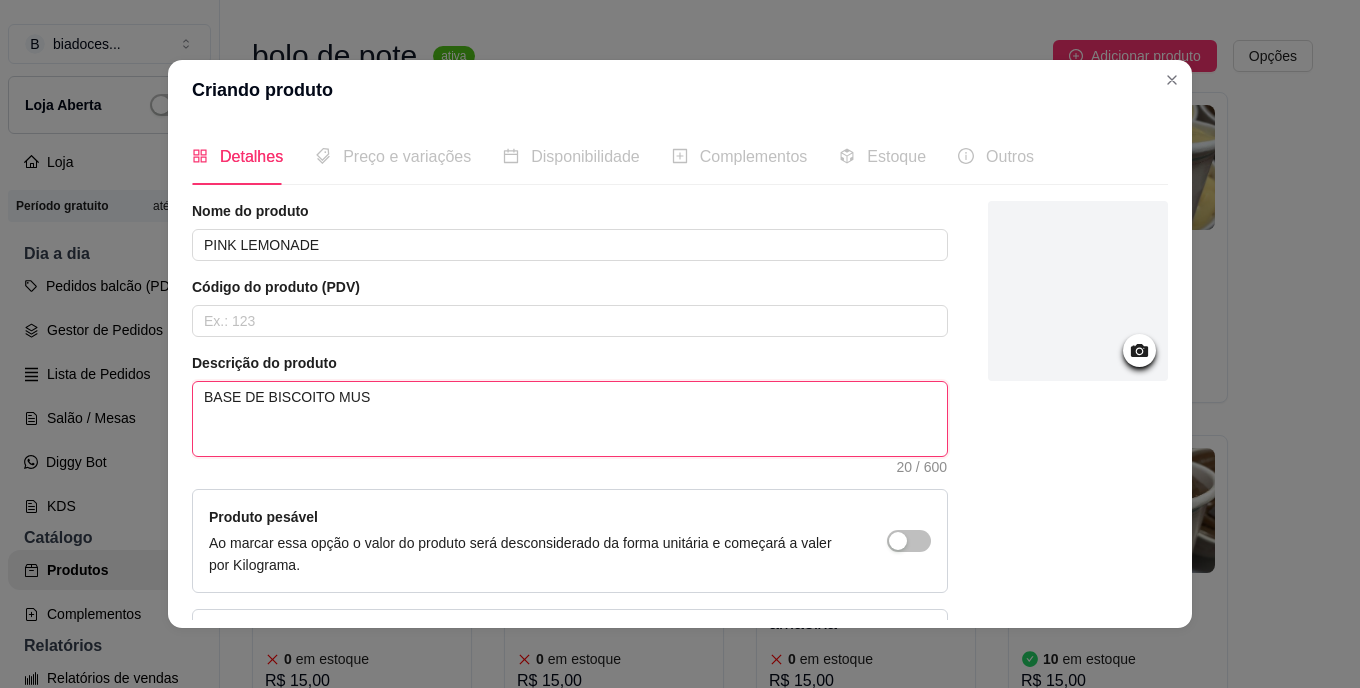 type 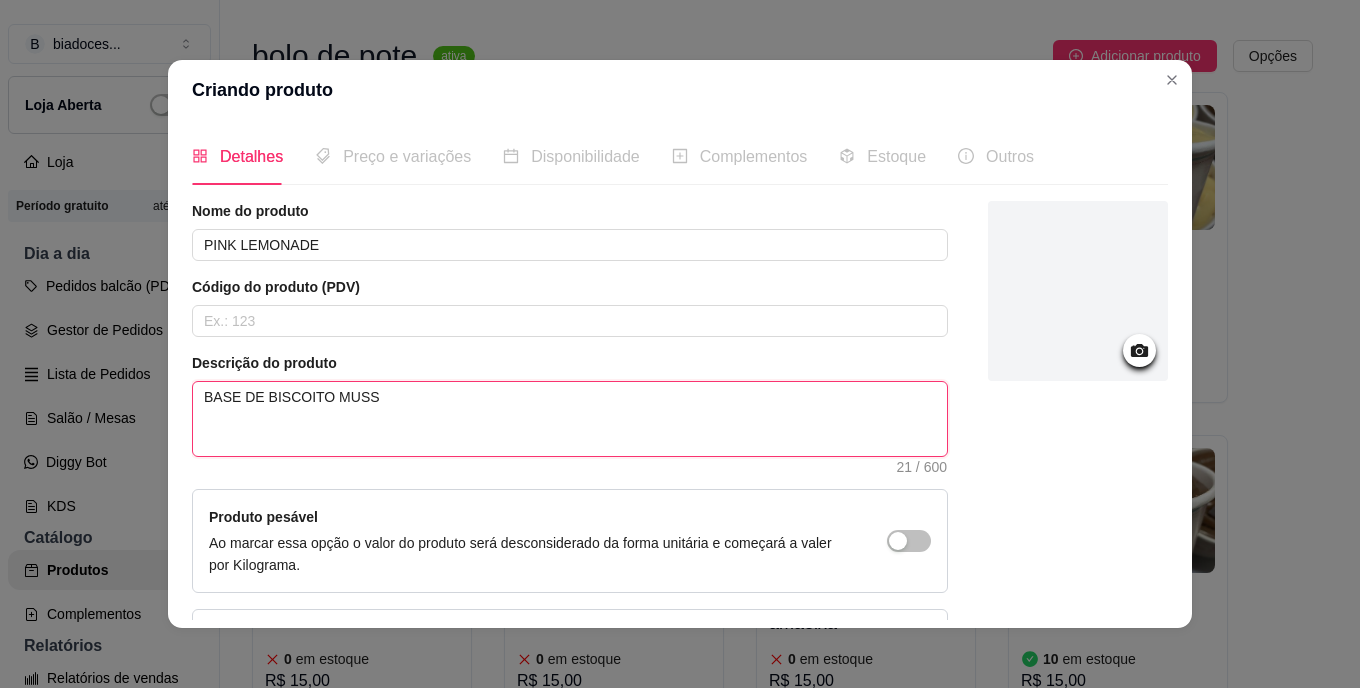 type 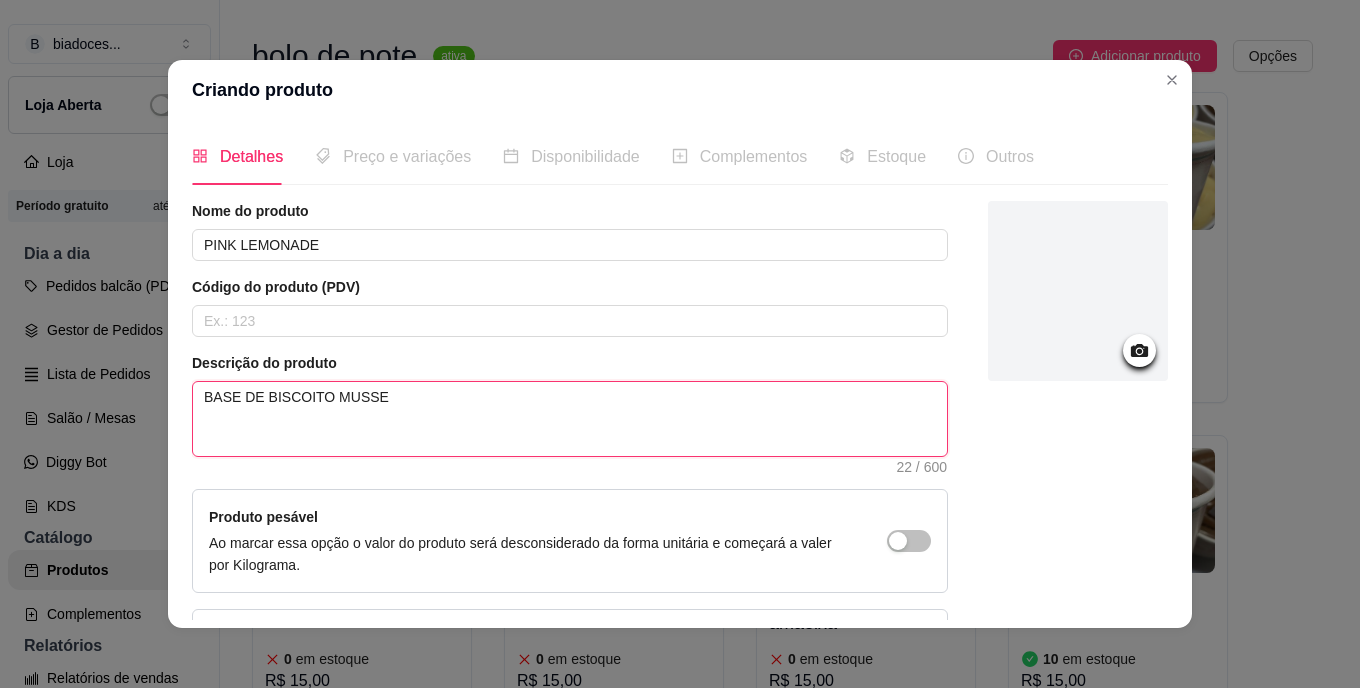 type 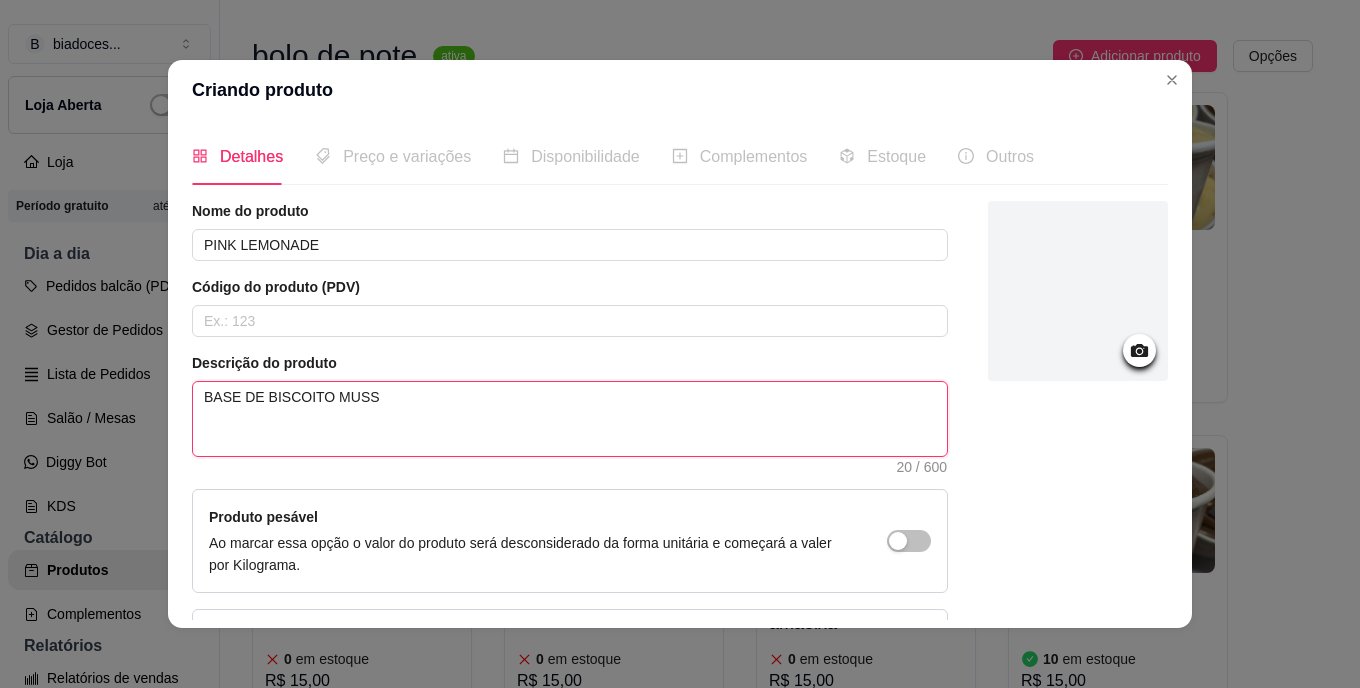 type 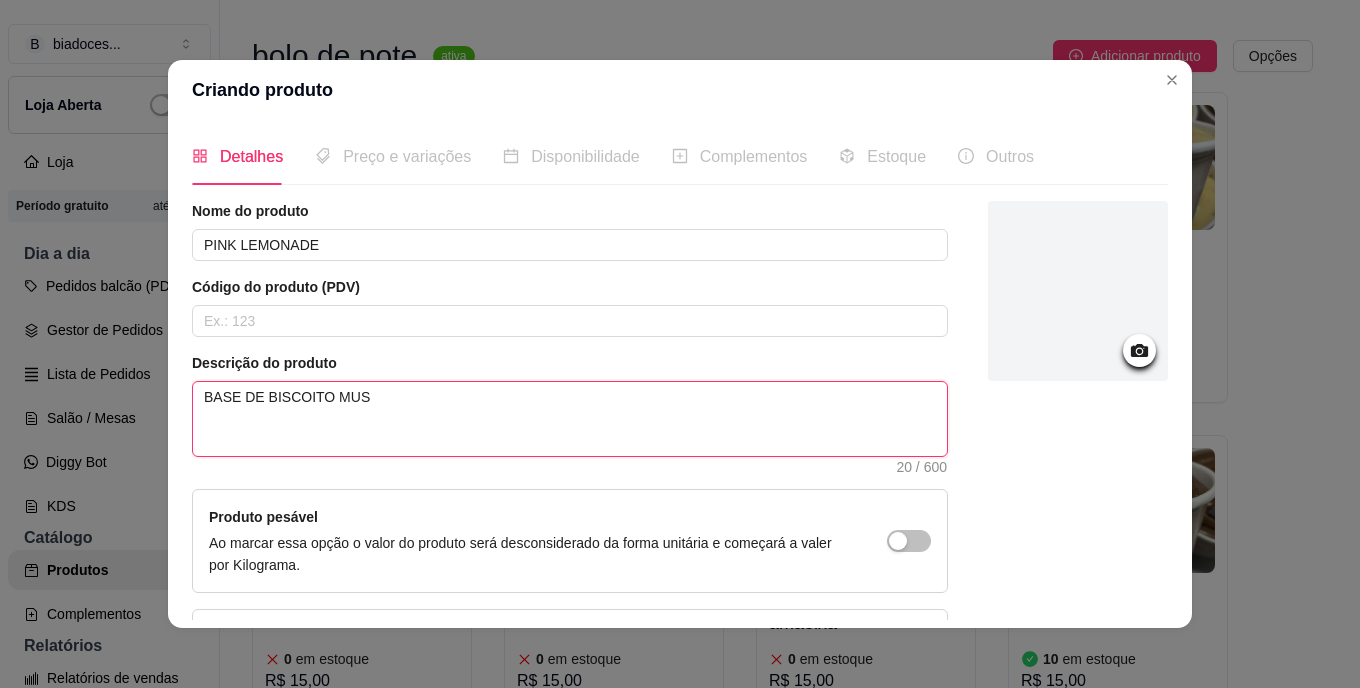 type 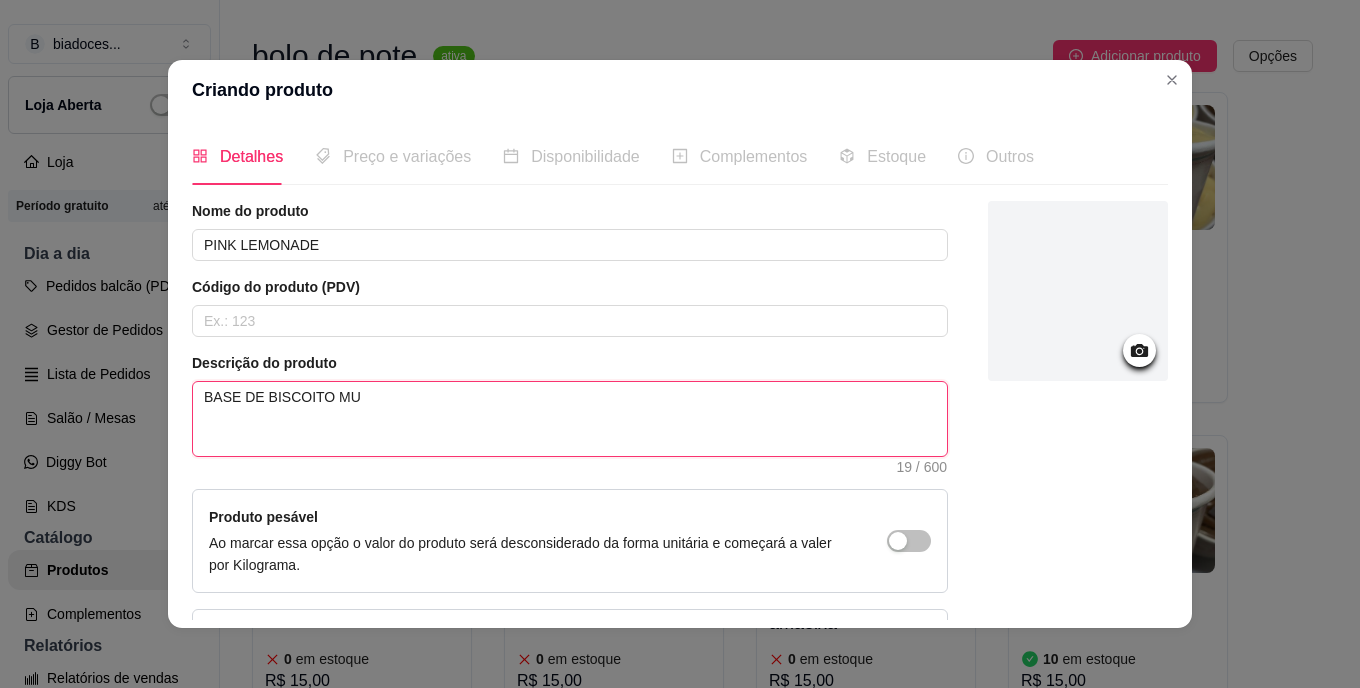 type 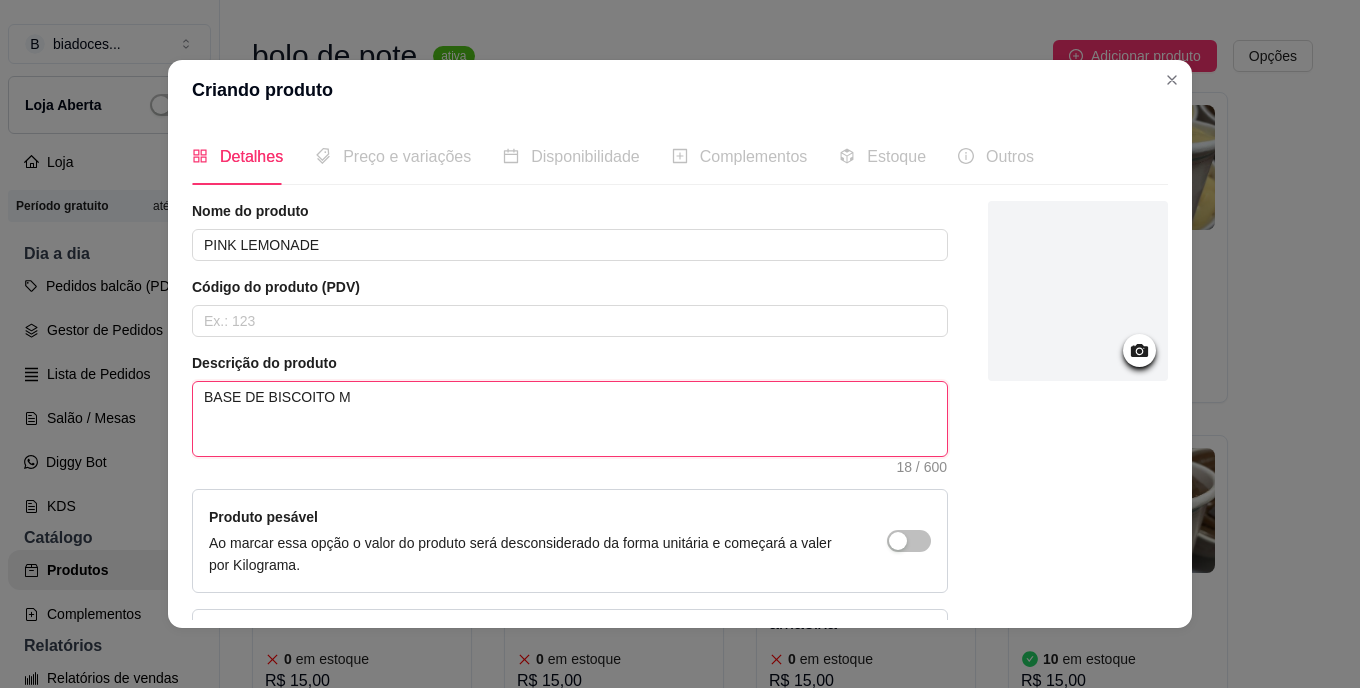 type 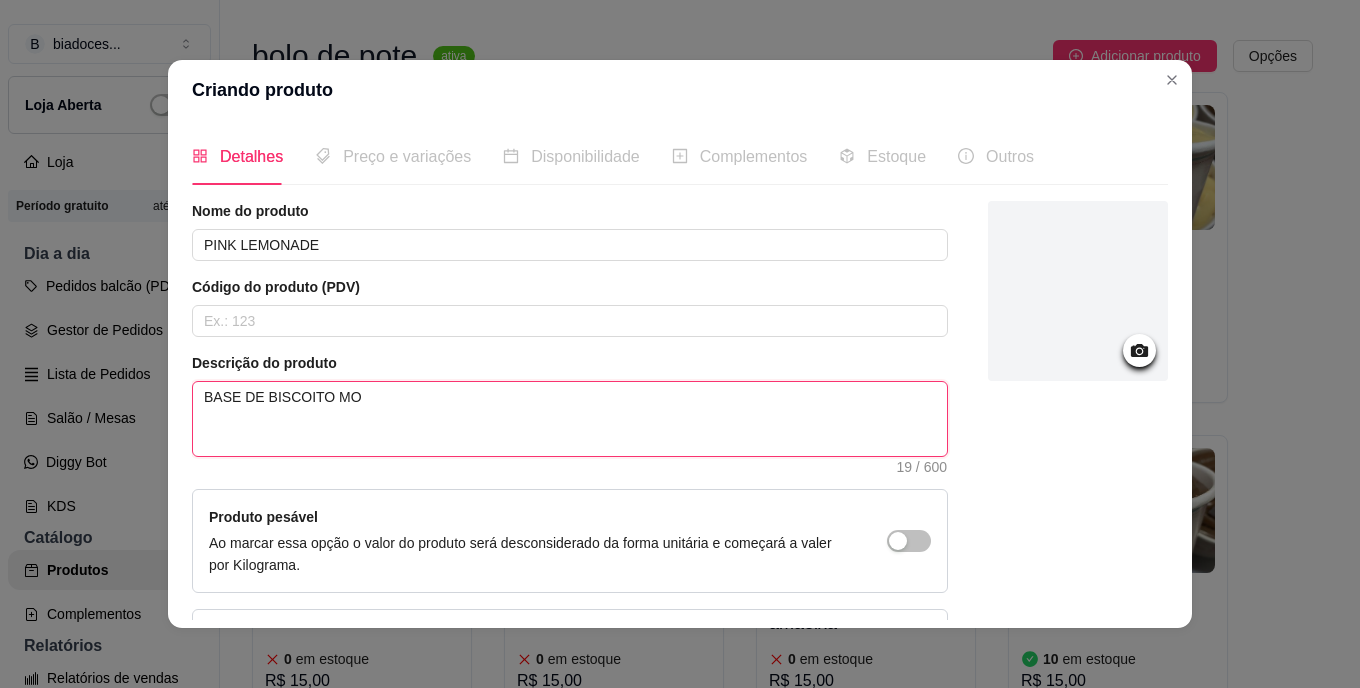 type 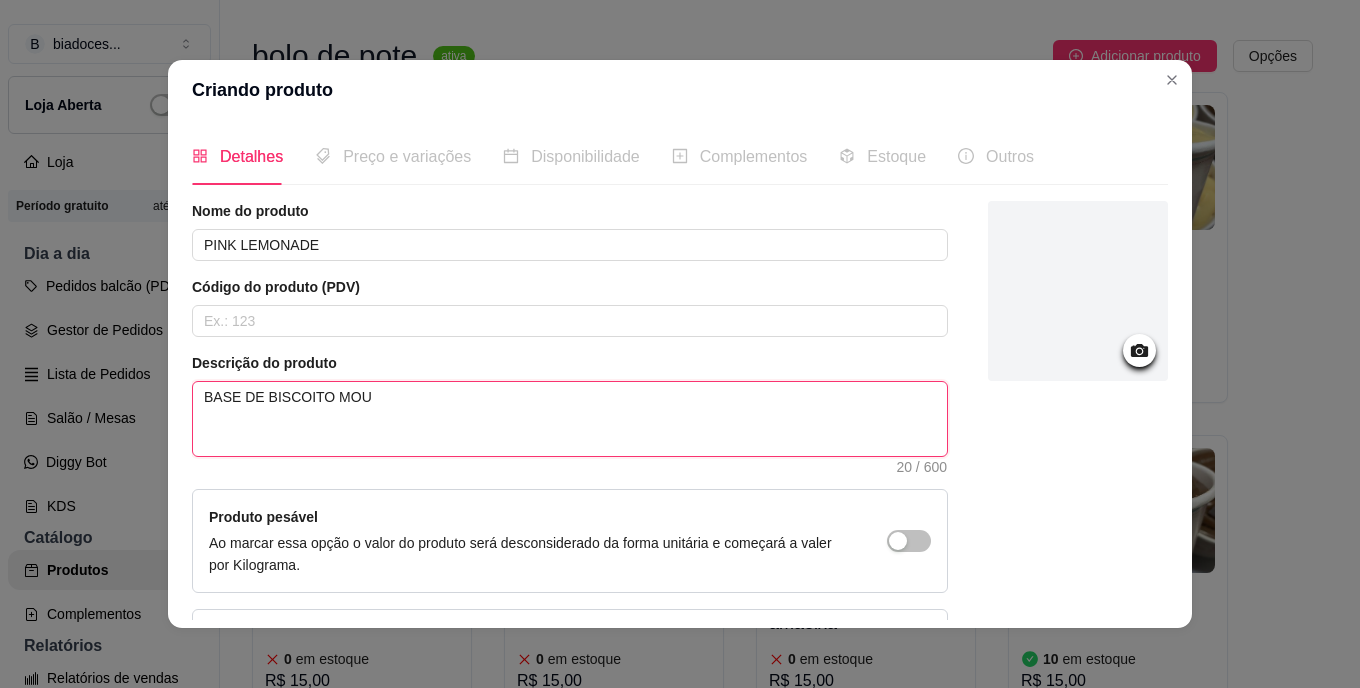 type 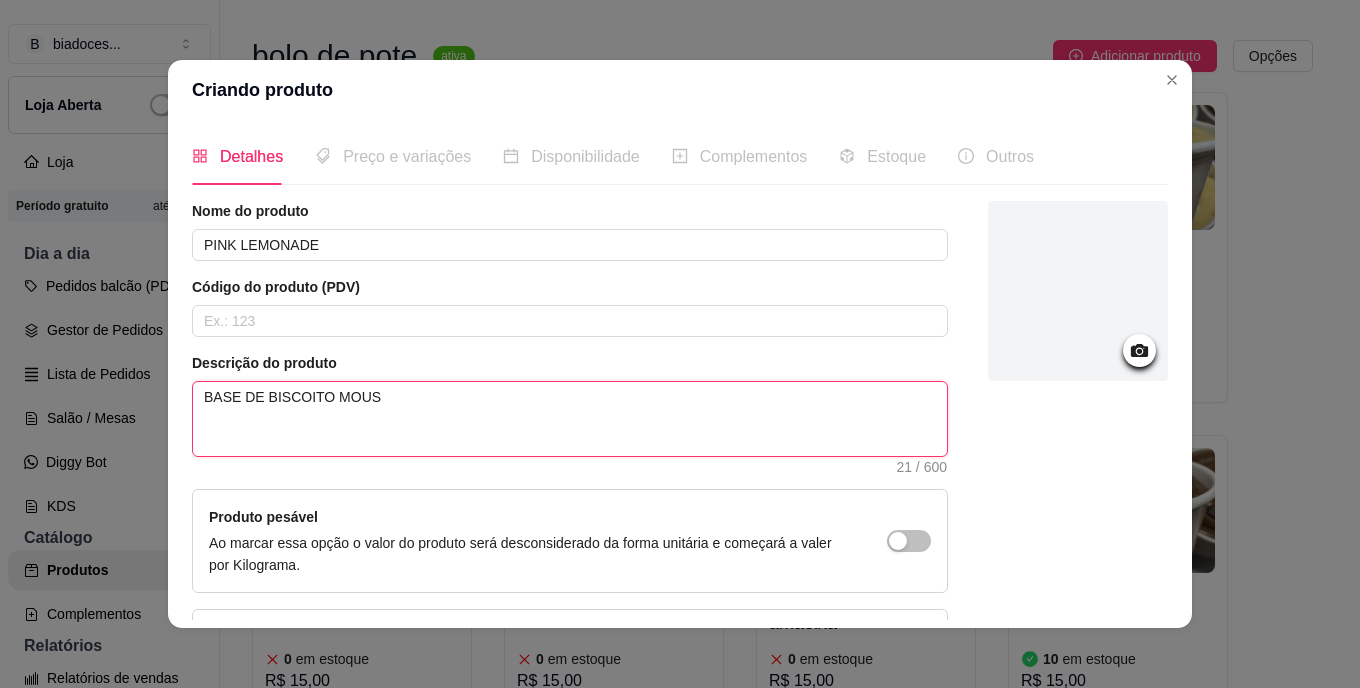 type on "BASE DE BISCOITO MOUSS" 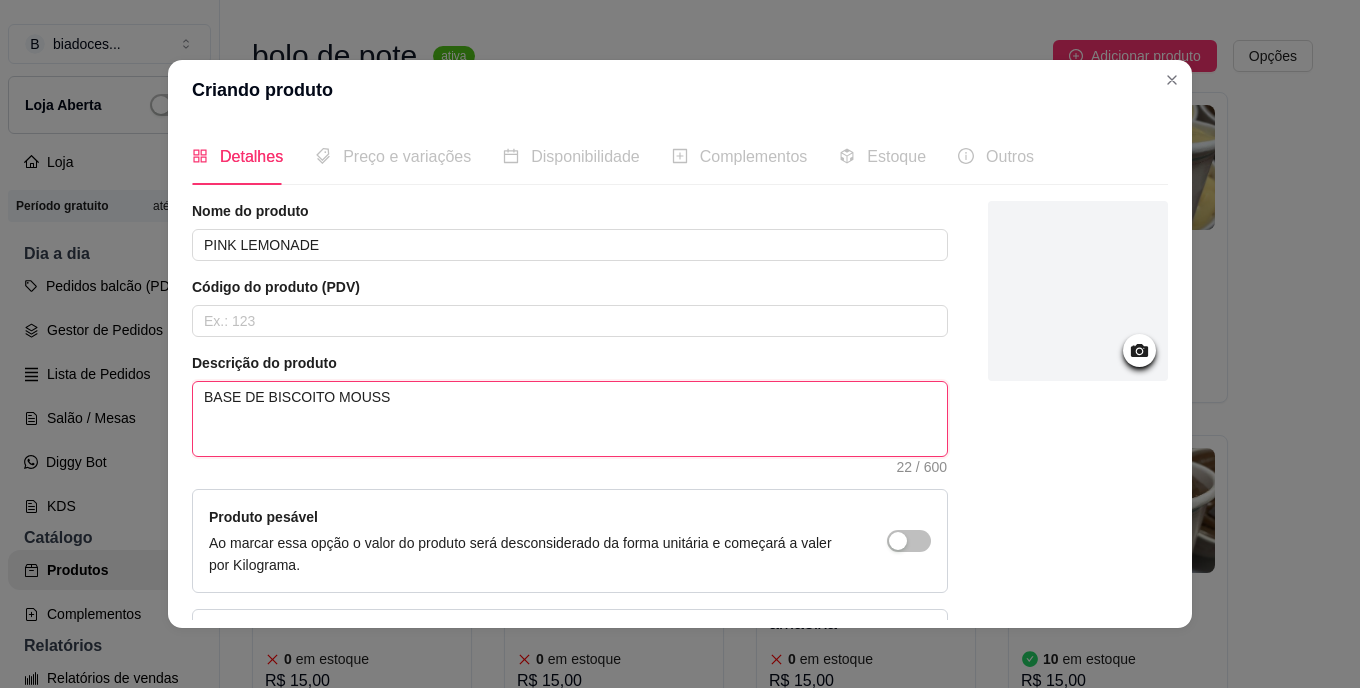 type 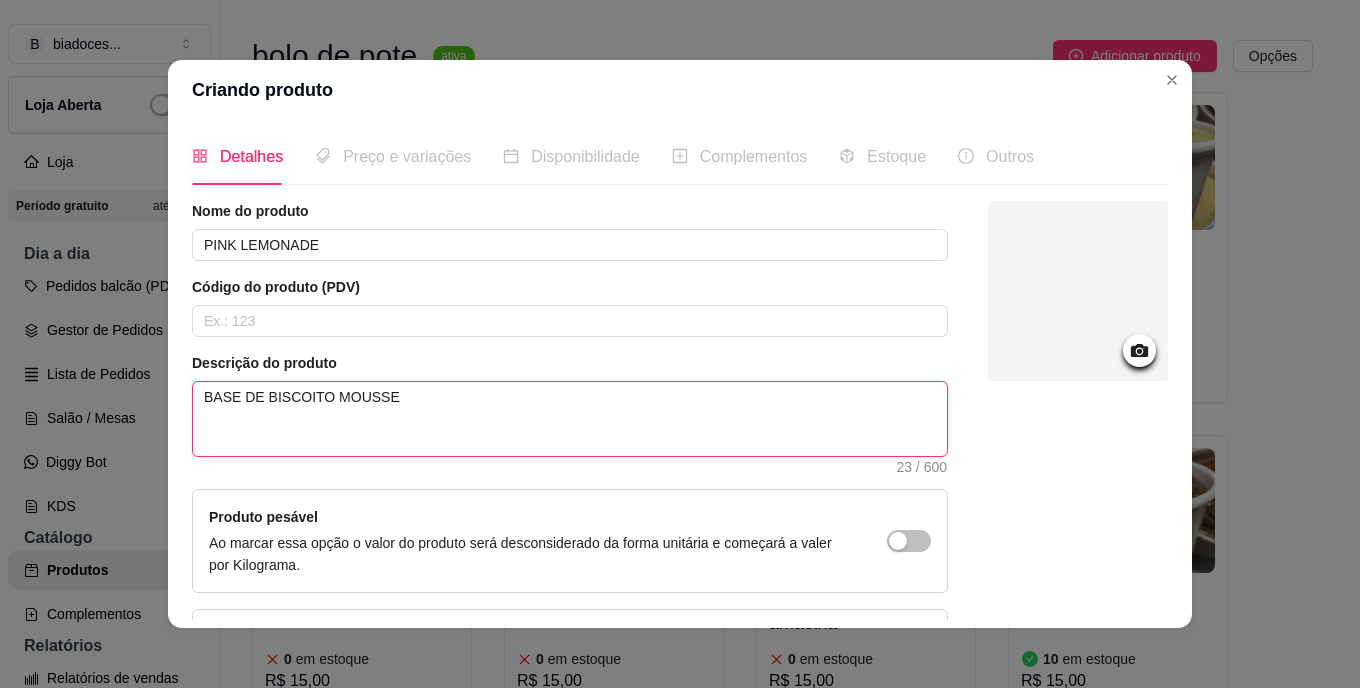 type 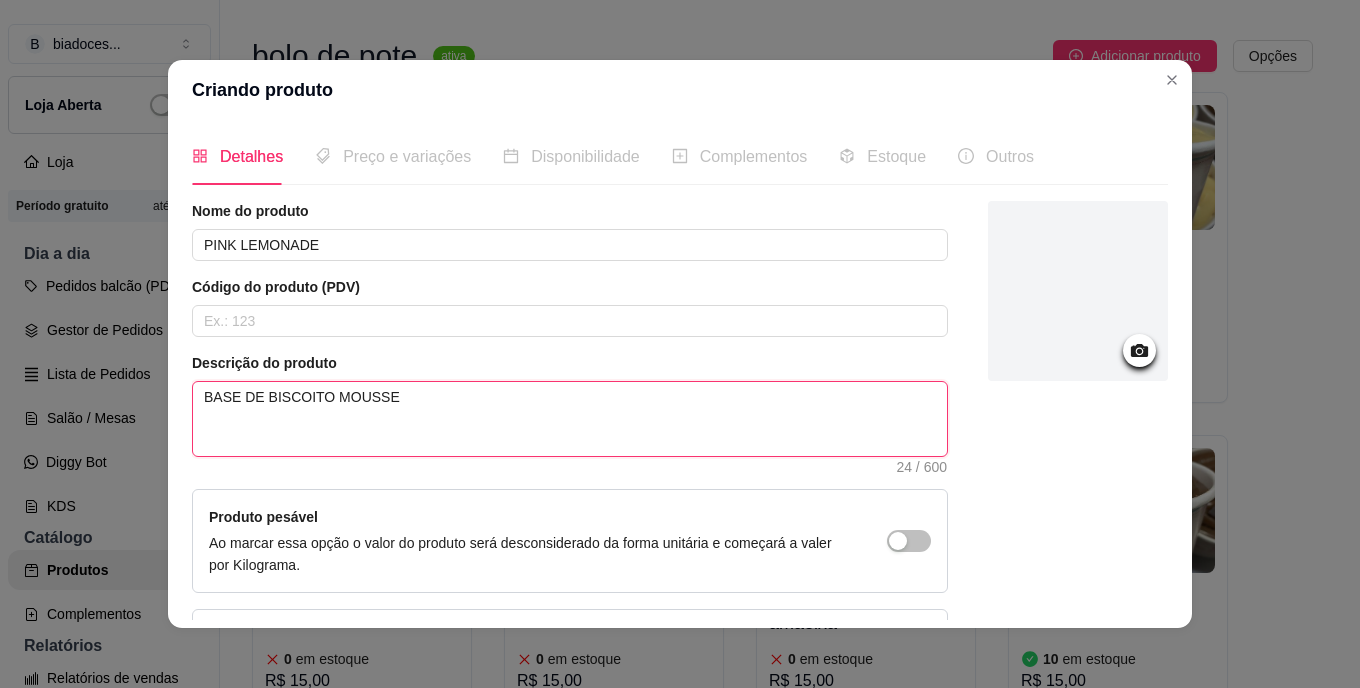 type 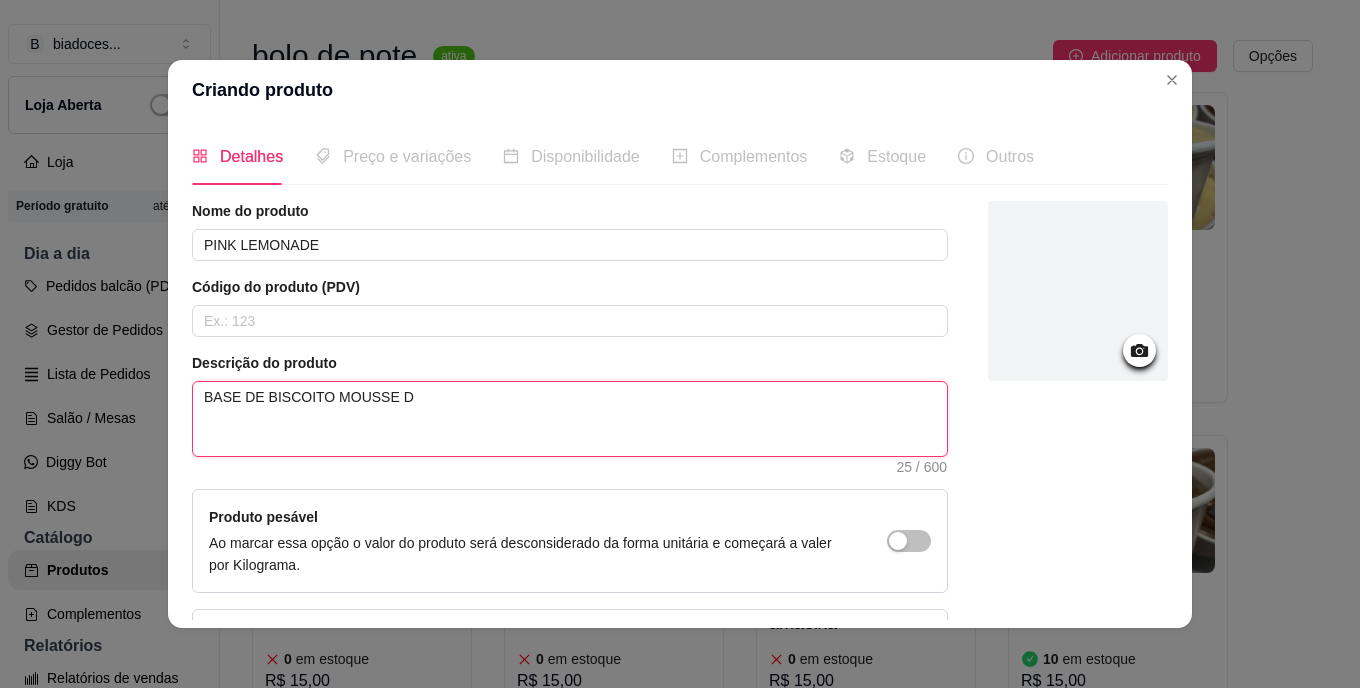 type 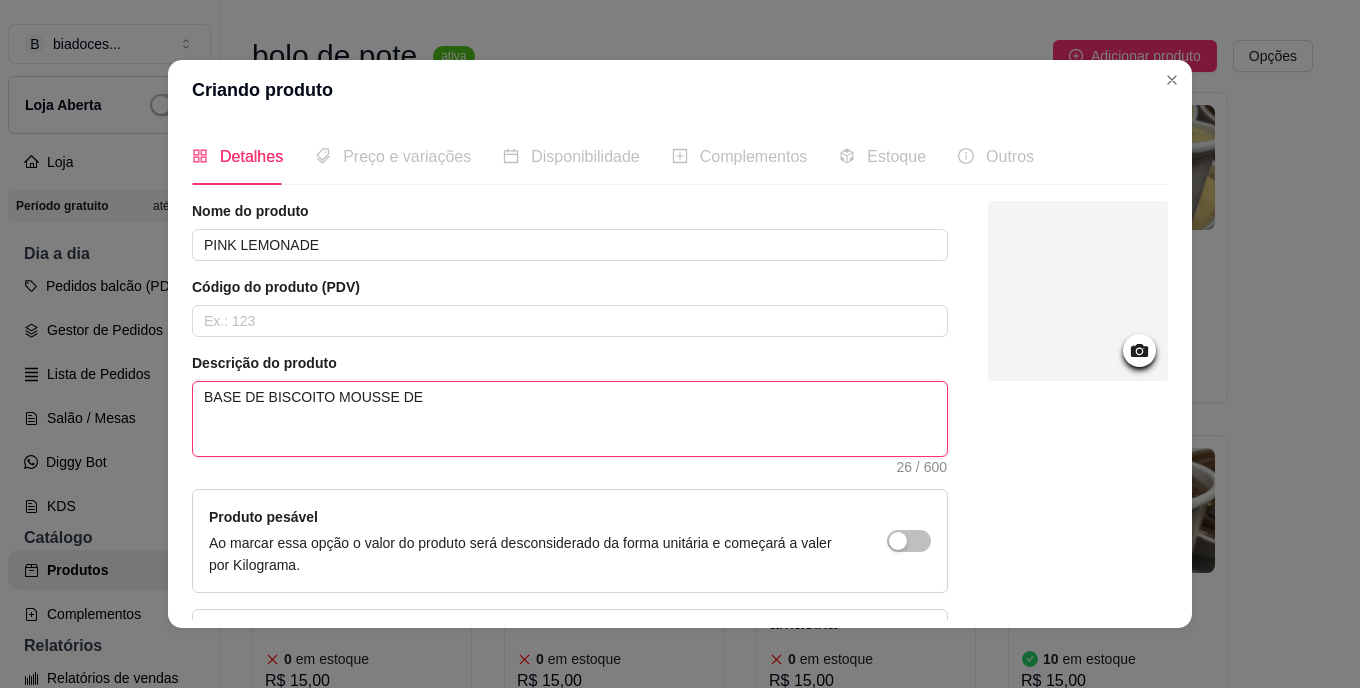 type 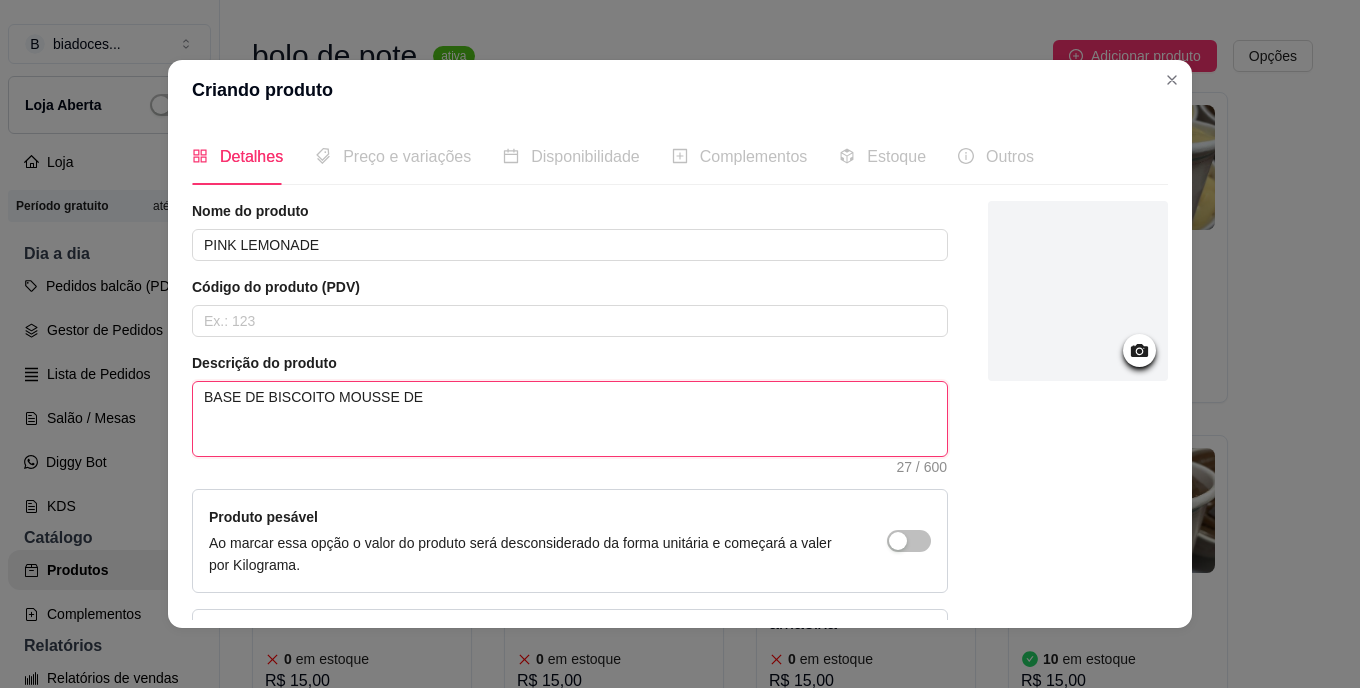 type 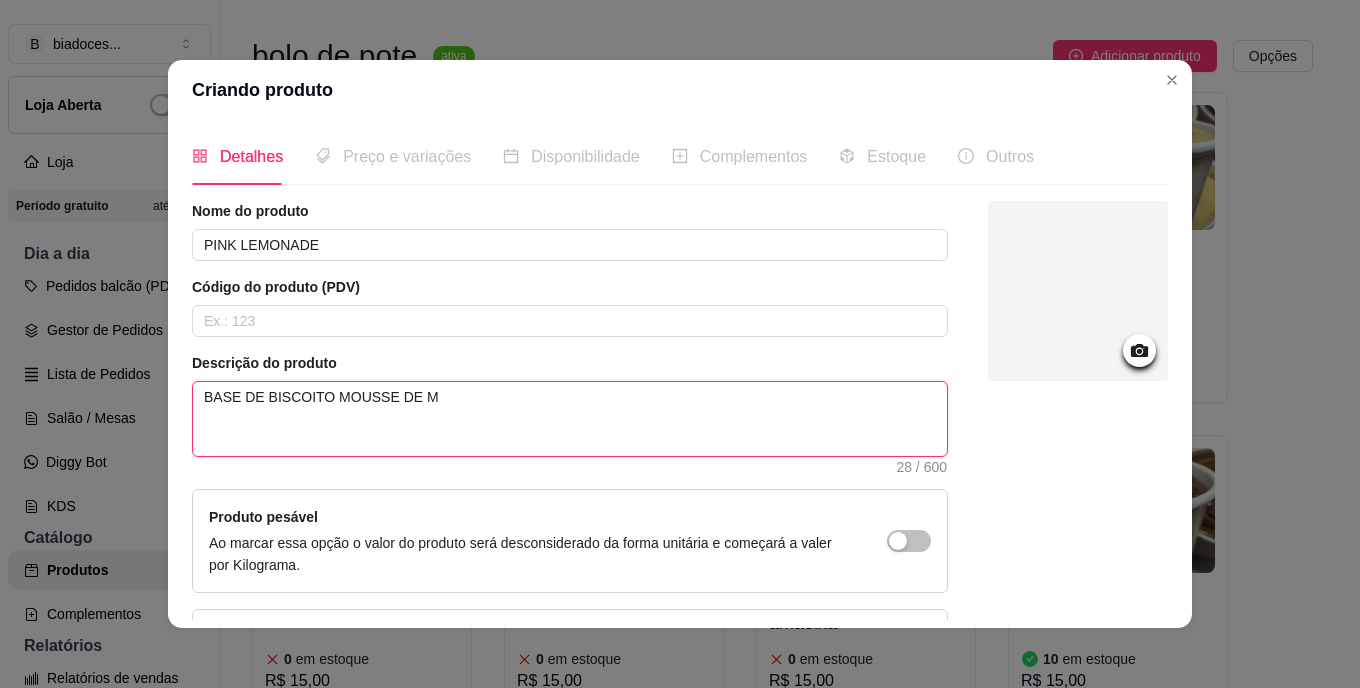 type 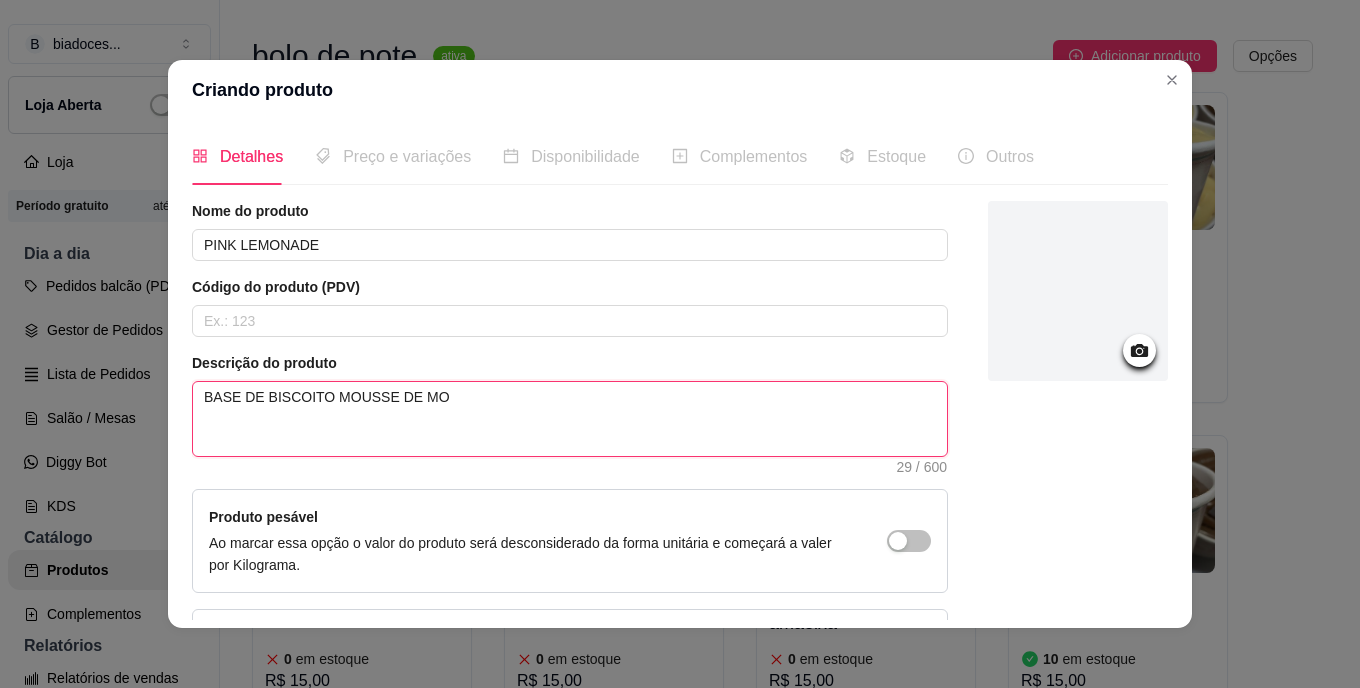 type 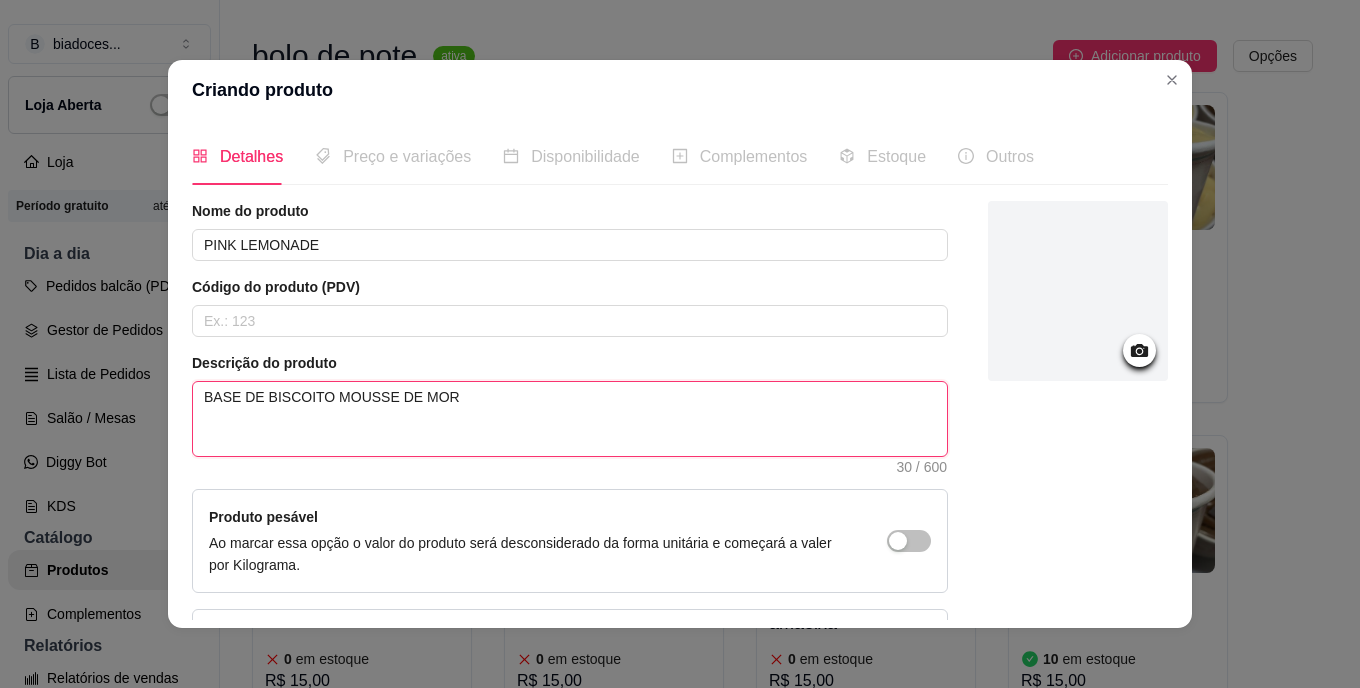 type 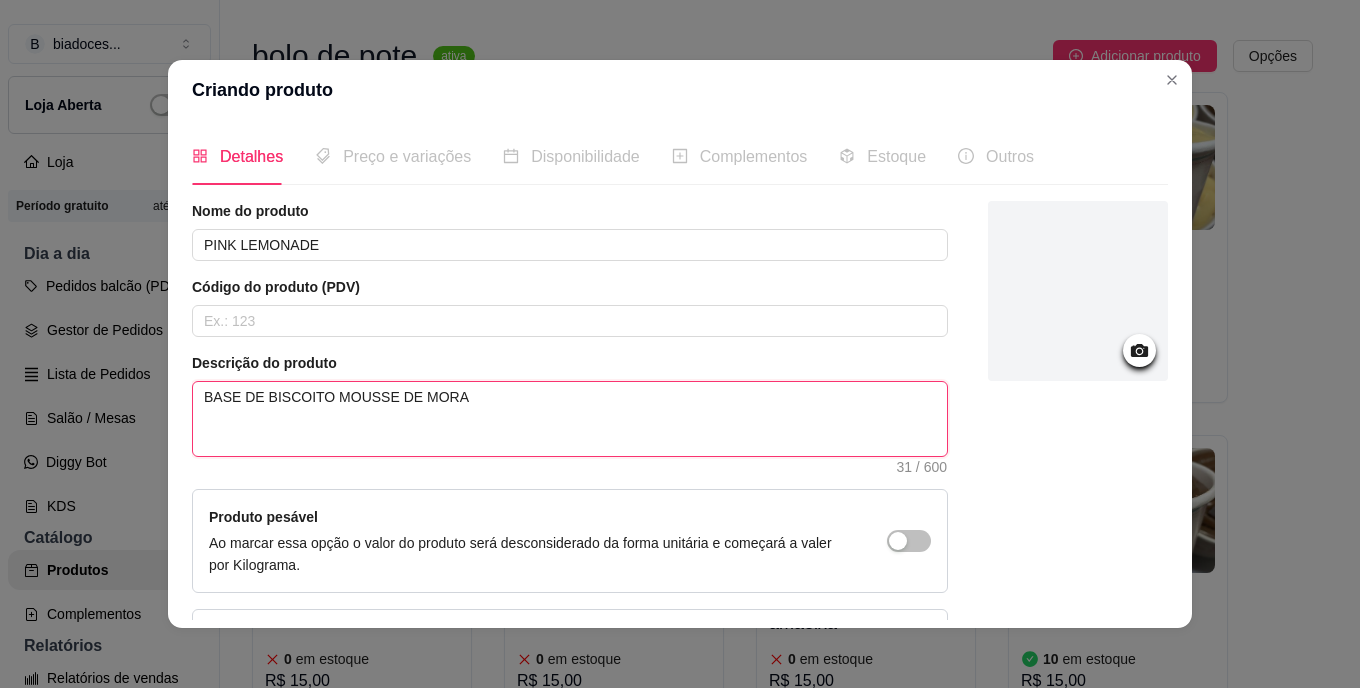 type 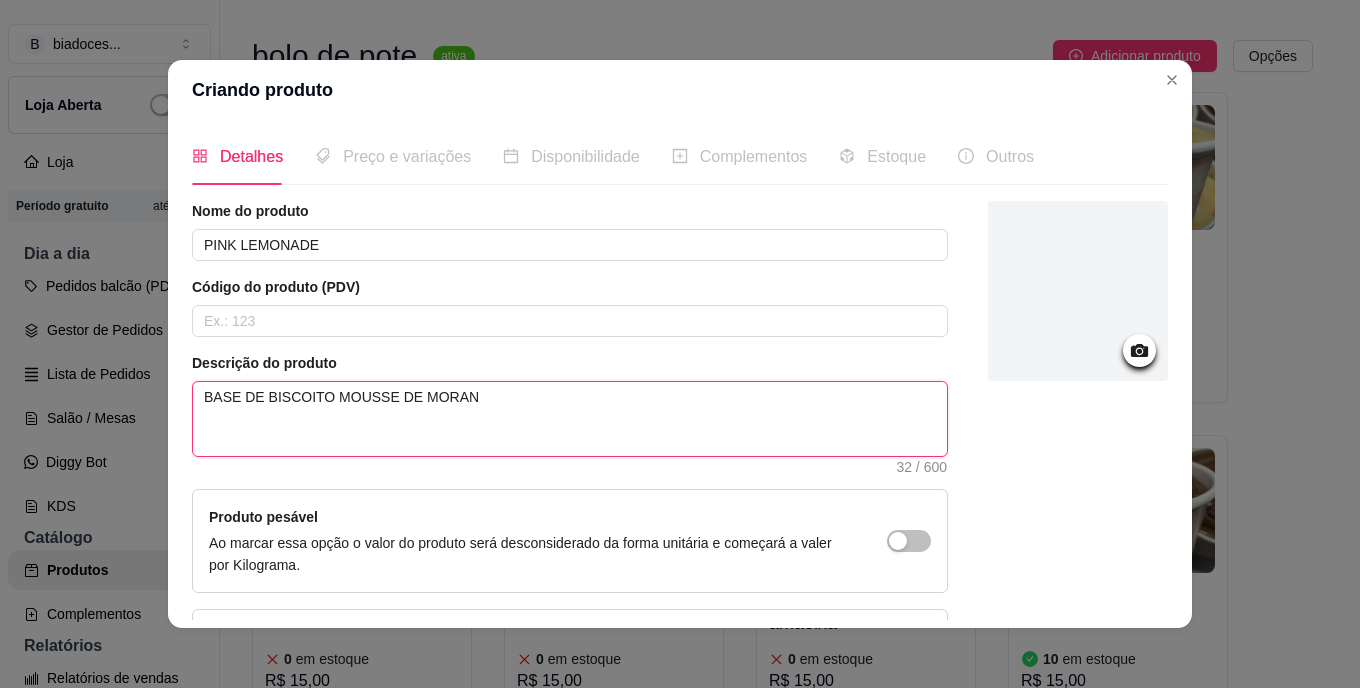 type 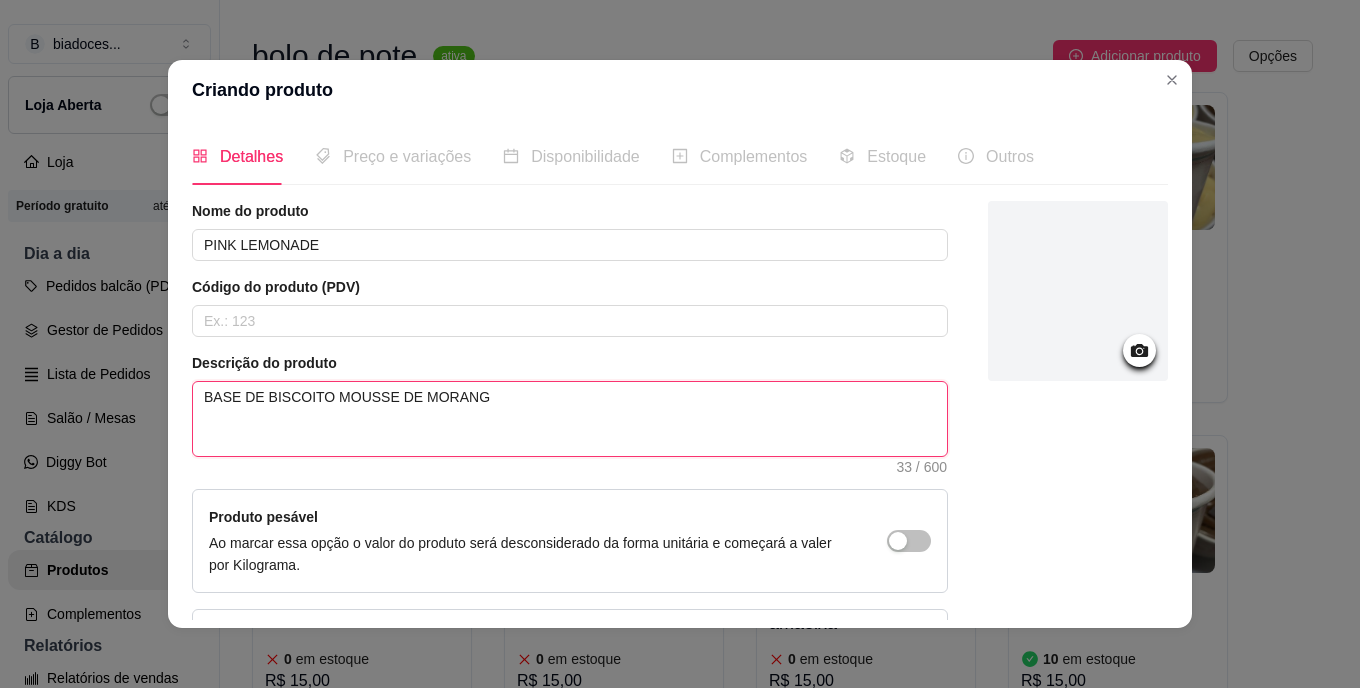 type 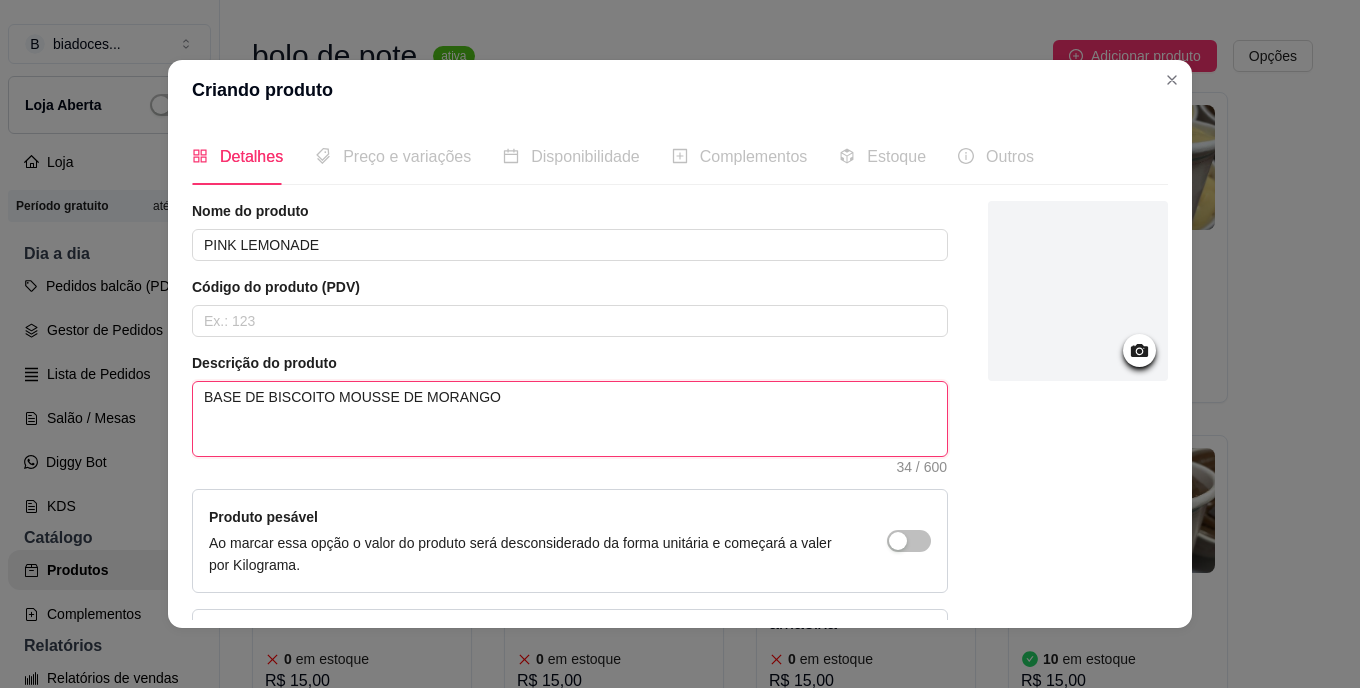 type 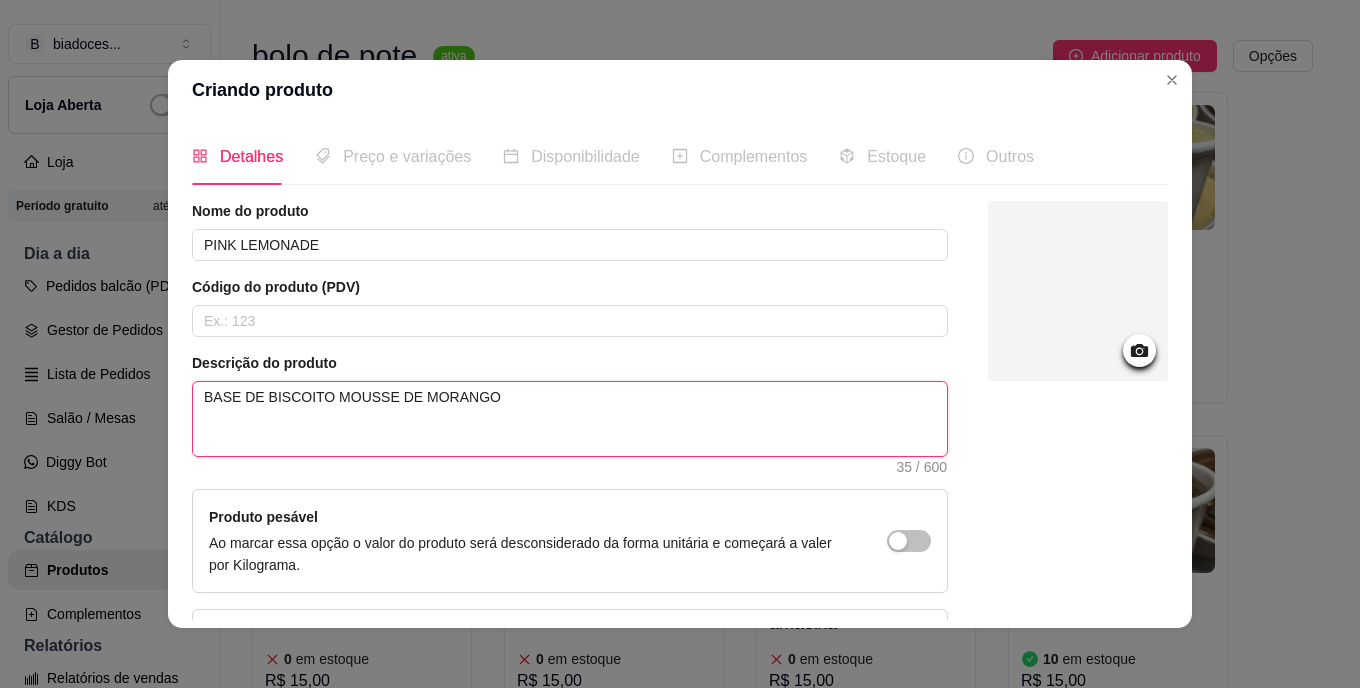 type 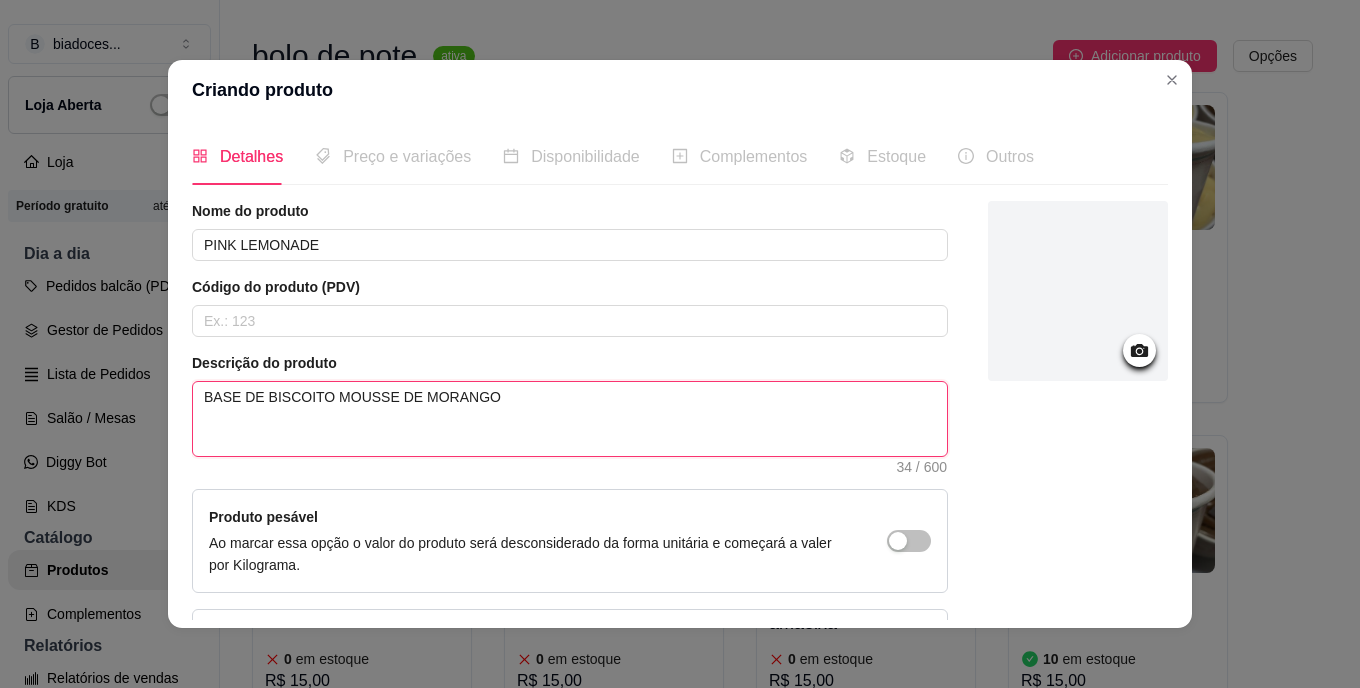 type 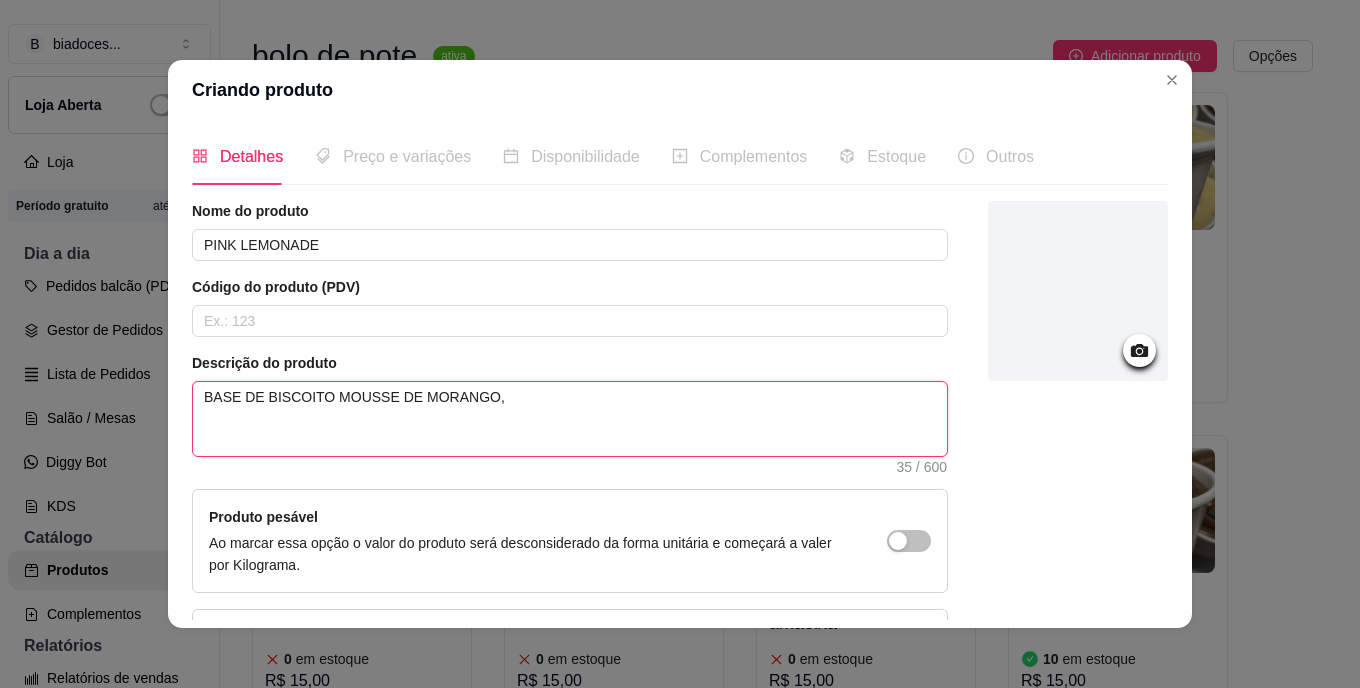 type 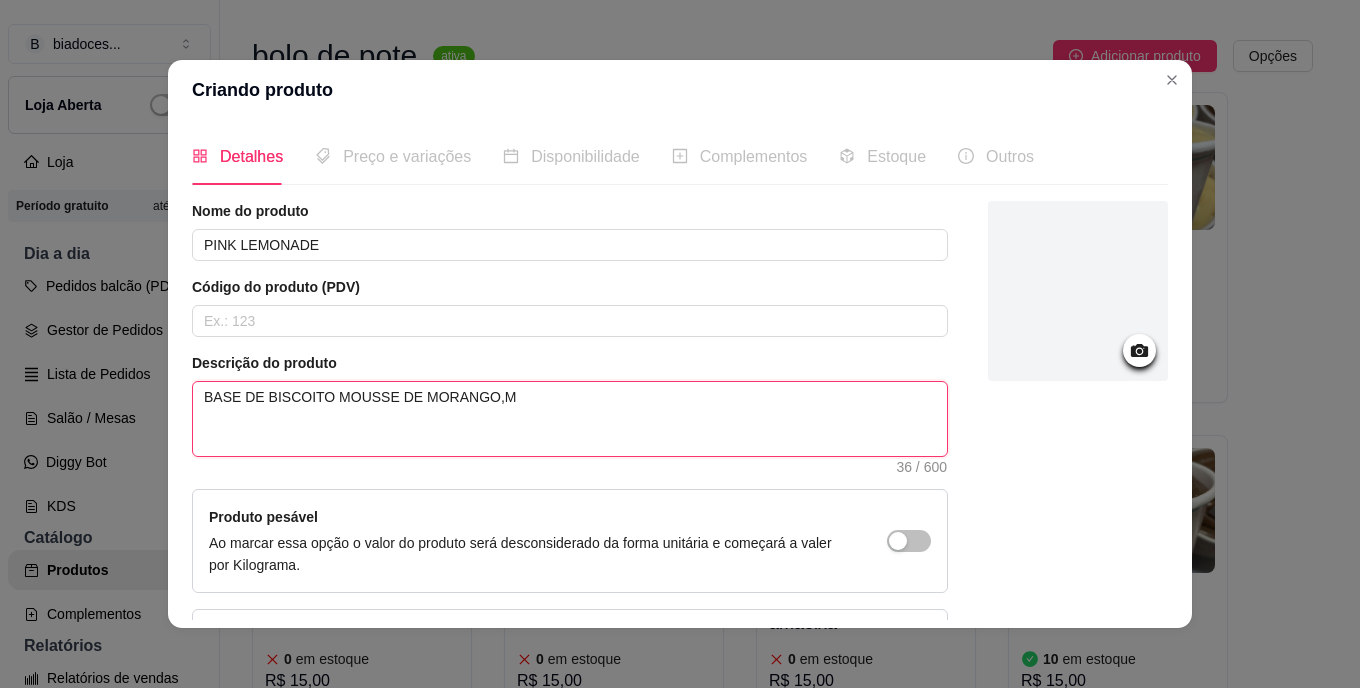 type 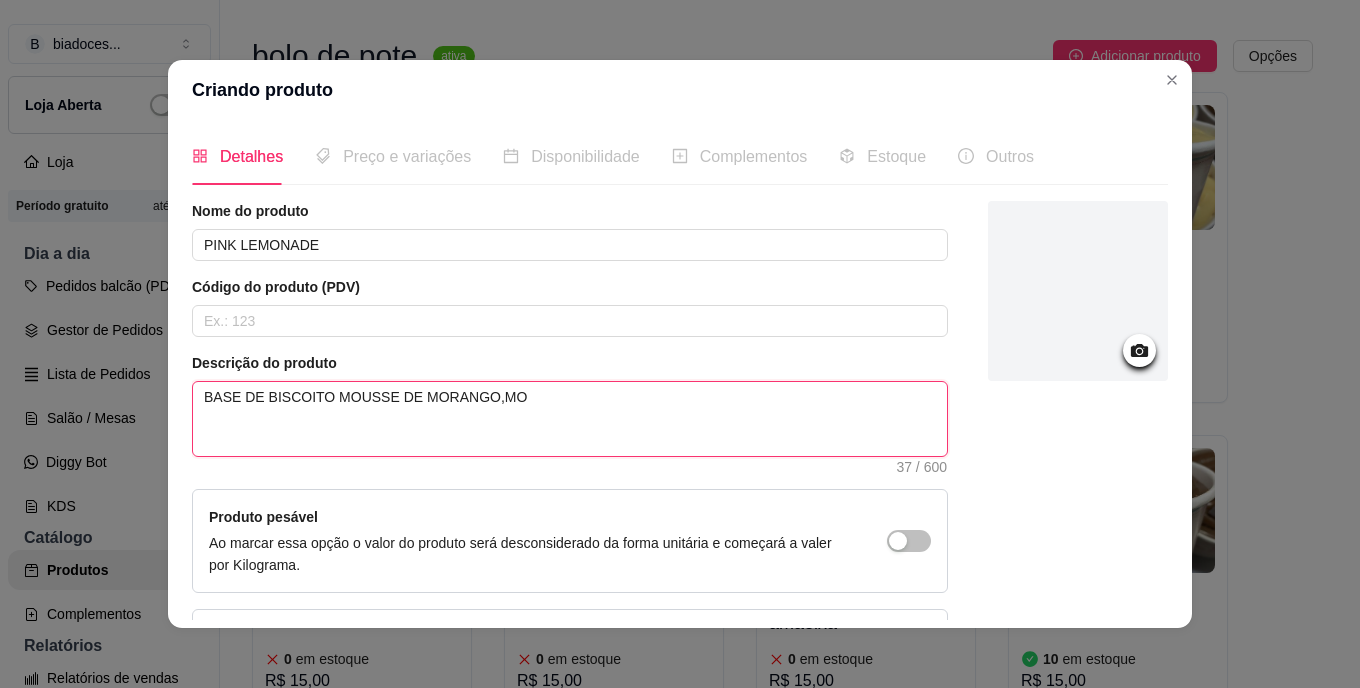 type 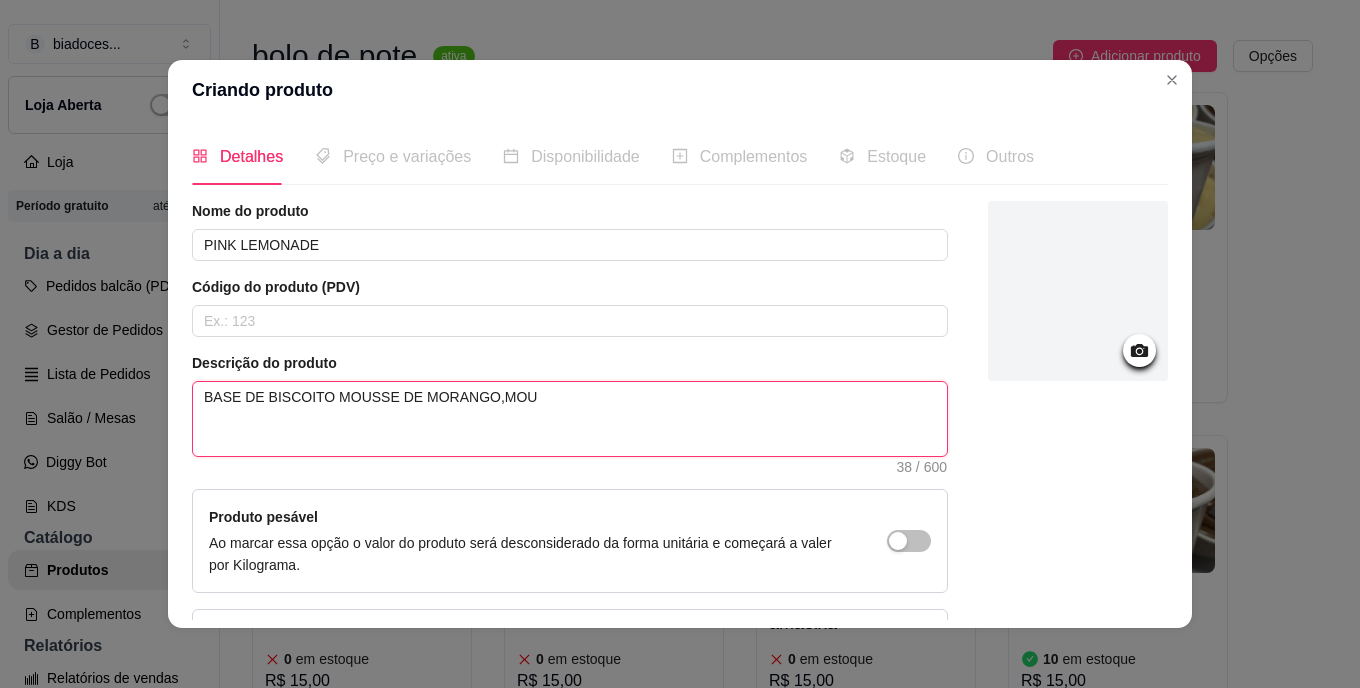 type 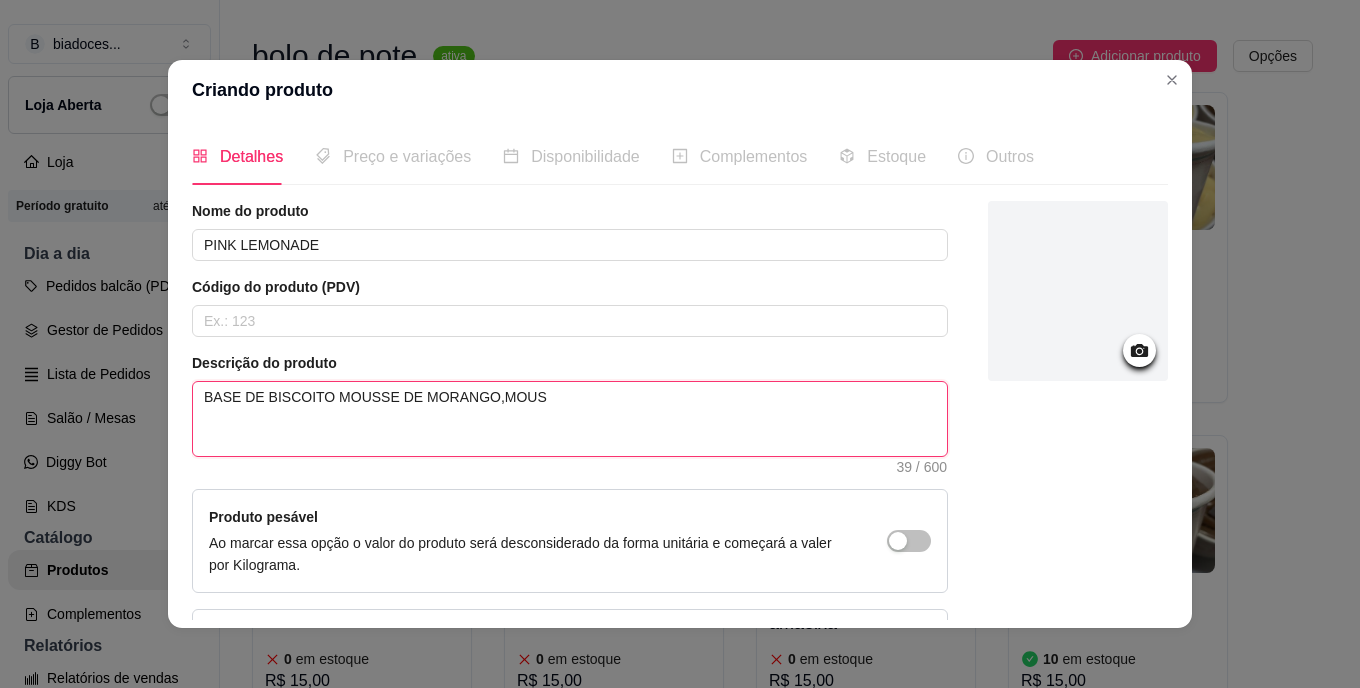 type 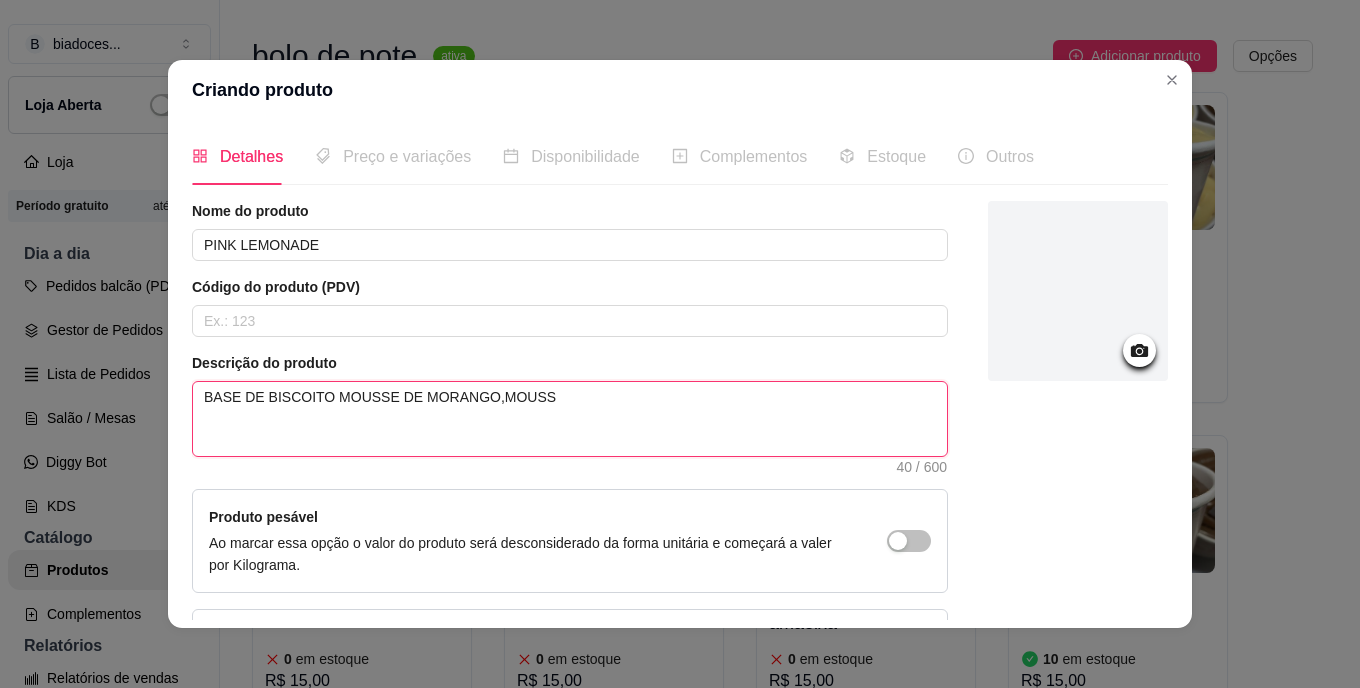 type 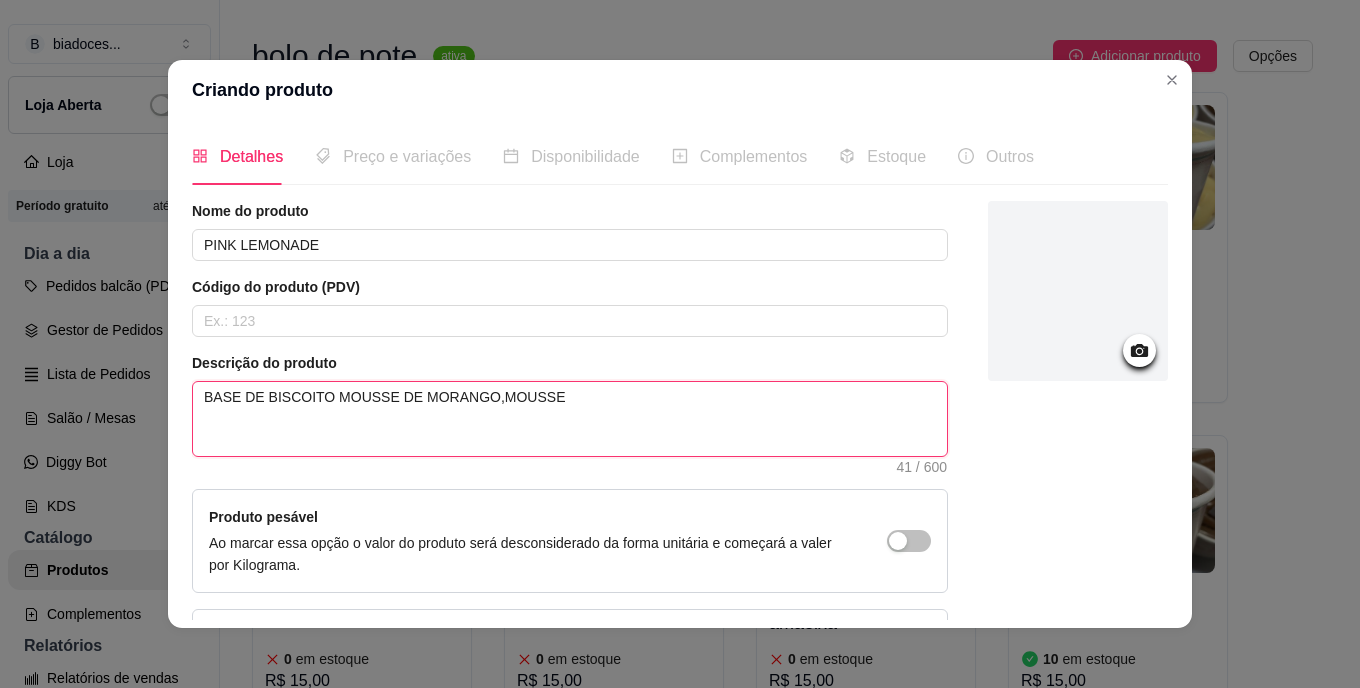 type 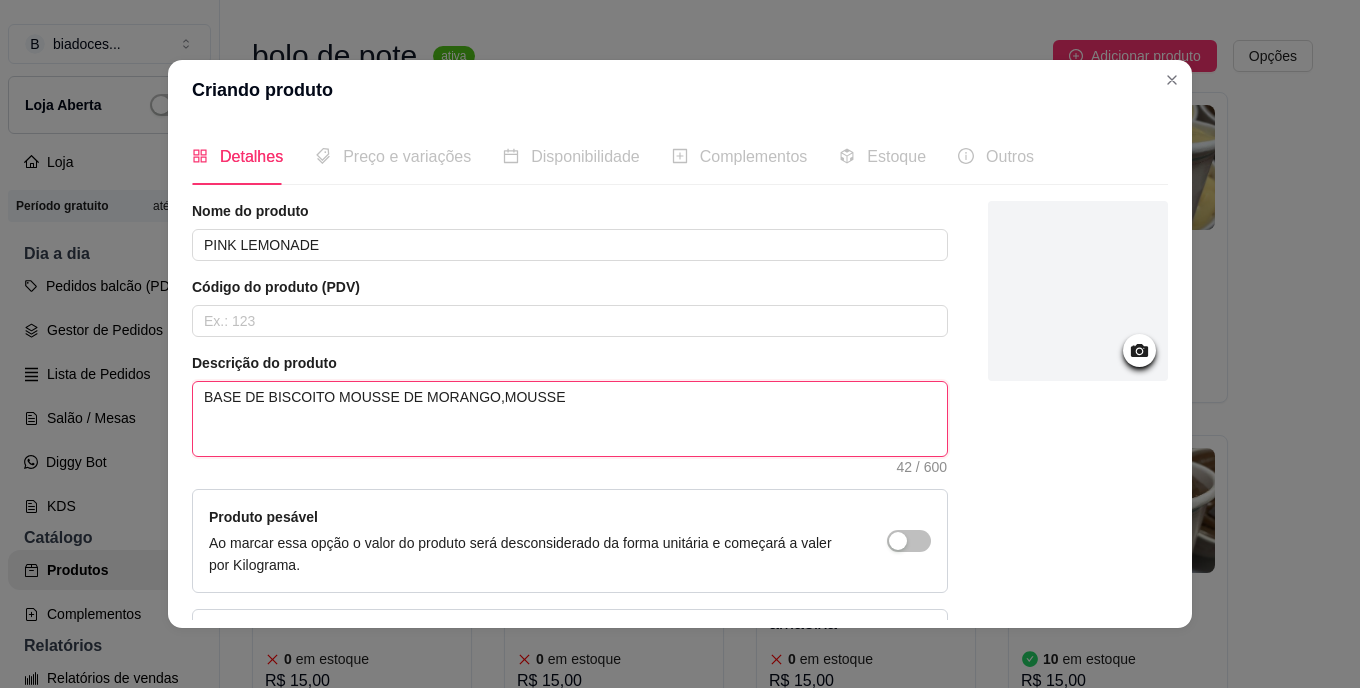 type 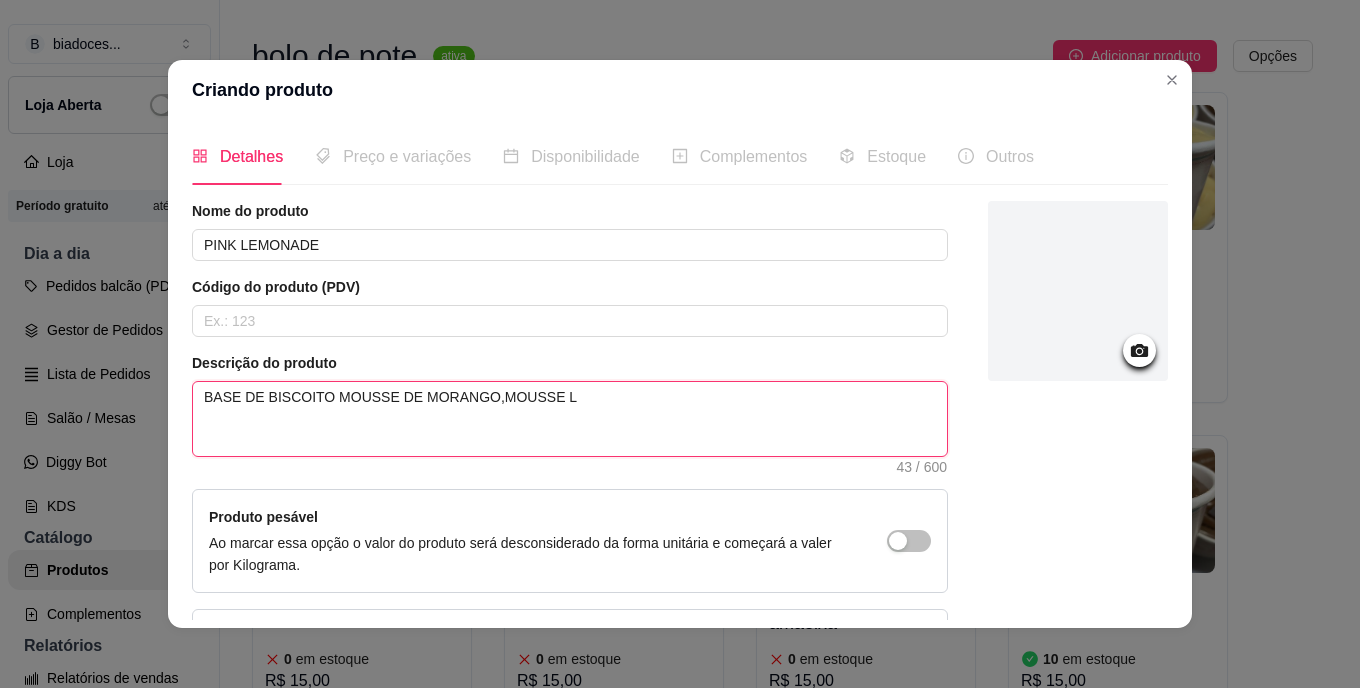 type 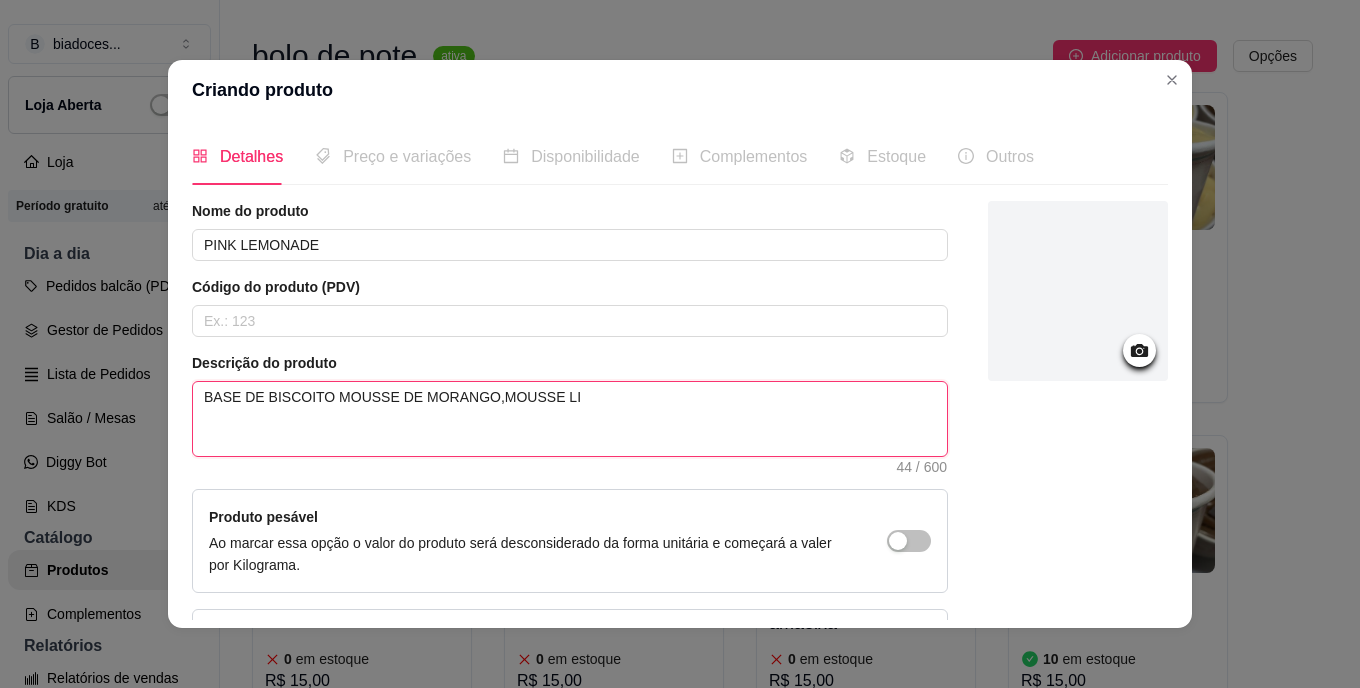type 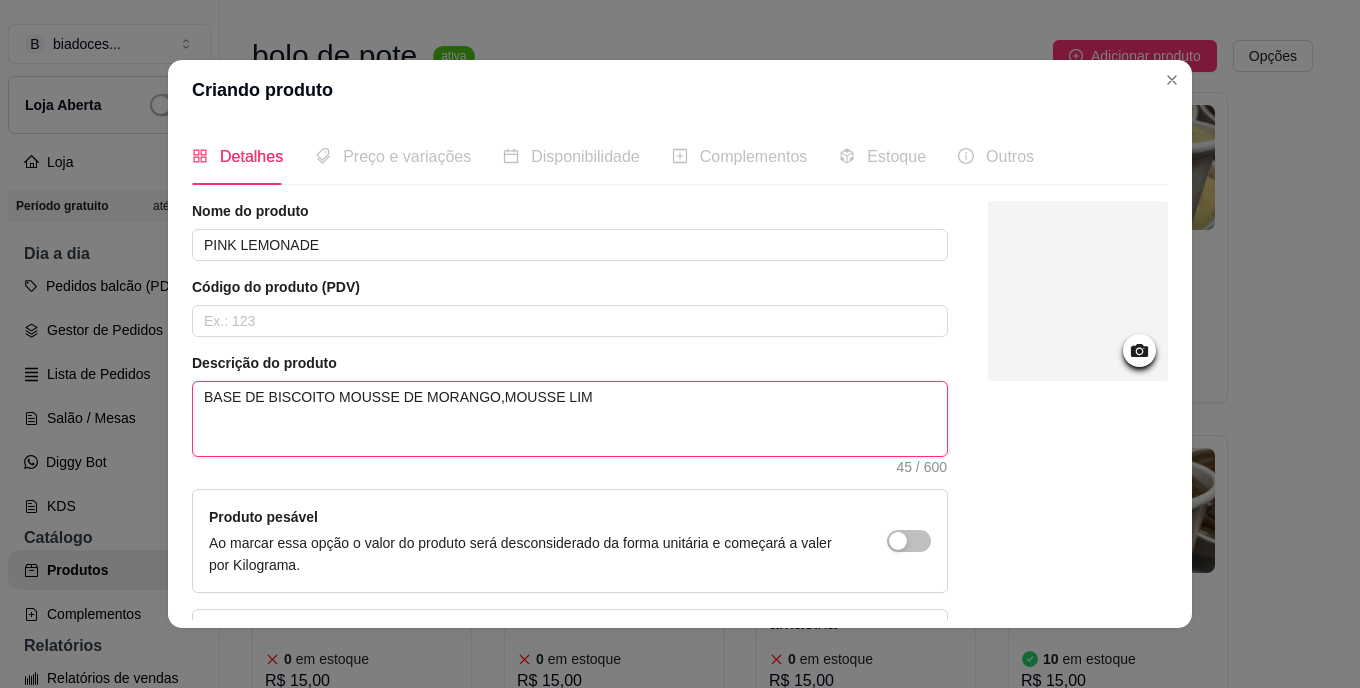 type 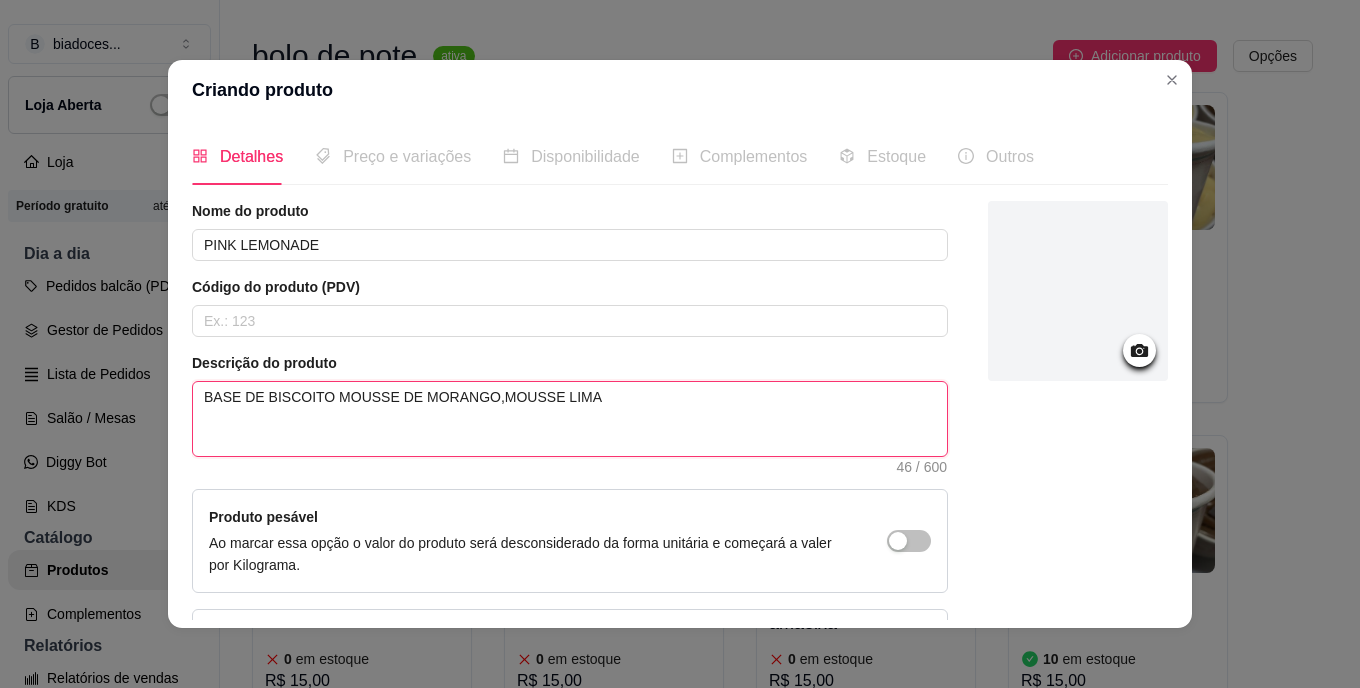 type 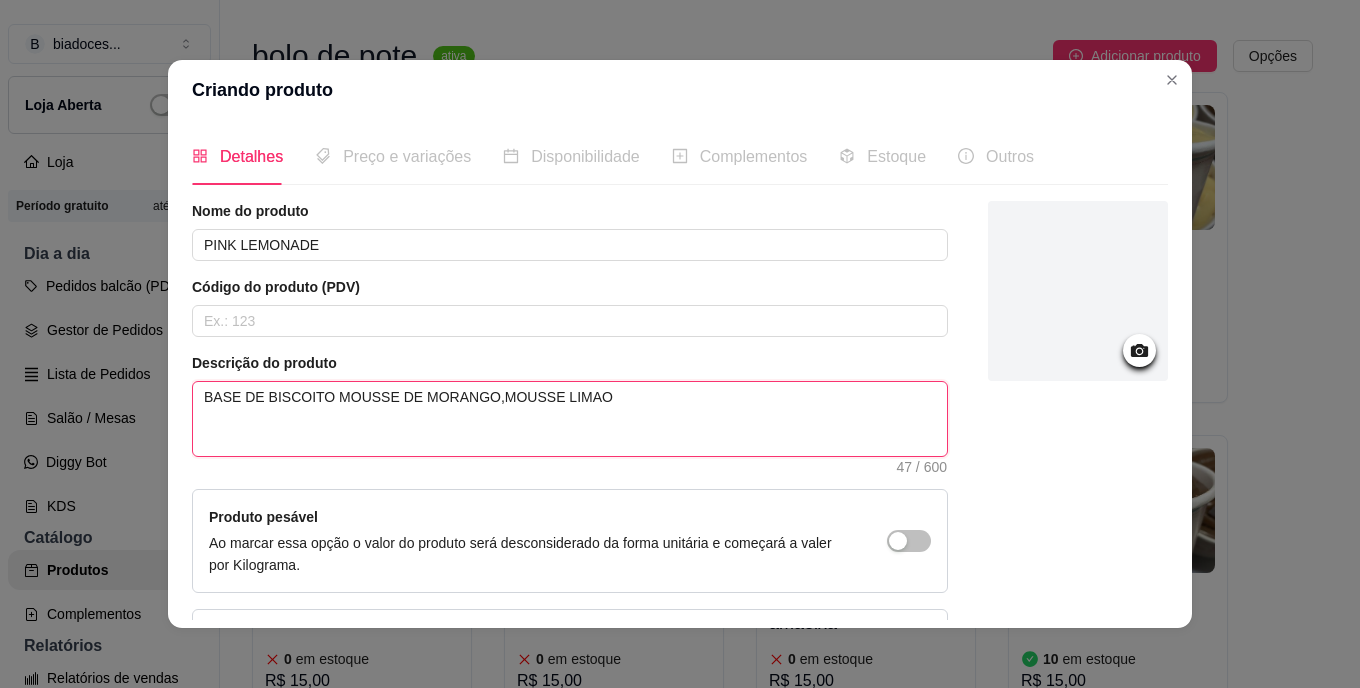 type 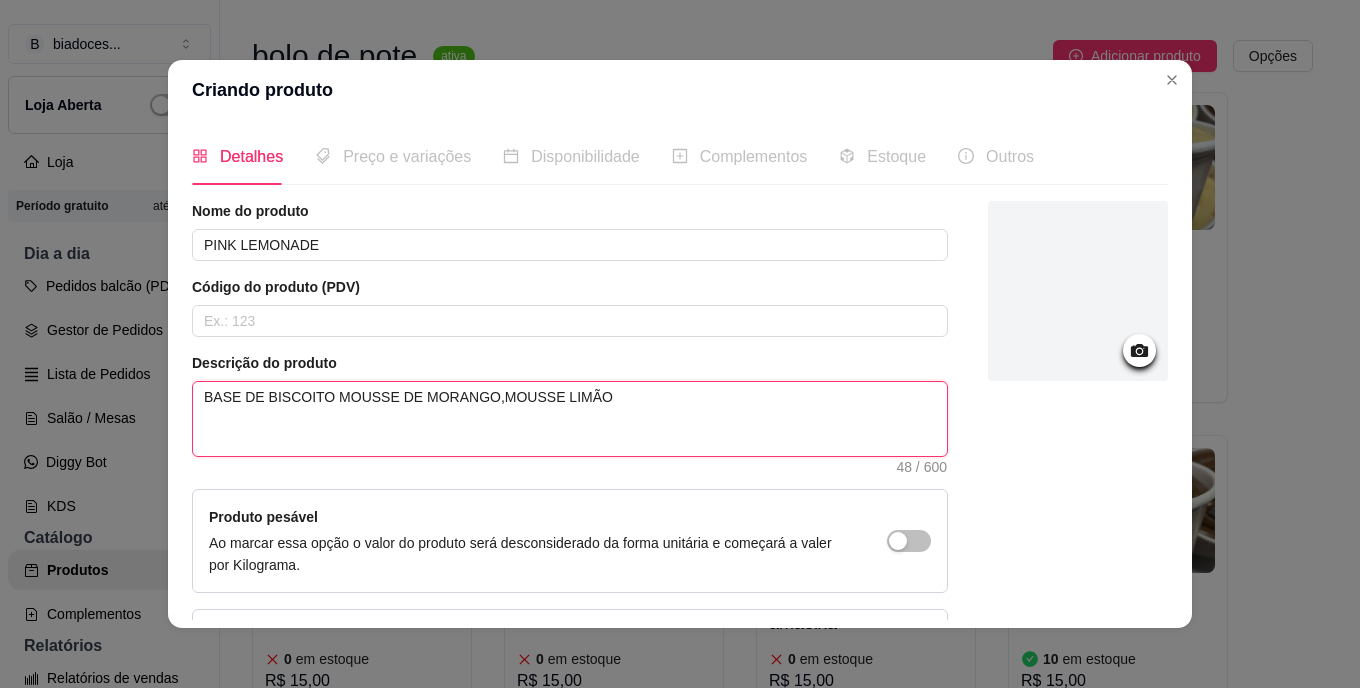 type 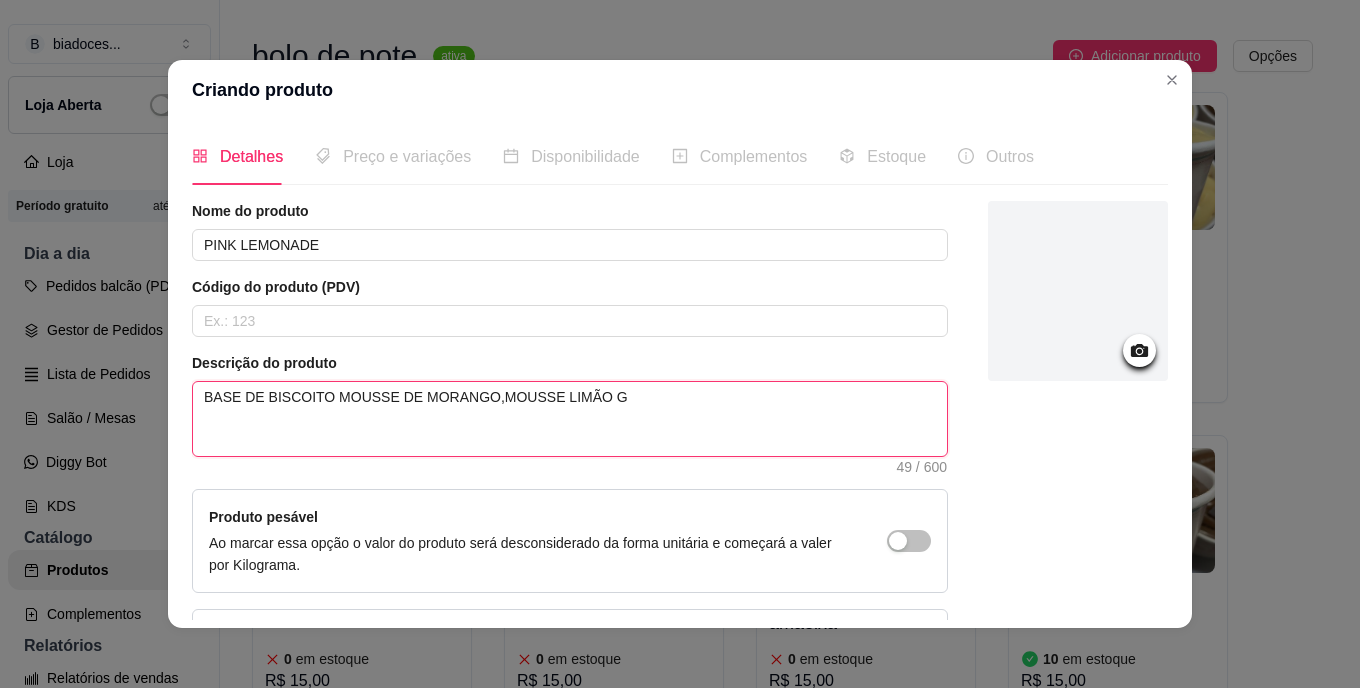 type 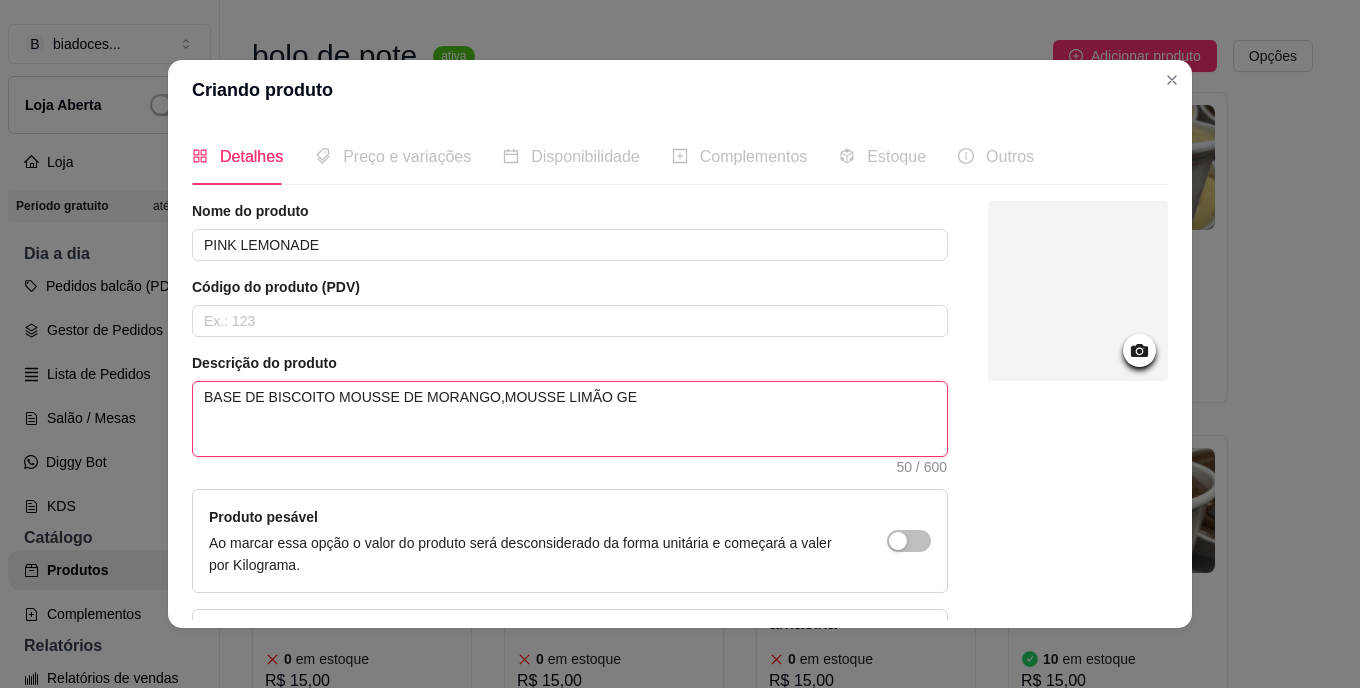 type 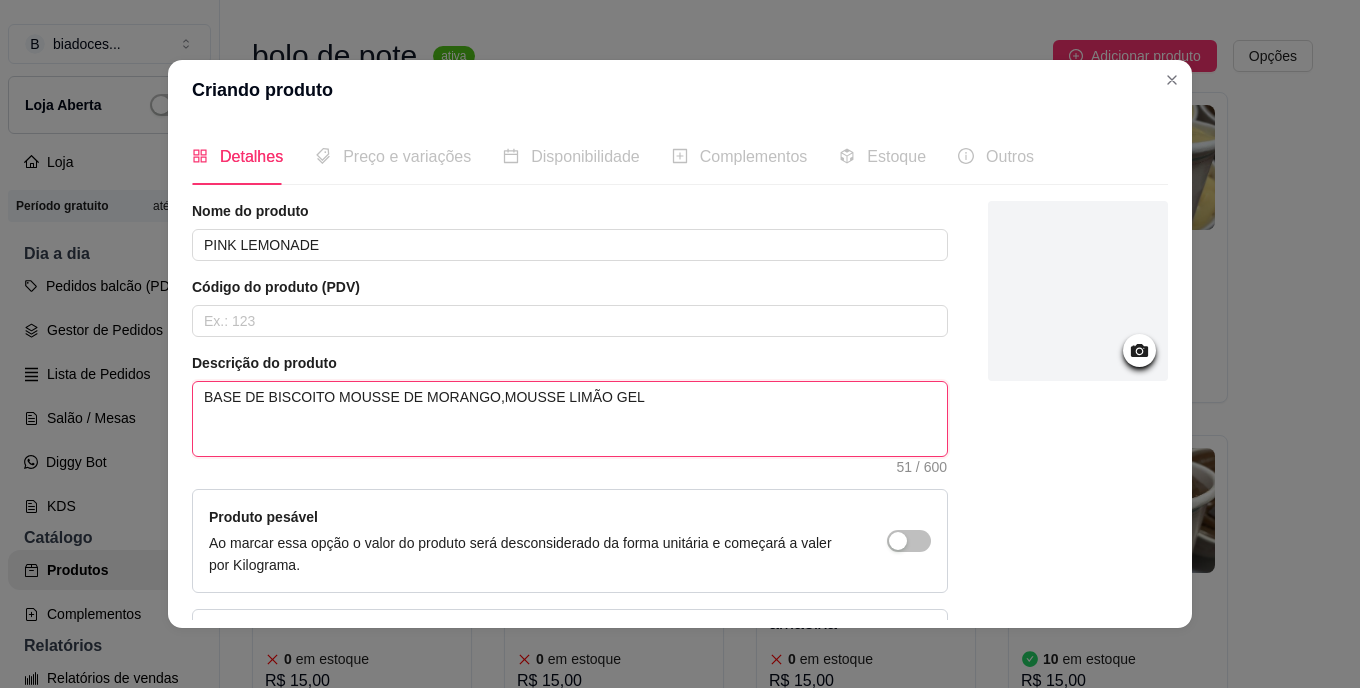 type 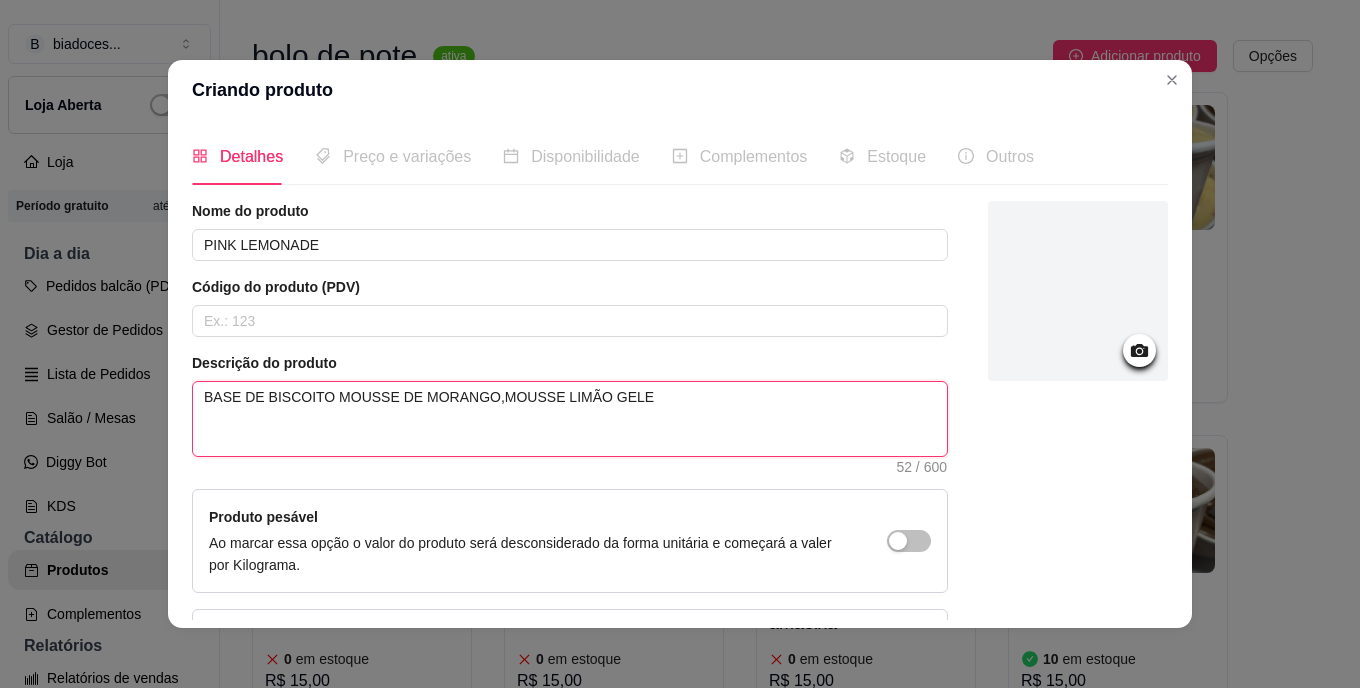 type 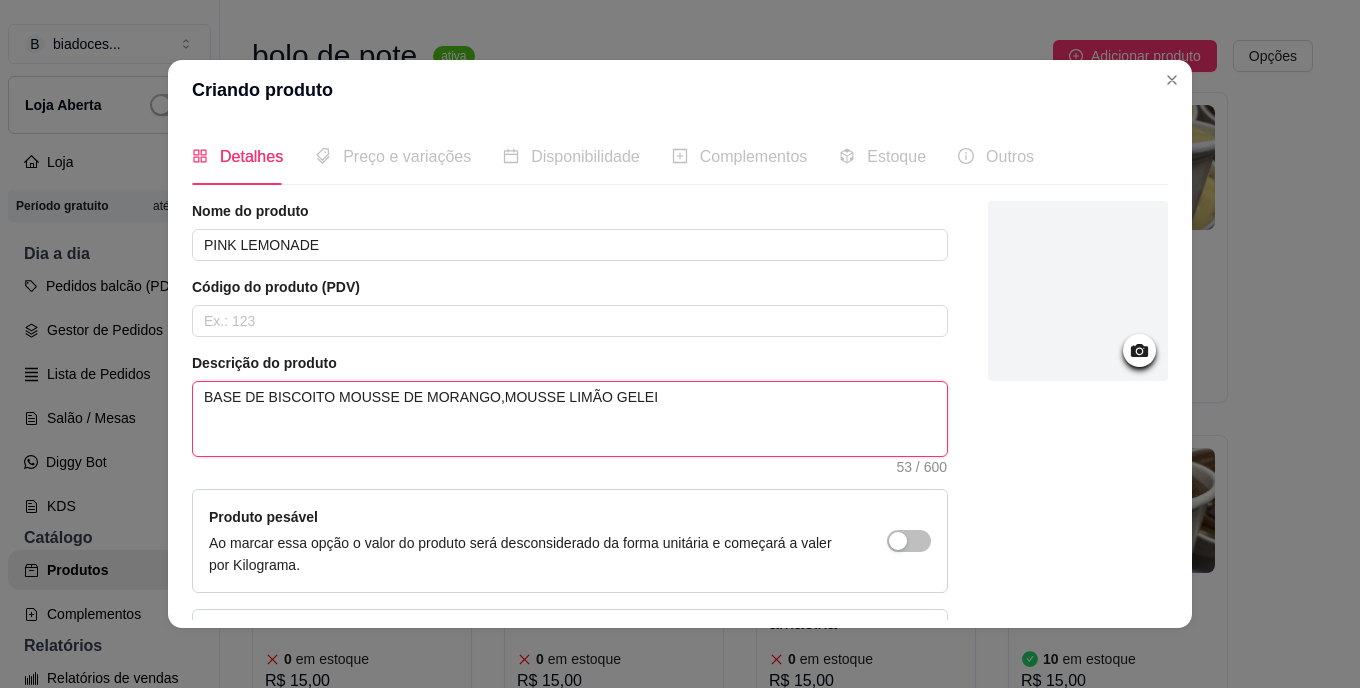 type 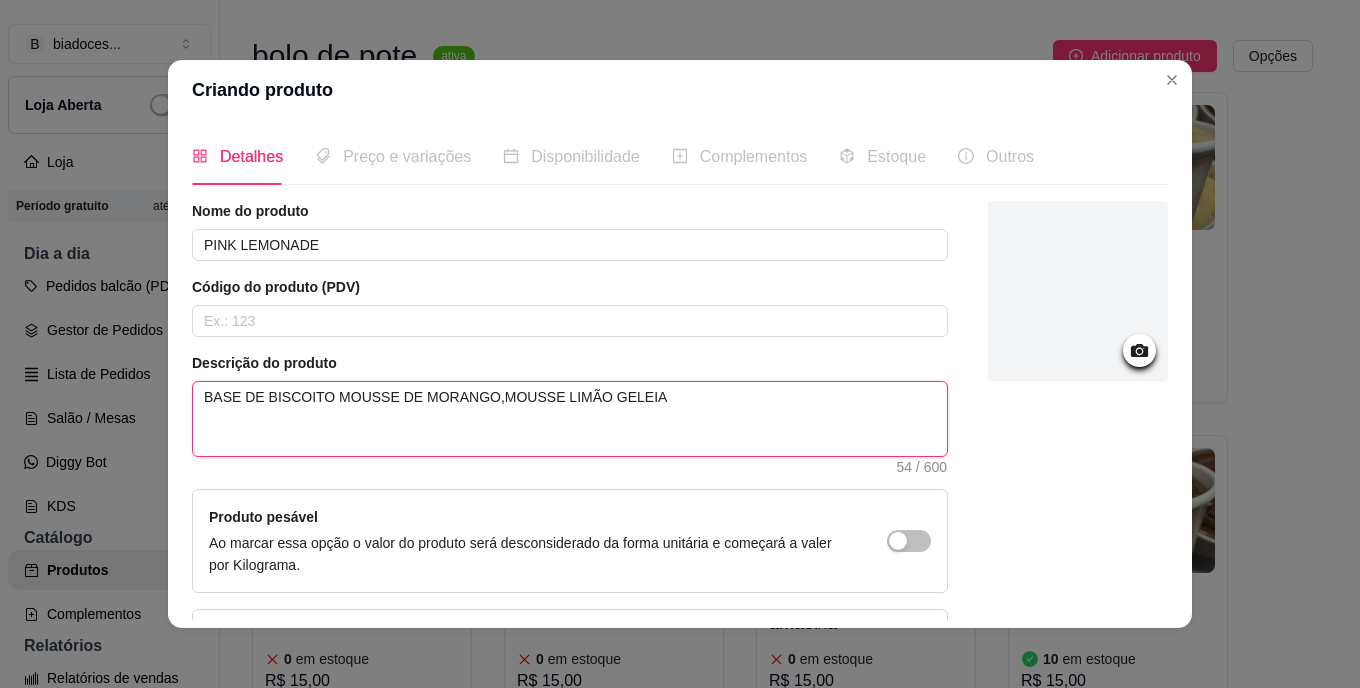 type 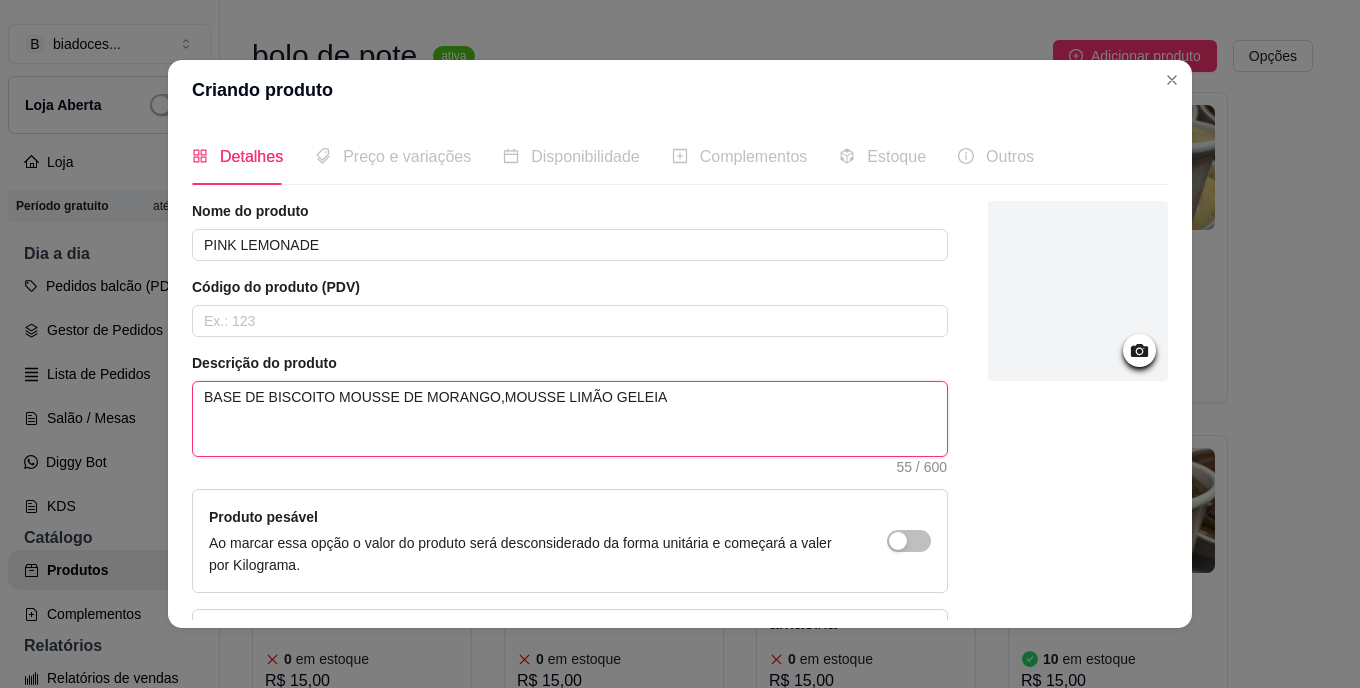 type 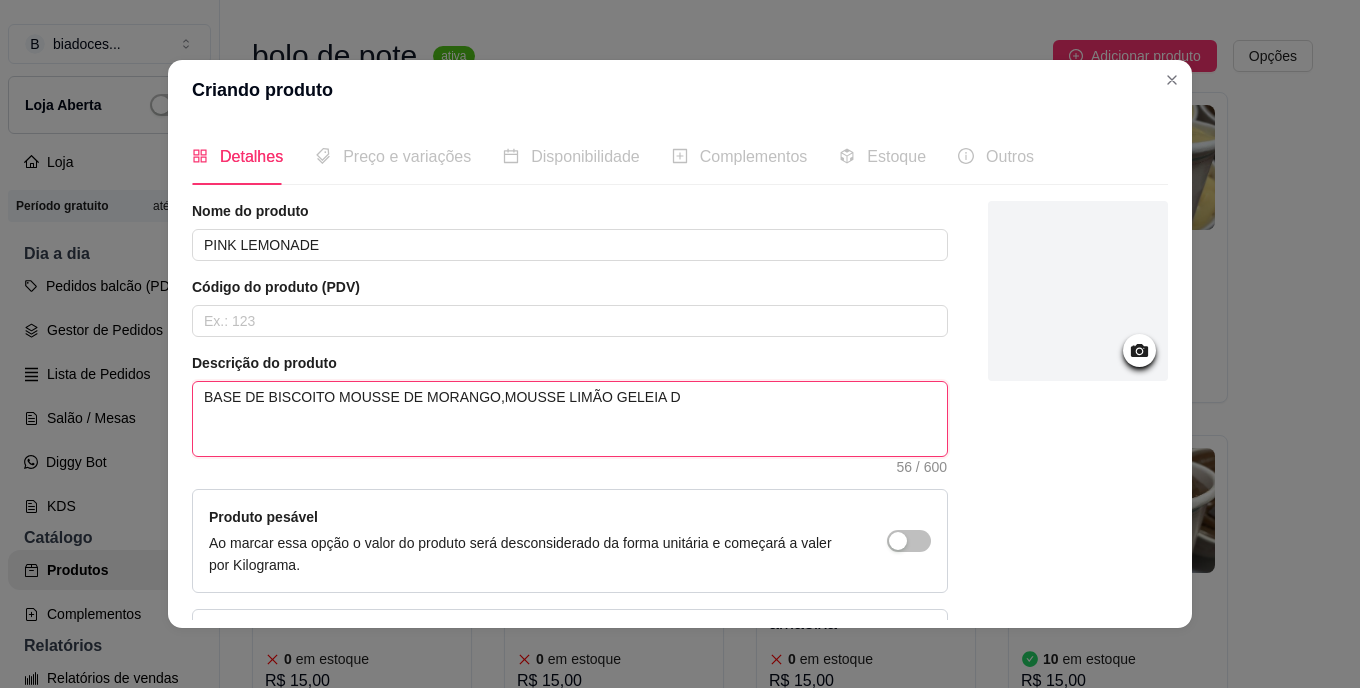 type 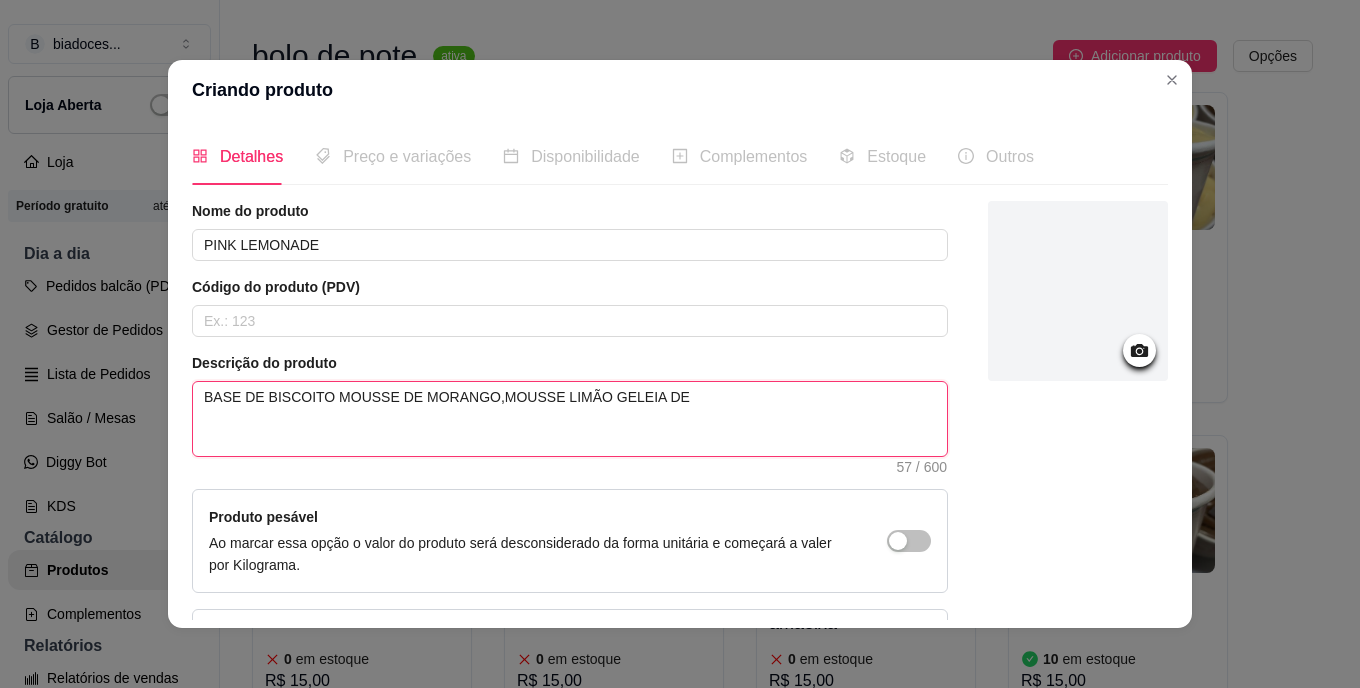 type 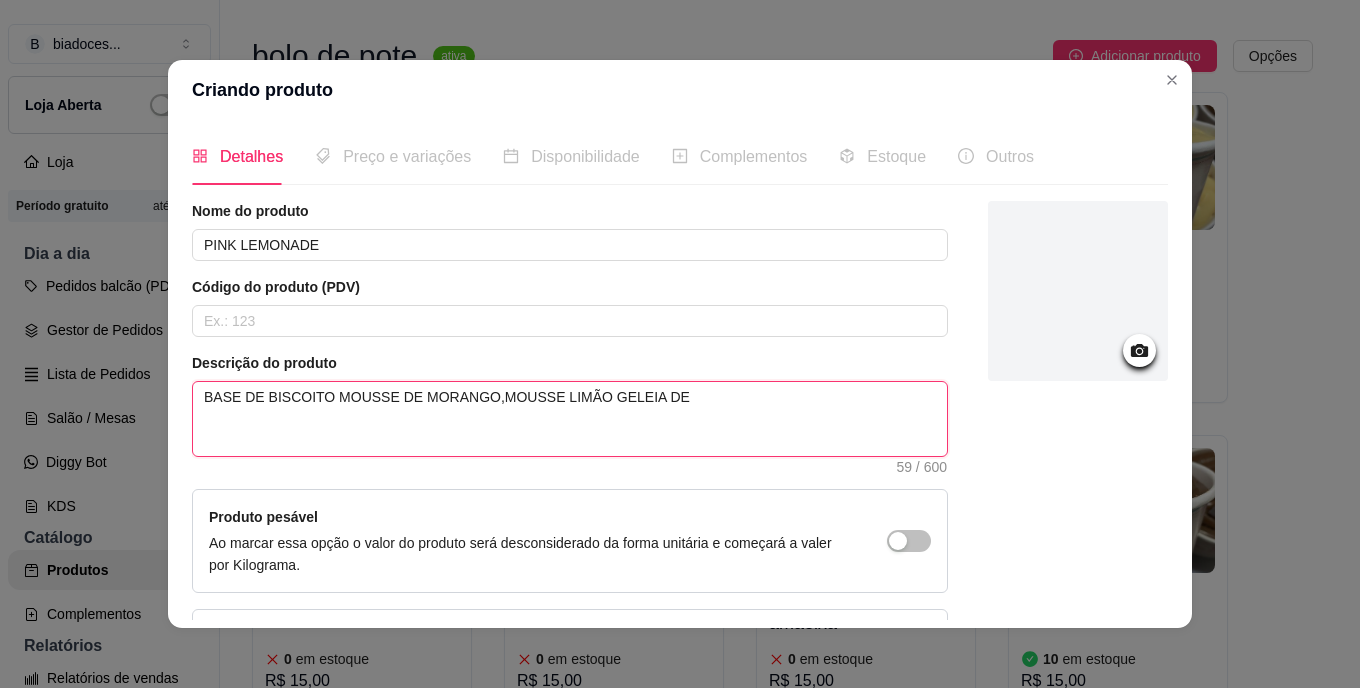 type 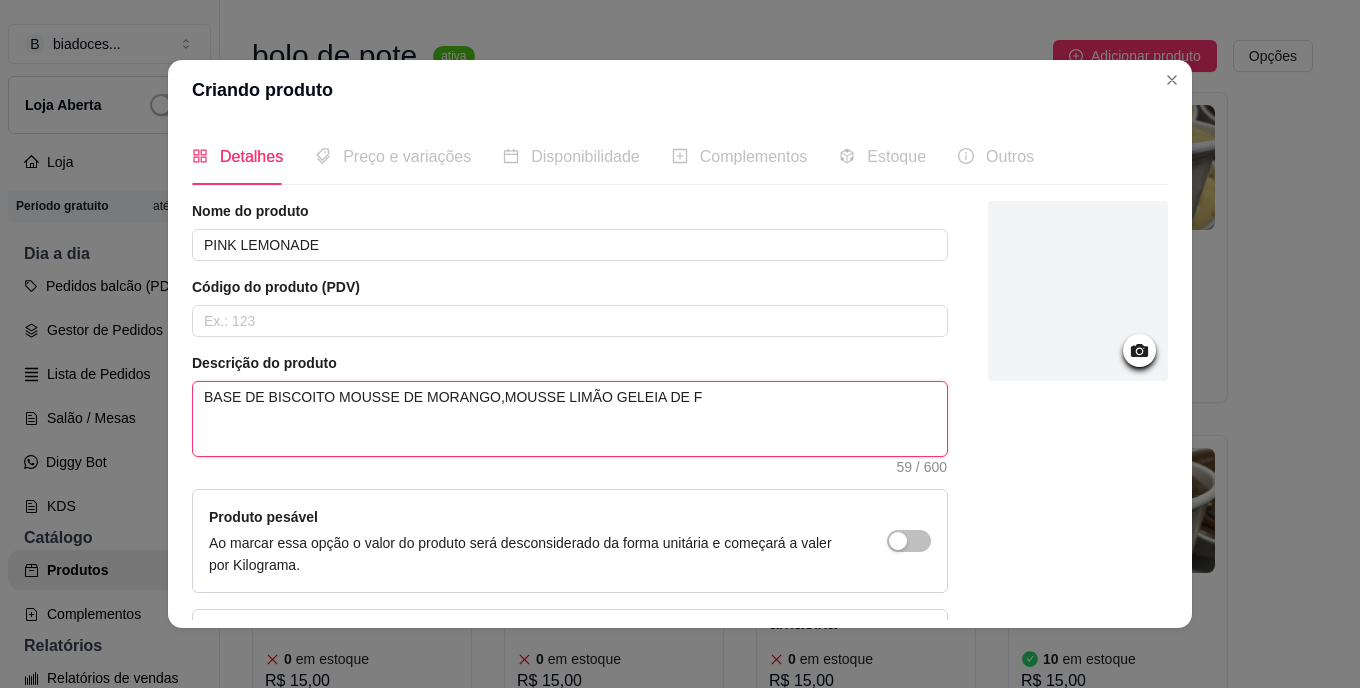 type 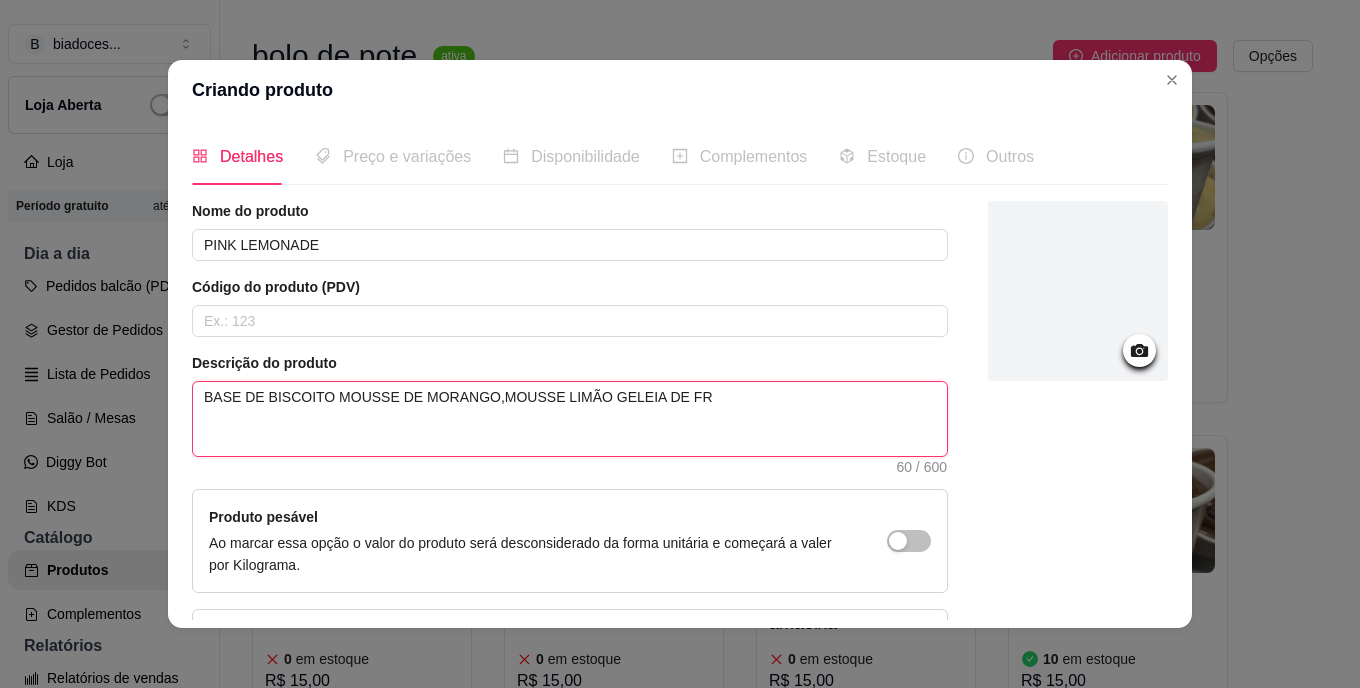 type 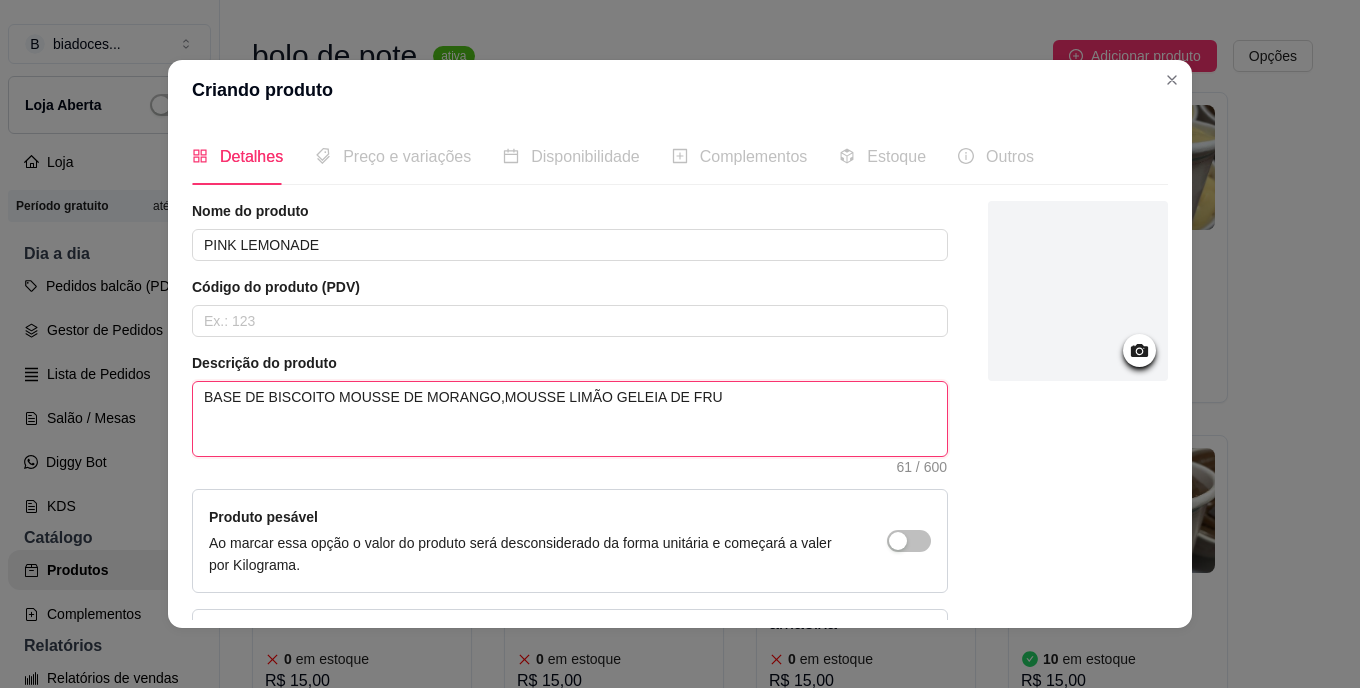 type 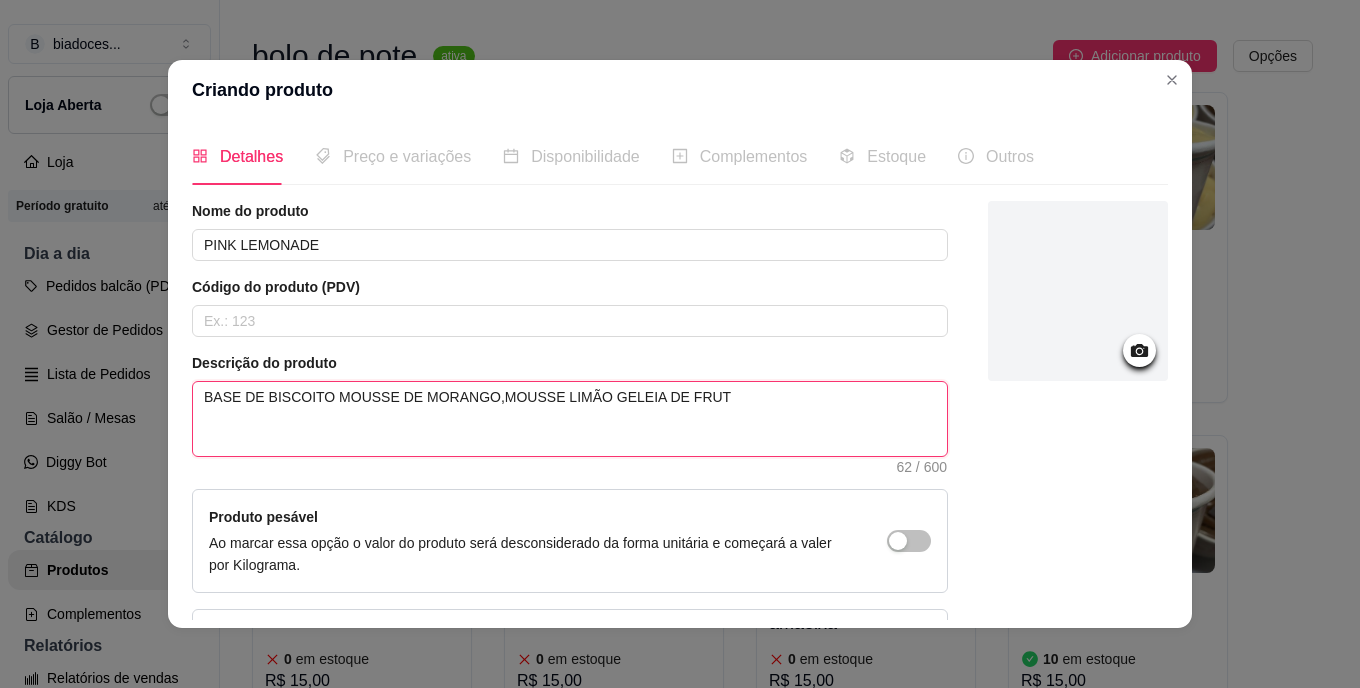 type 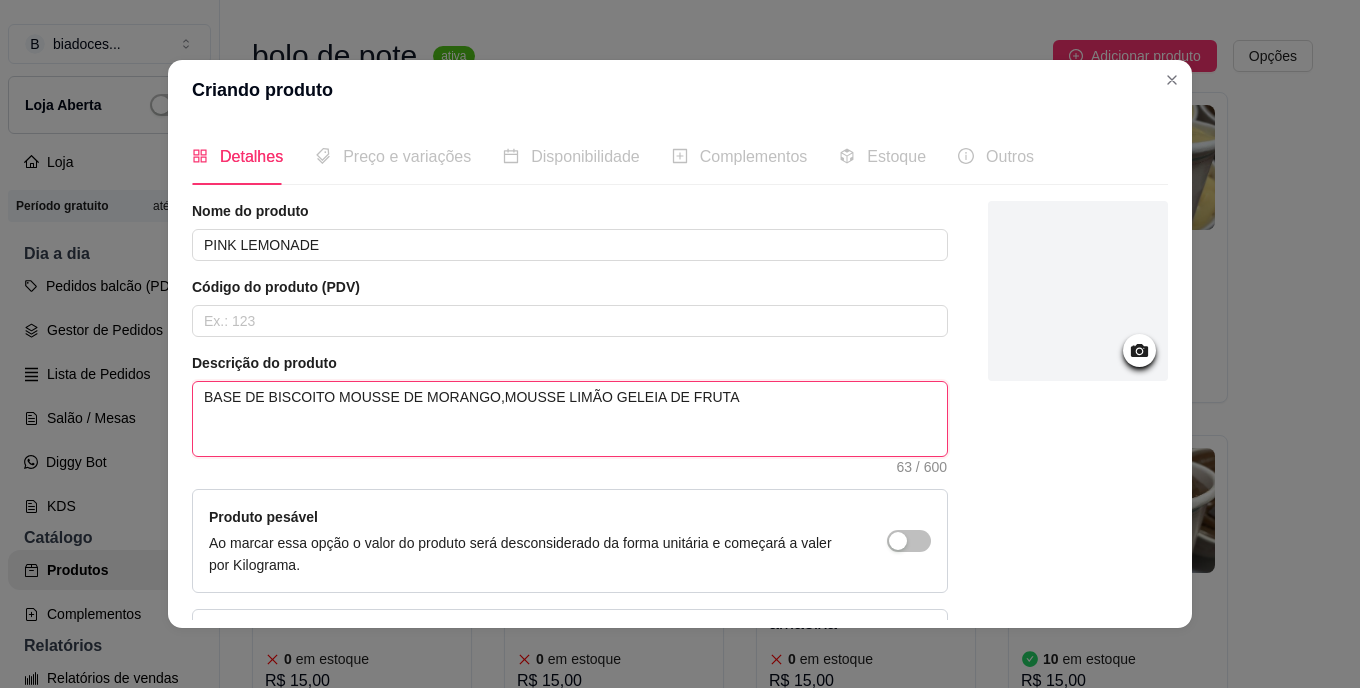 type 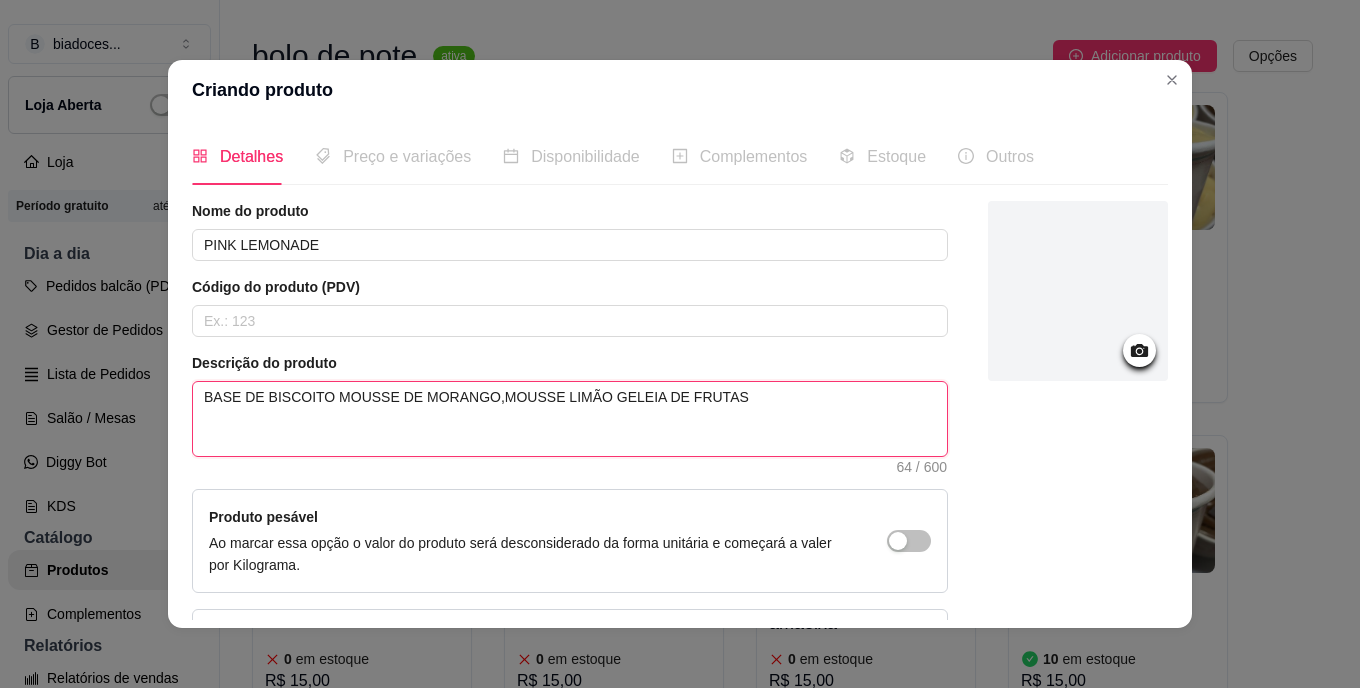 type 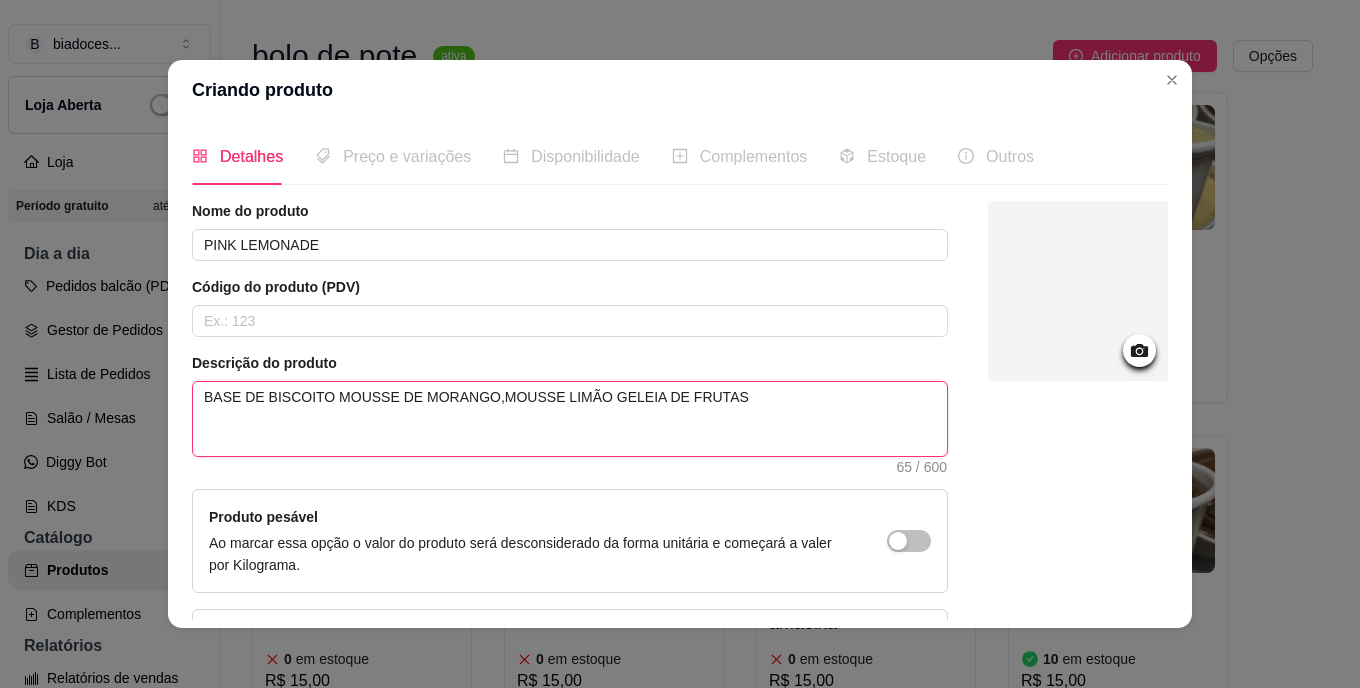 type 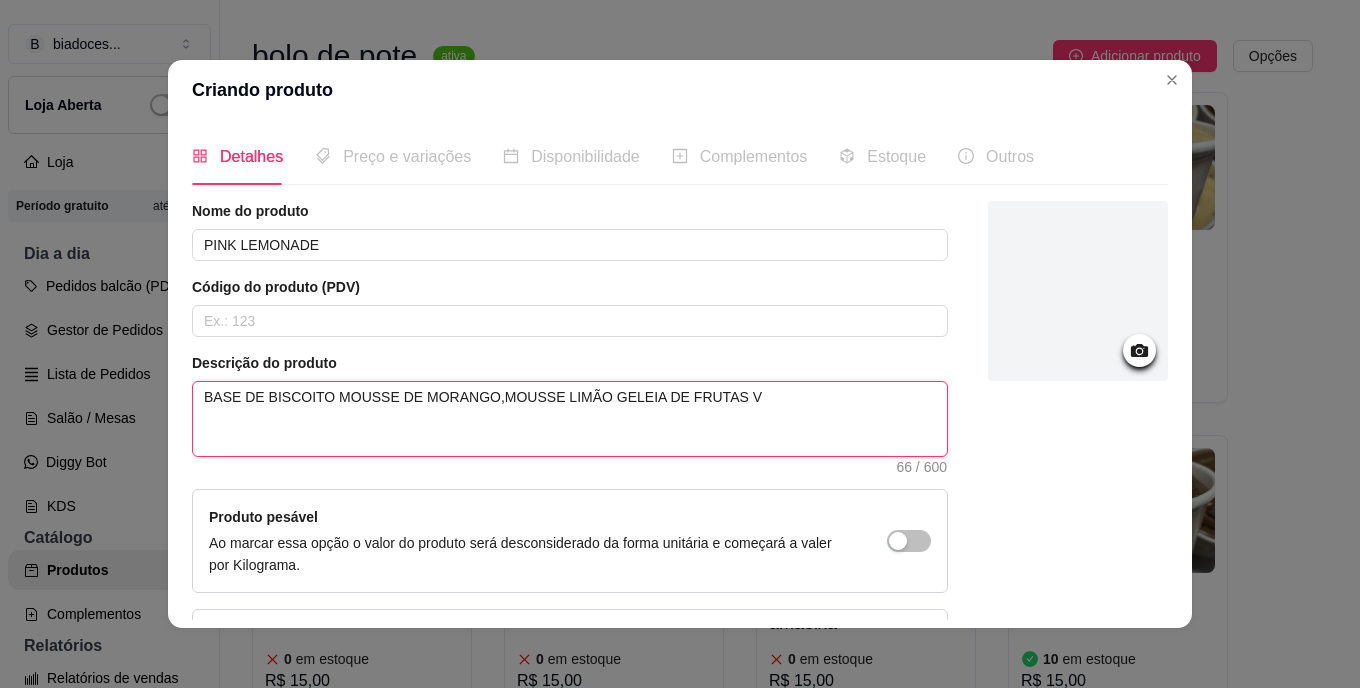 type 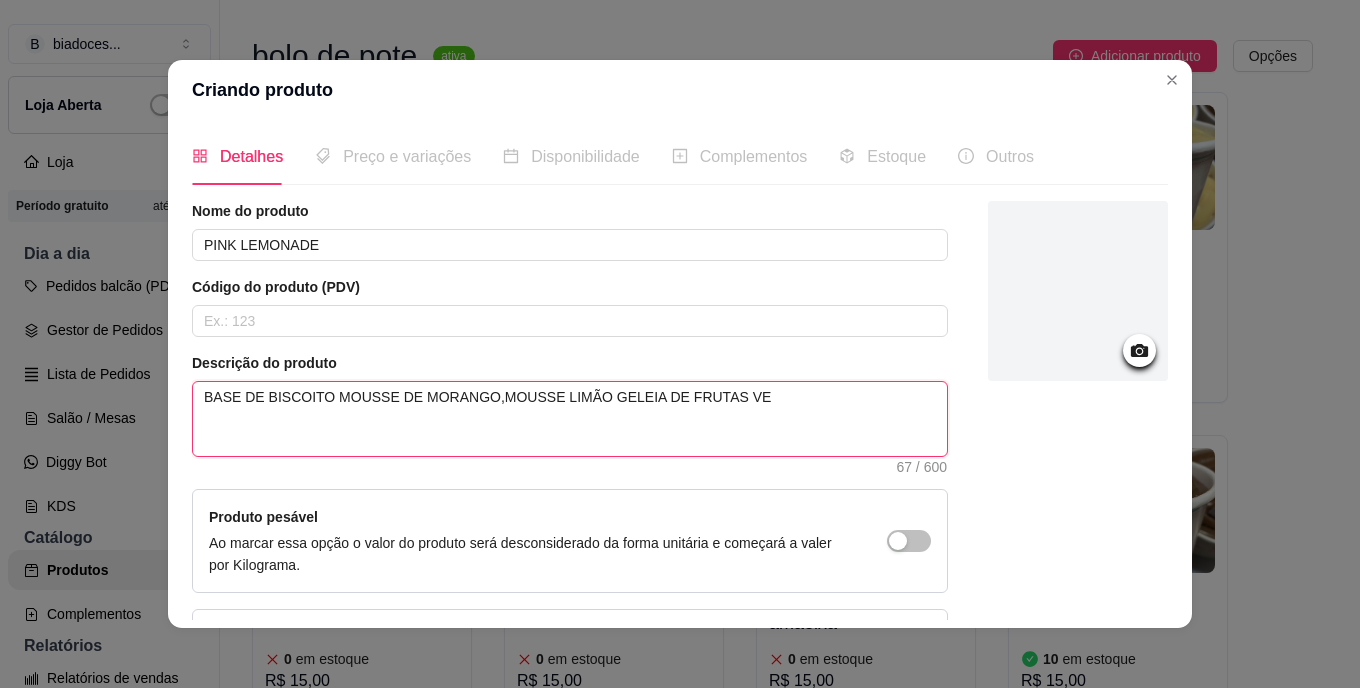 type 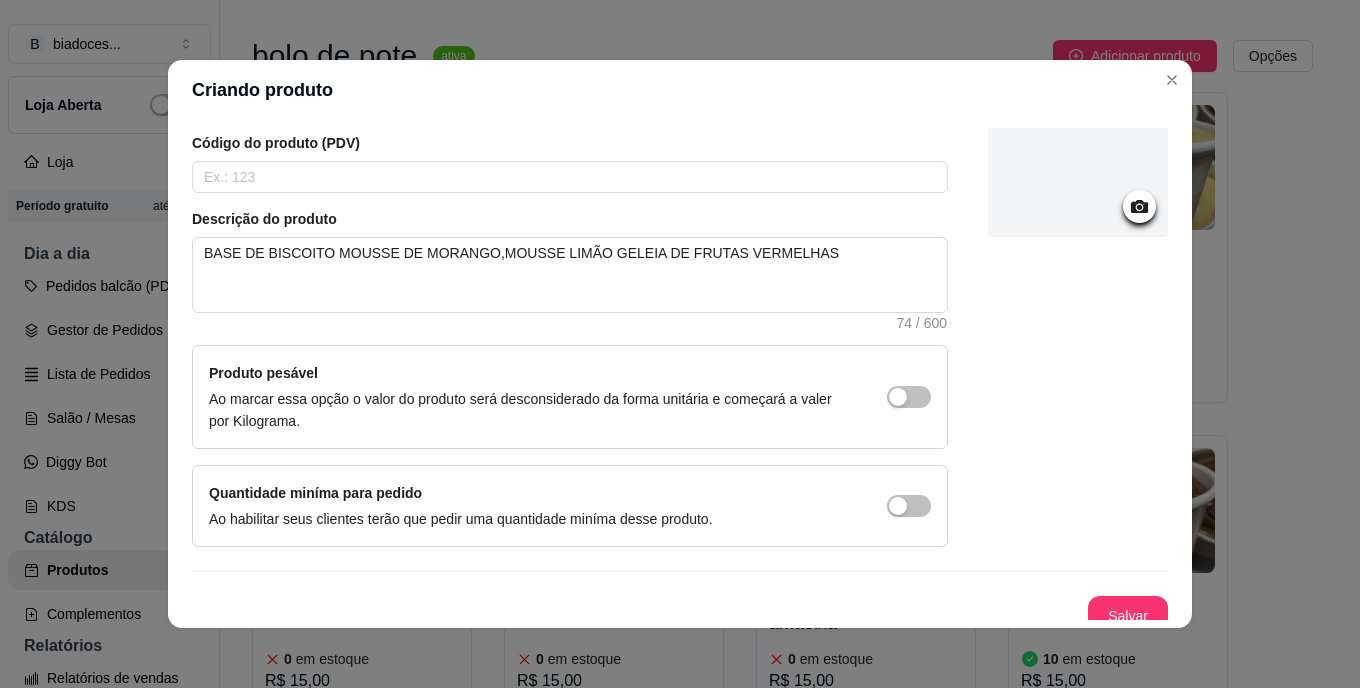 scroll, scrollTop: 160, scrollLeft: 0, axis: vertical 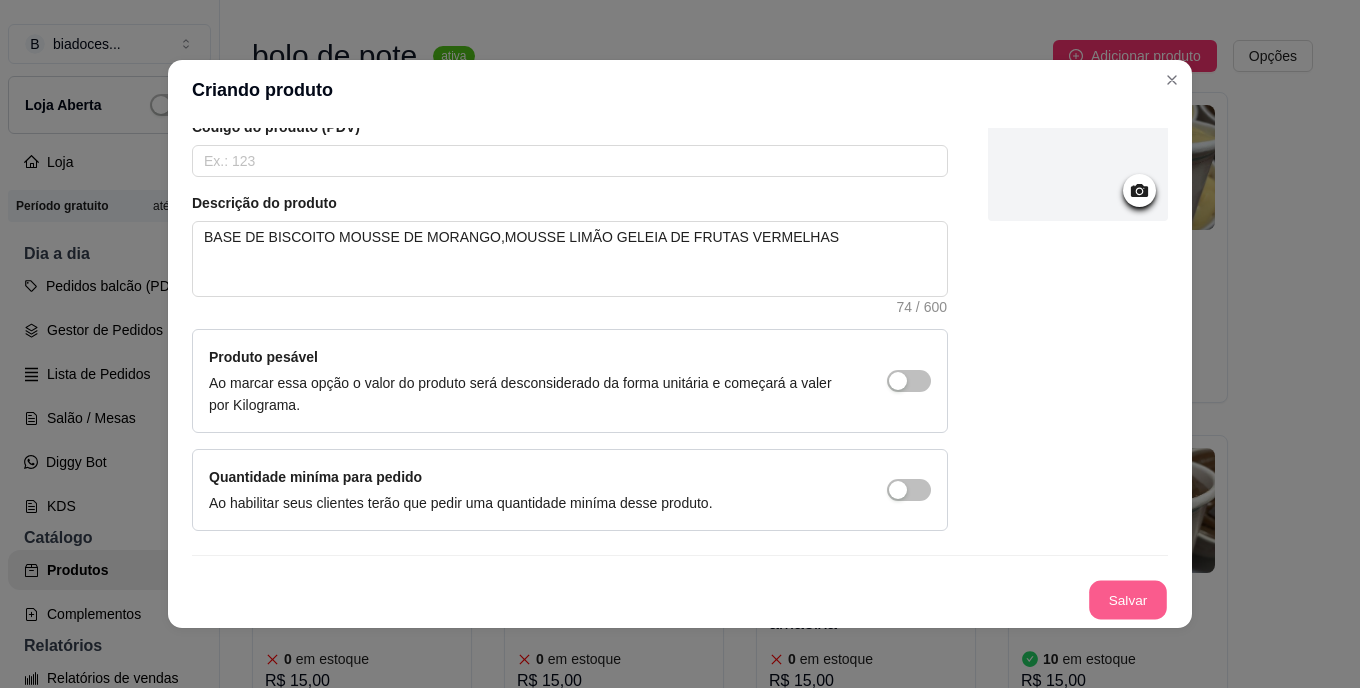 click on "Salvar" at bounding box center (1128, 600) 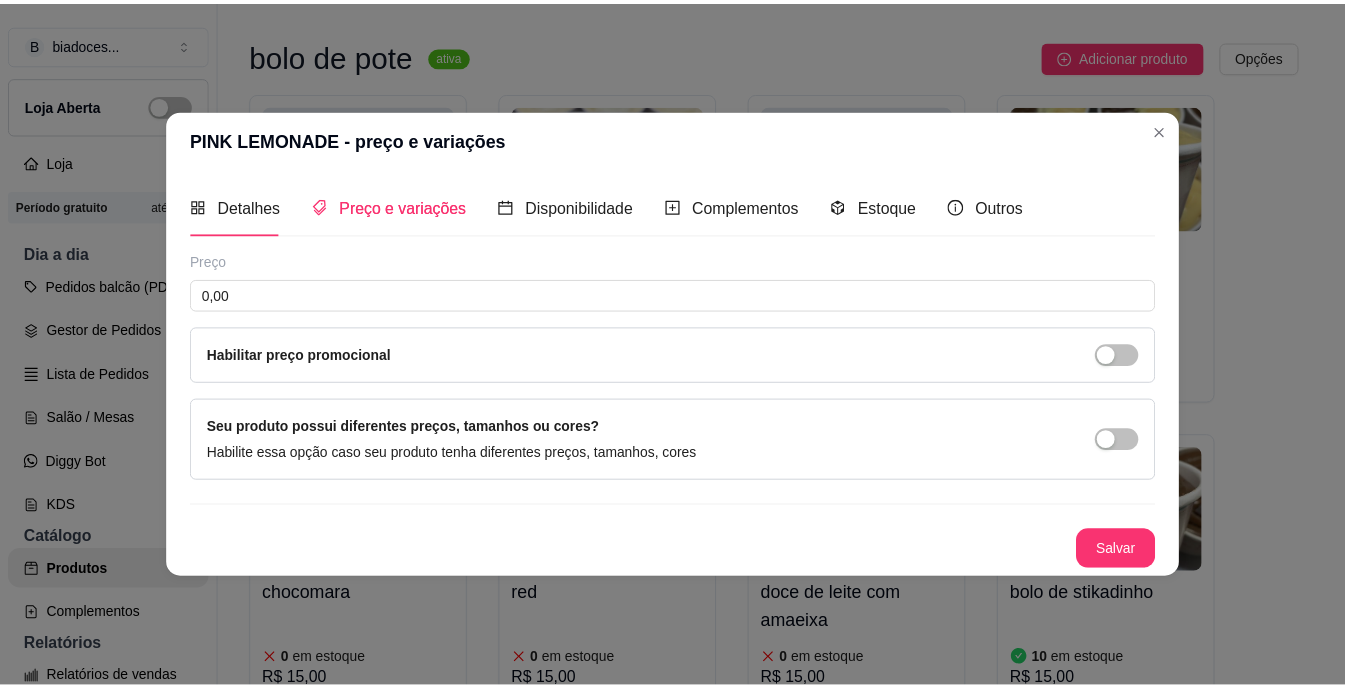scroll, scrollTop: 0, scrollLeft: 0, axis: both 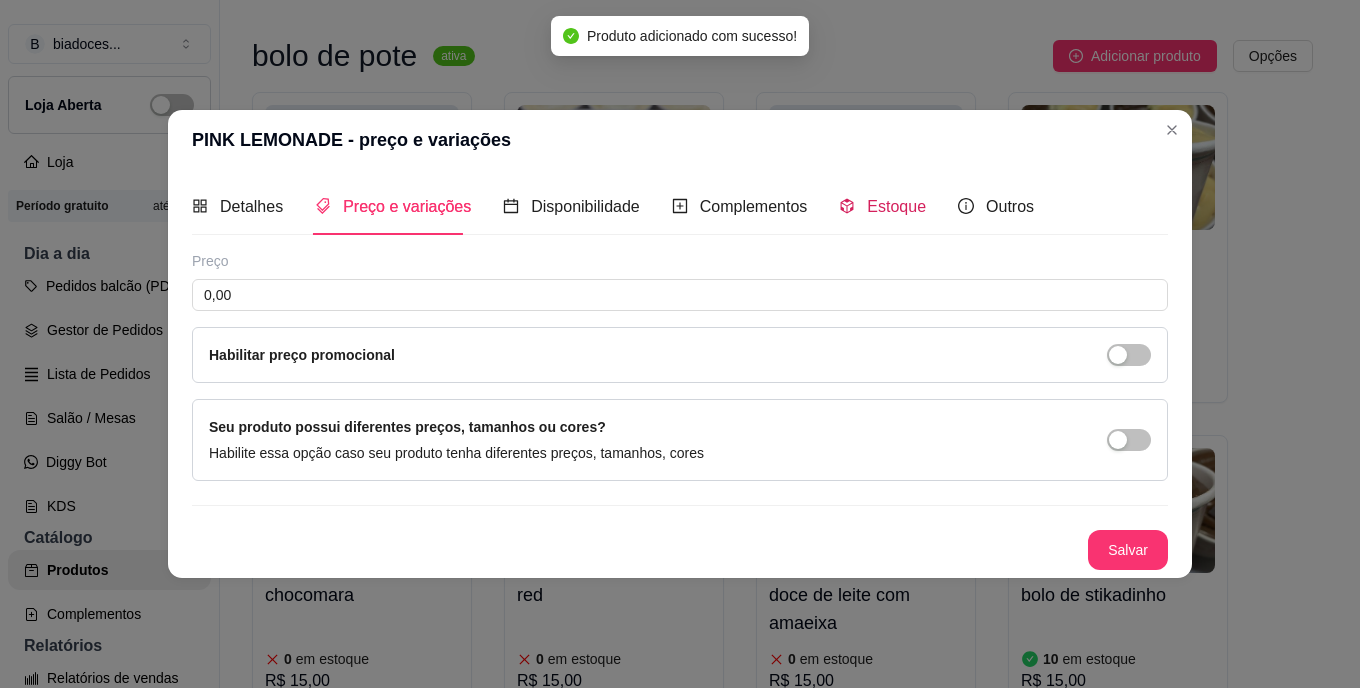click on "Estoque" at bounding box center [896, 206] 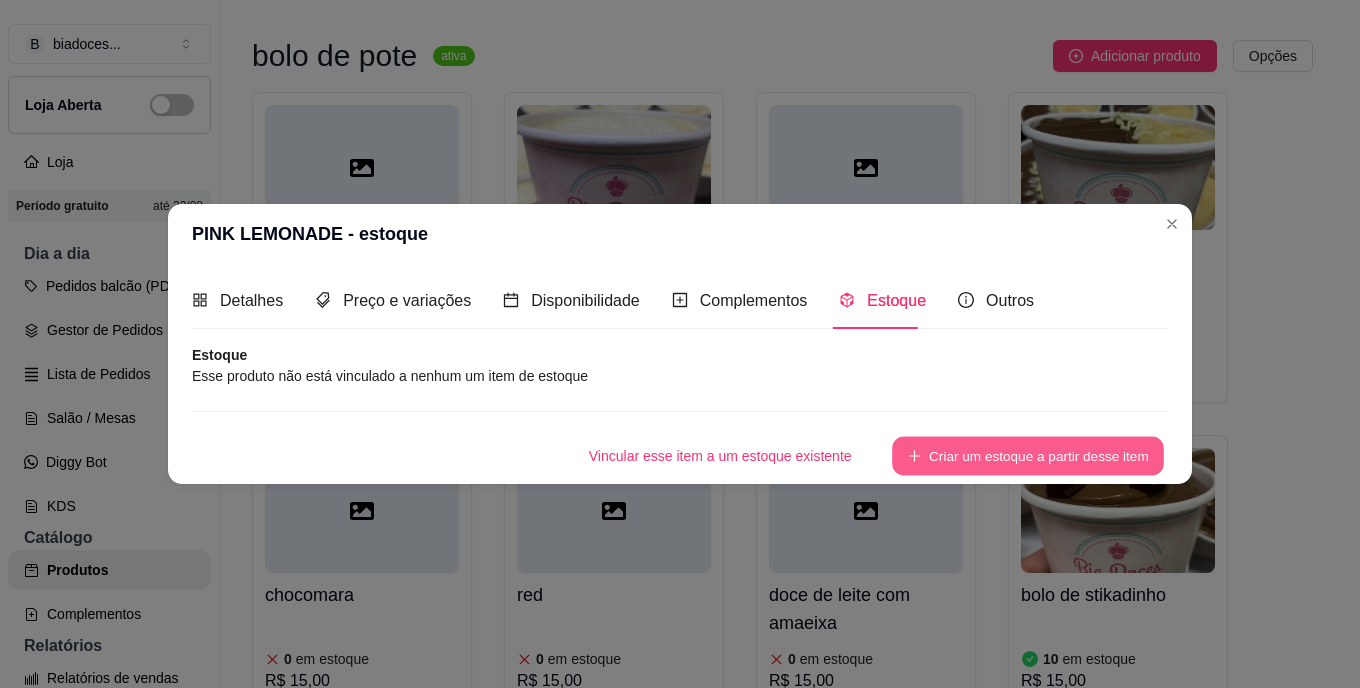 click on "Criar um estoque a partir desse item" at bounding box center (1028, 456) 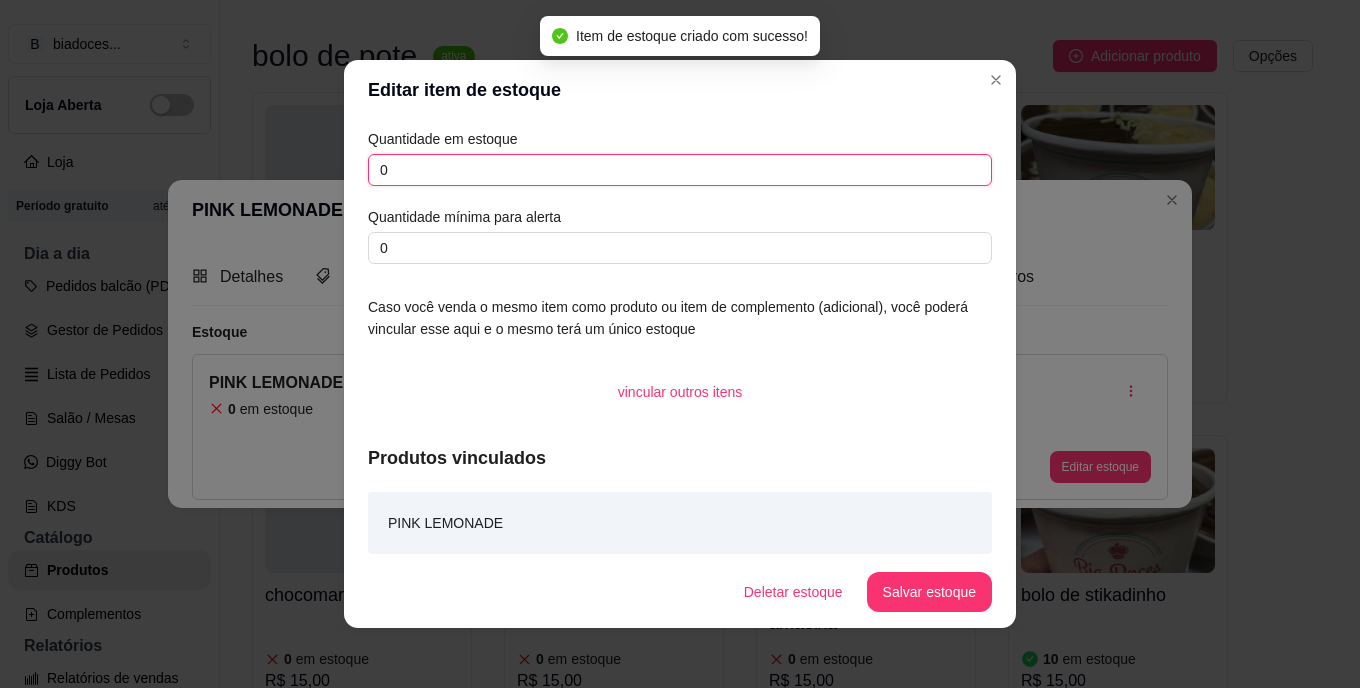 click on "0" at bounding box center [680, 170] 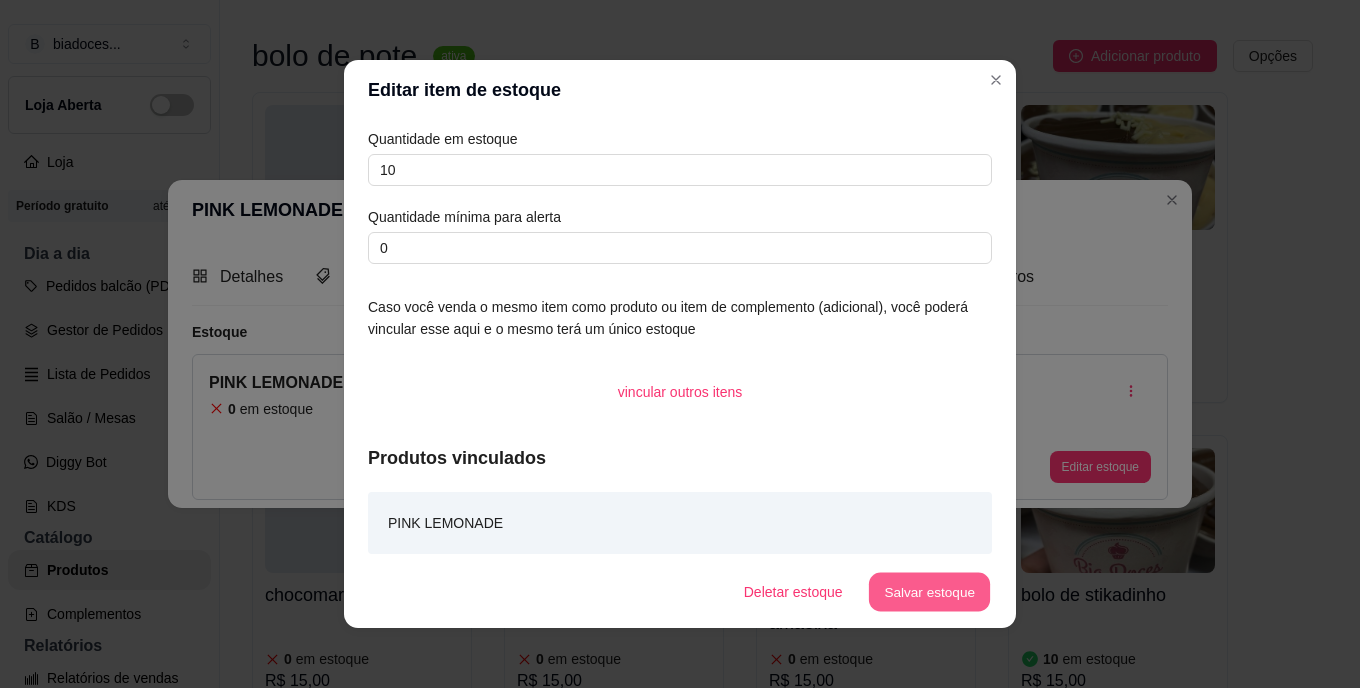 click on "Salvar estoque" at bounding box center (929, 592) 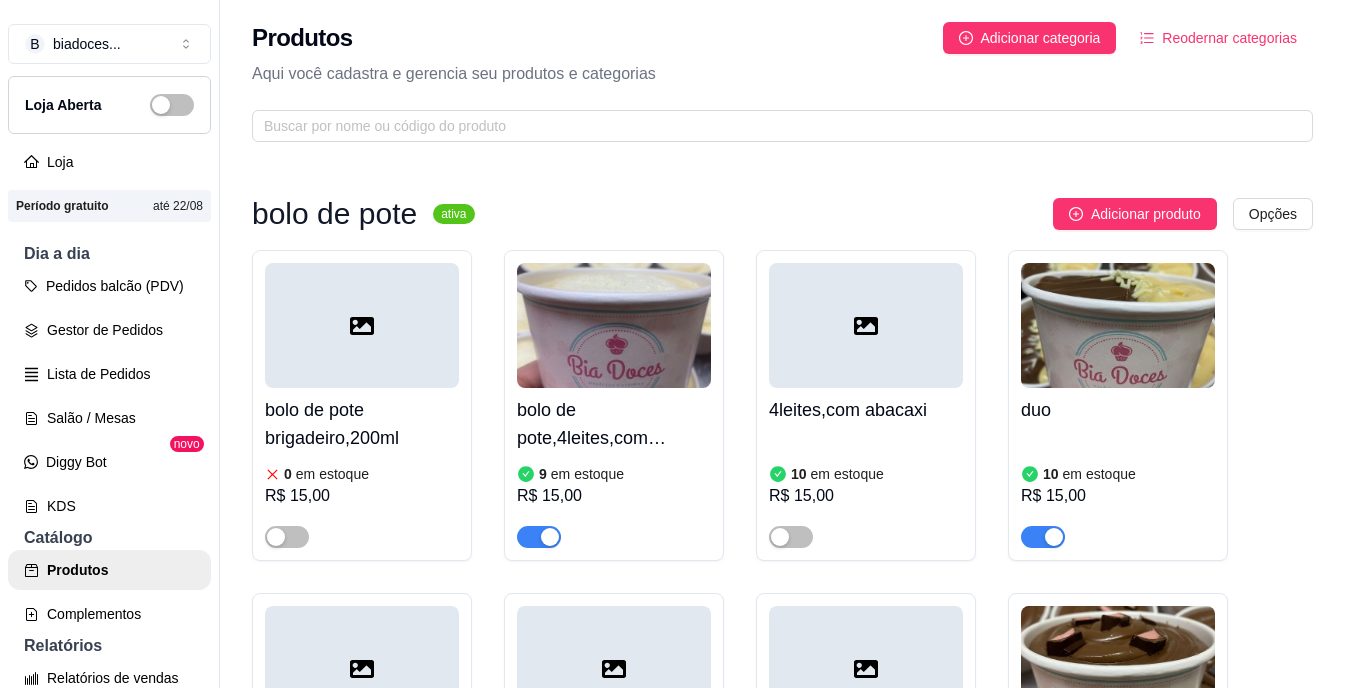scroll, scrollTop: 0, scrollLeft: 0, axis: both 